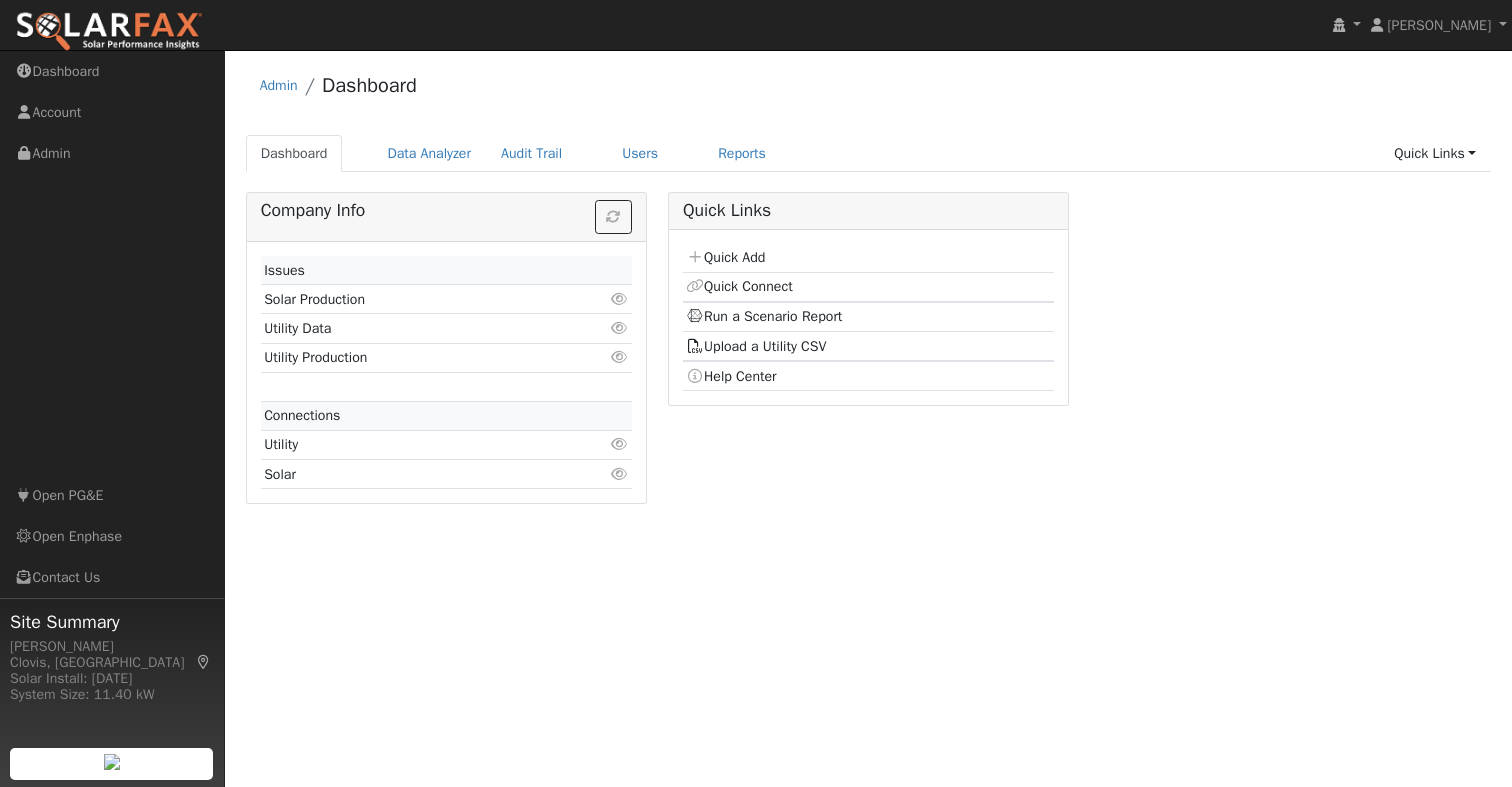 scroll, scrollTop: 0, scrollLeft: 0, axis: both 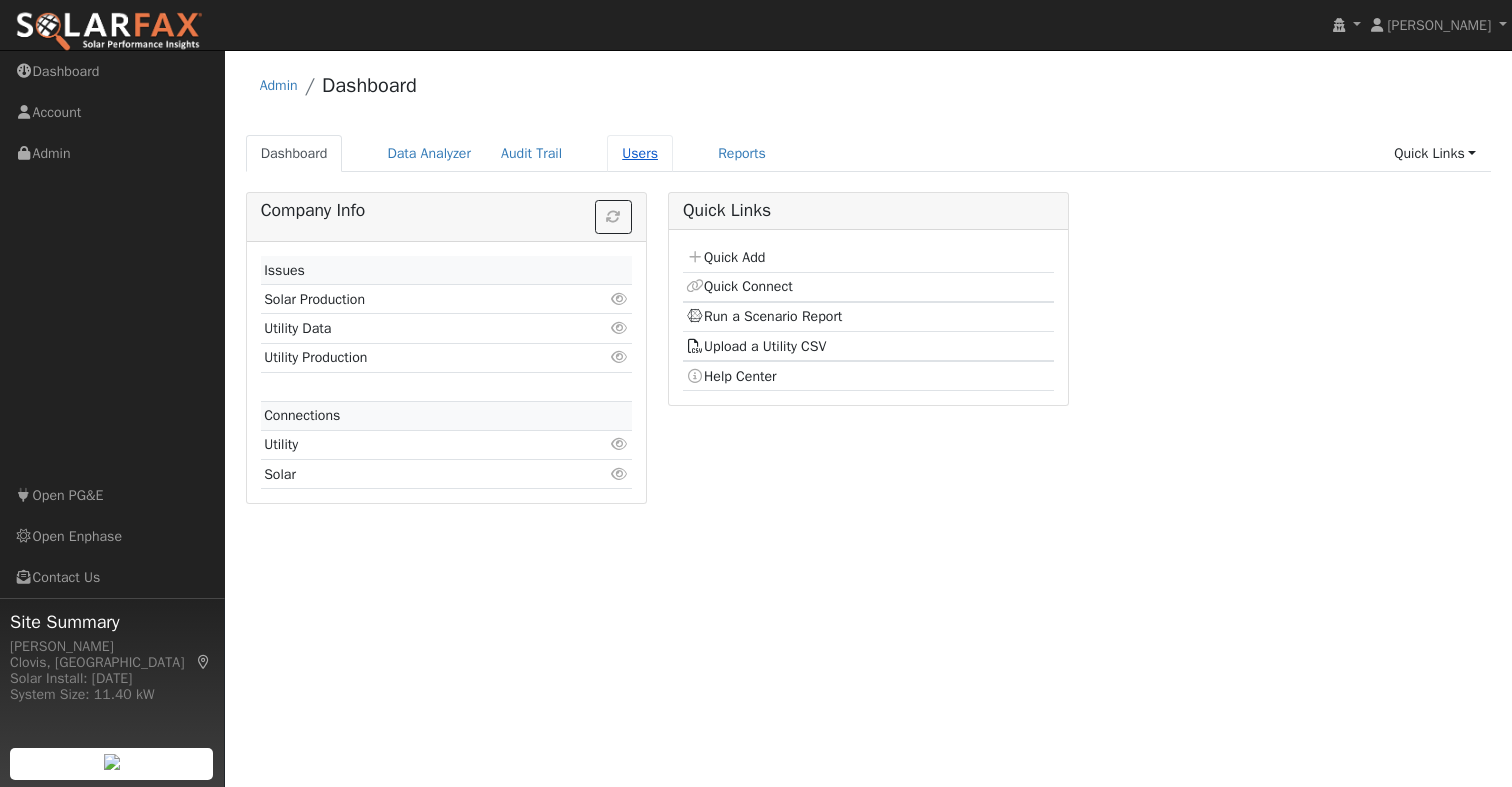 drag, startPoint x: 607, startPoint y: 157, endPoint x: 629, endPoint y: 158, distance: 22.022715 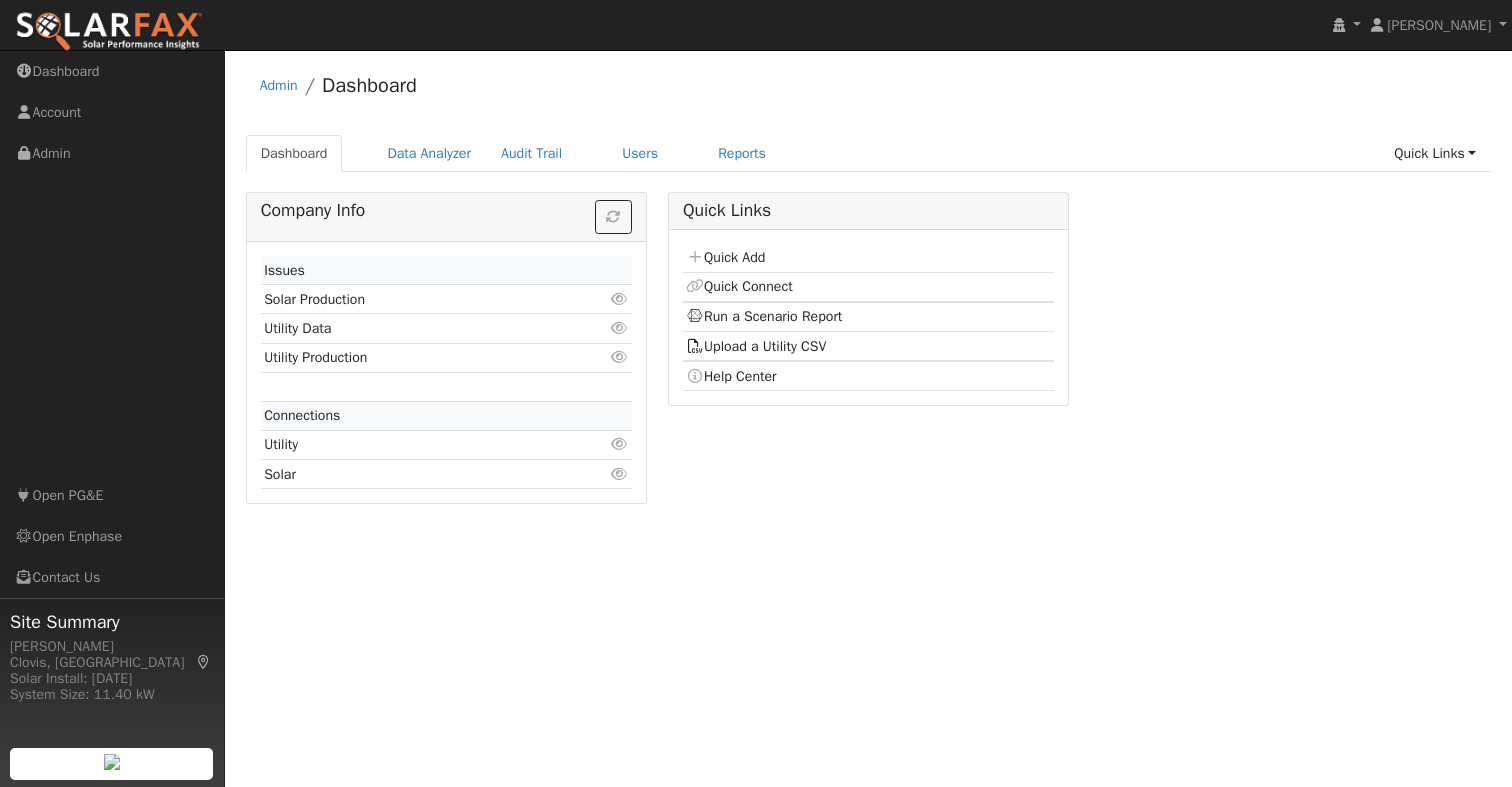 click on "Dashboard
Data Analyzer
Audit Trail
Users
Reports
Quick Links
Quick Add
Quick Connect
Run a Scenario Report
Upload a Utility CSV
Help Center" at bounding box center [869, 153] 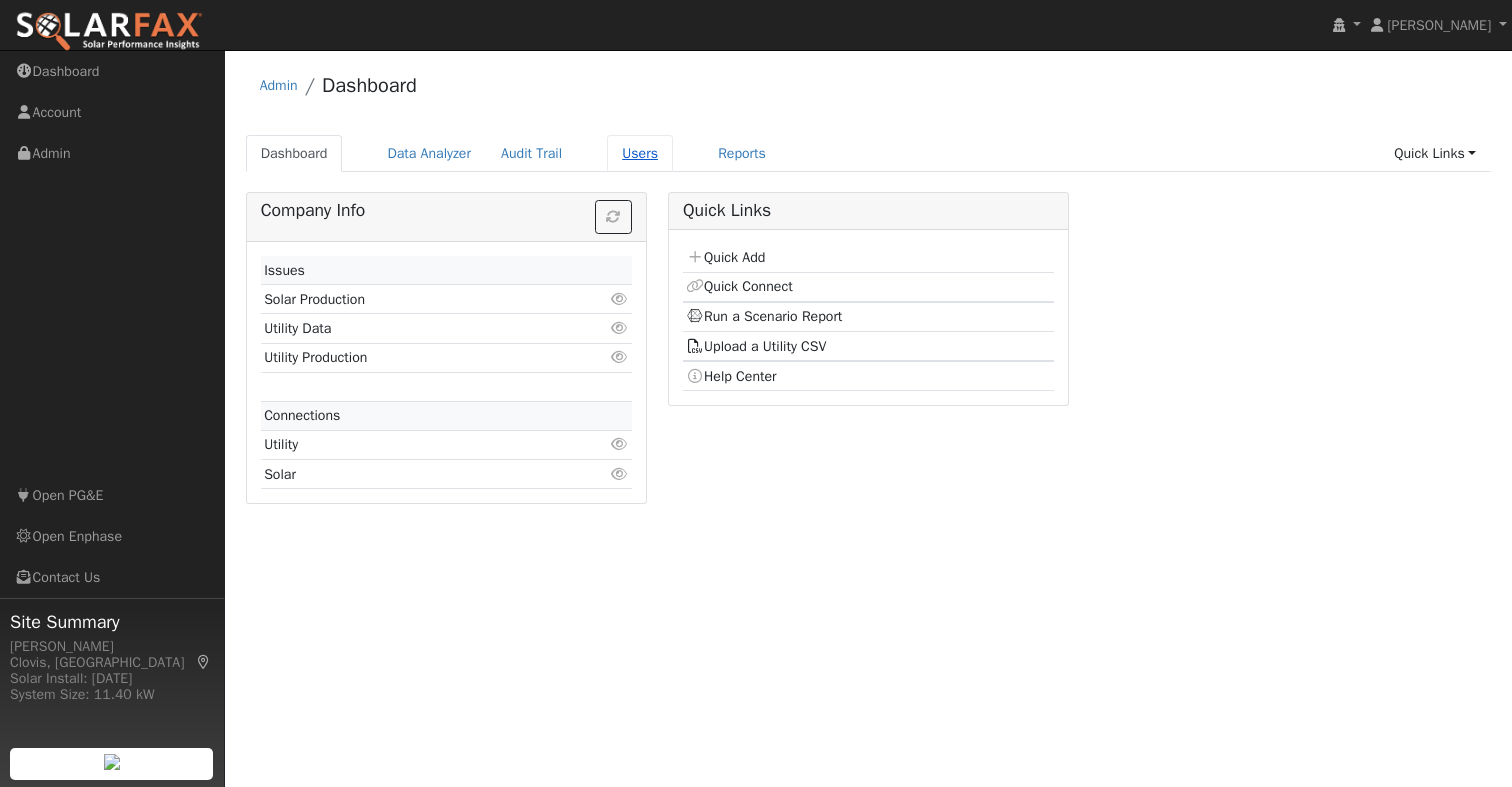 click on "Users" at bounding box center (640, 153) 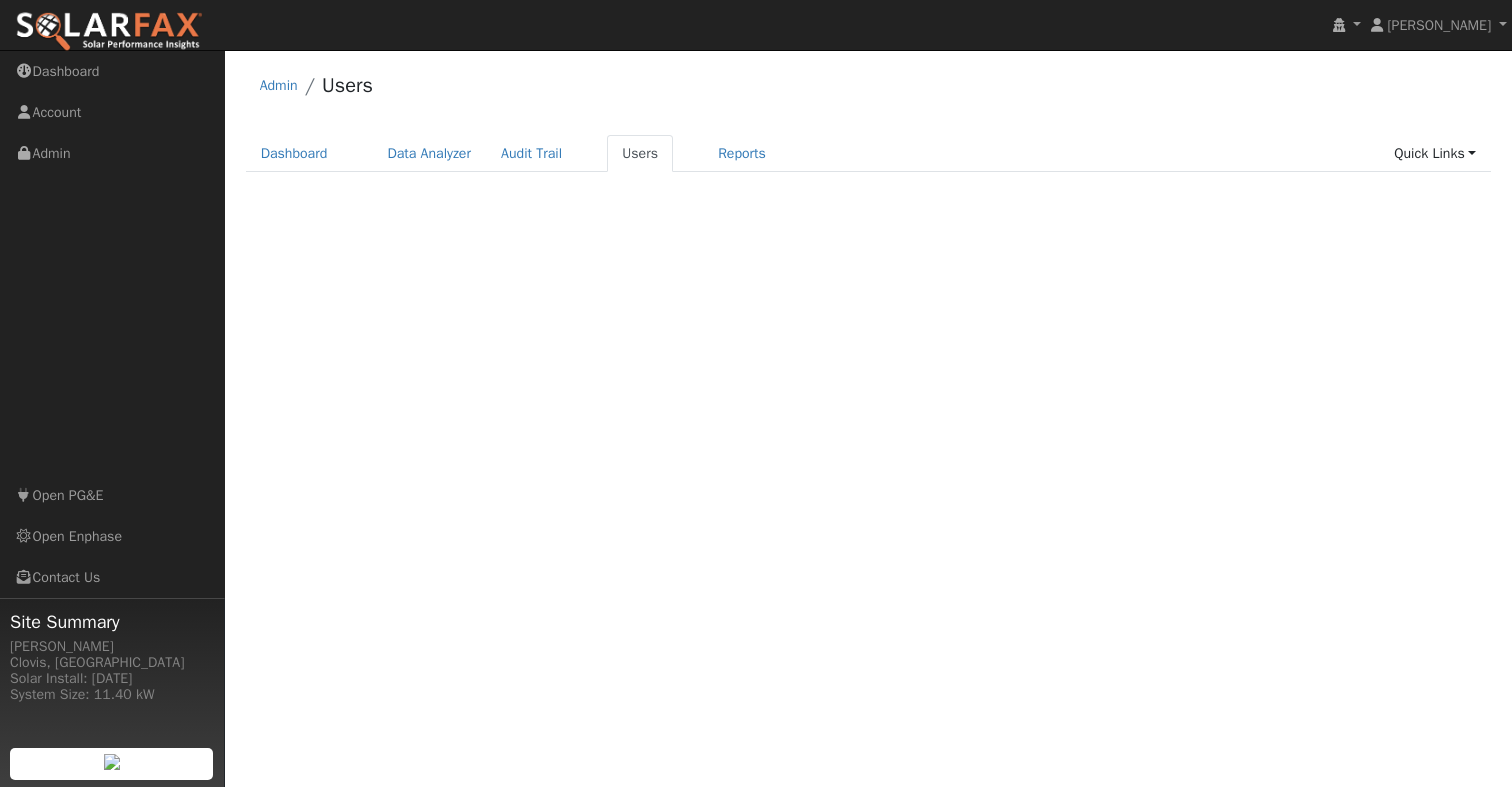 scroll, scrollTop: 0, scrollLeft: 0, axis: both 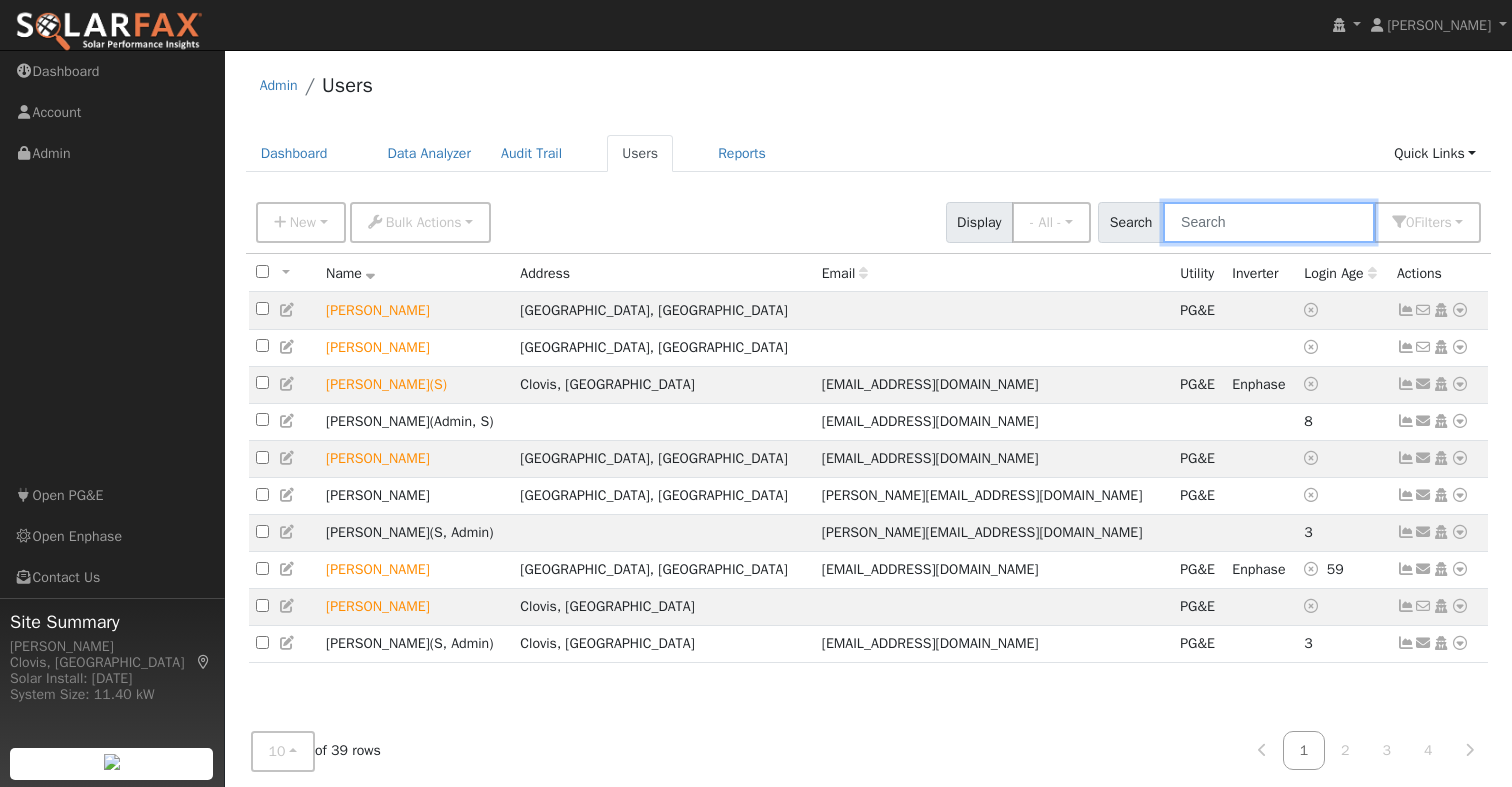 click at bounding box center (1269, 222) 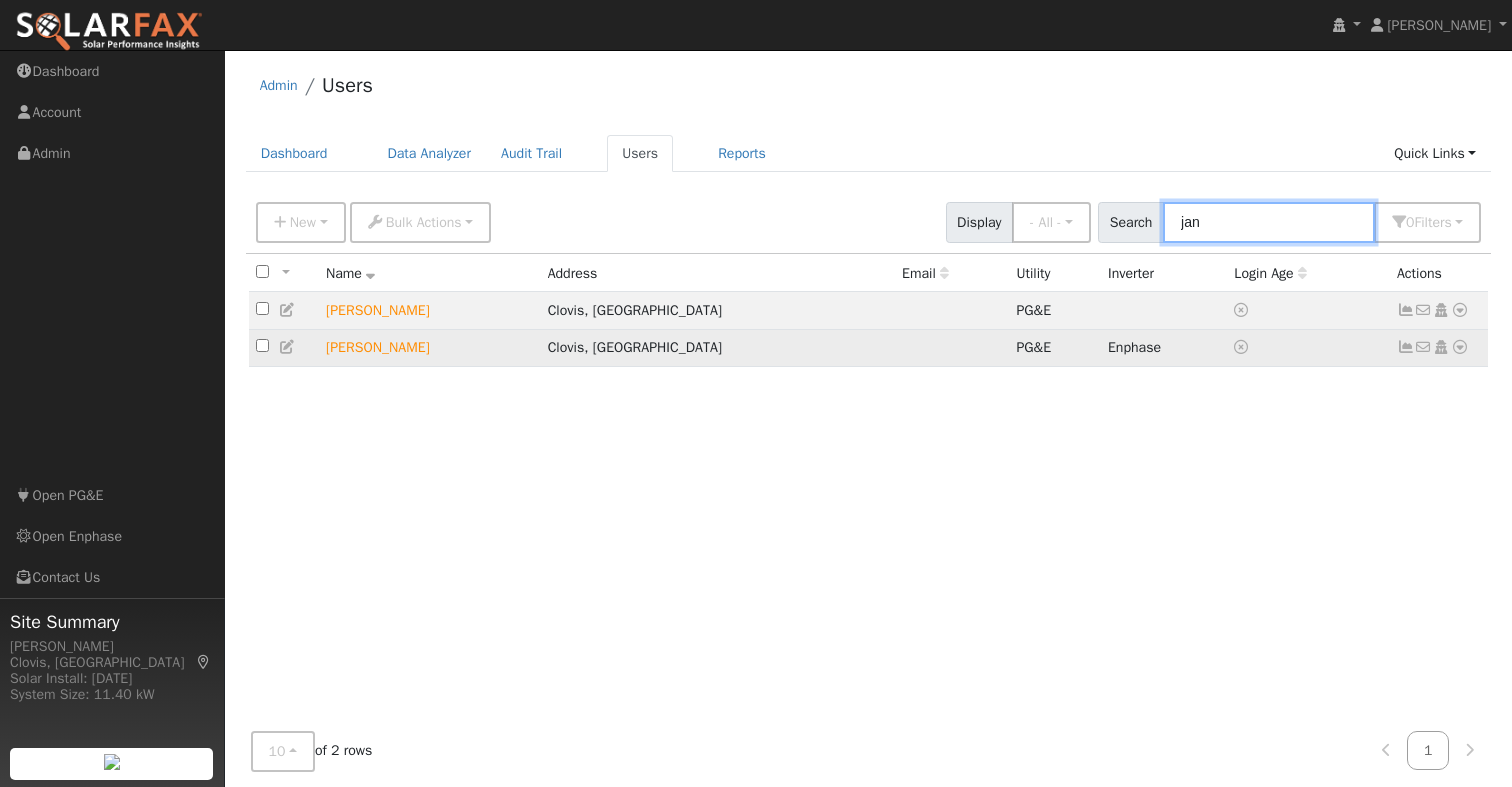 type on "jan" 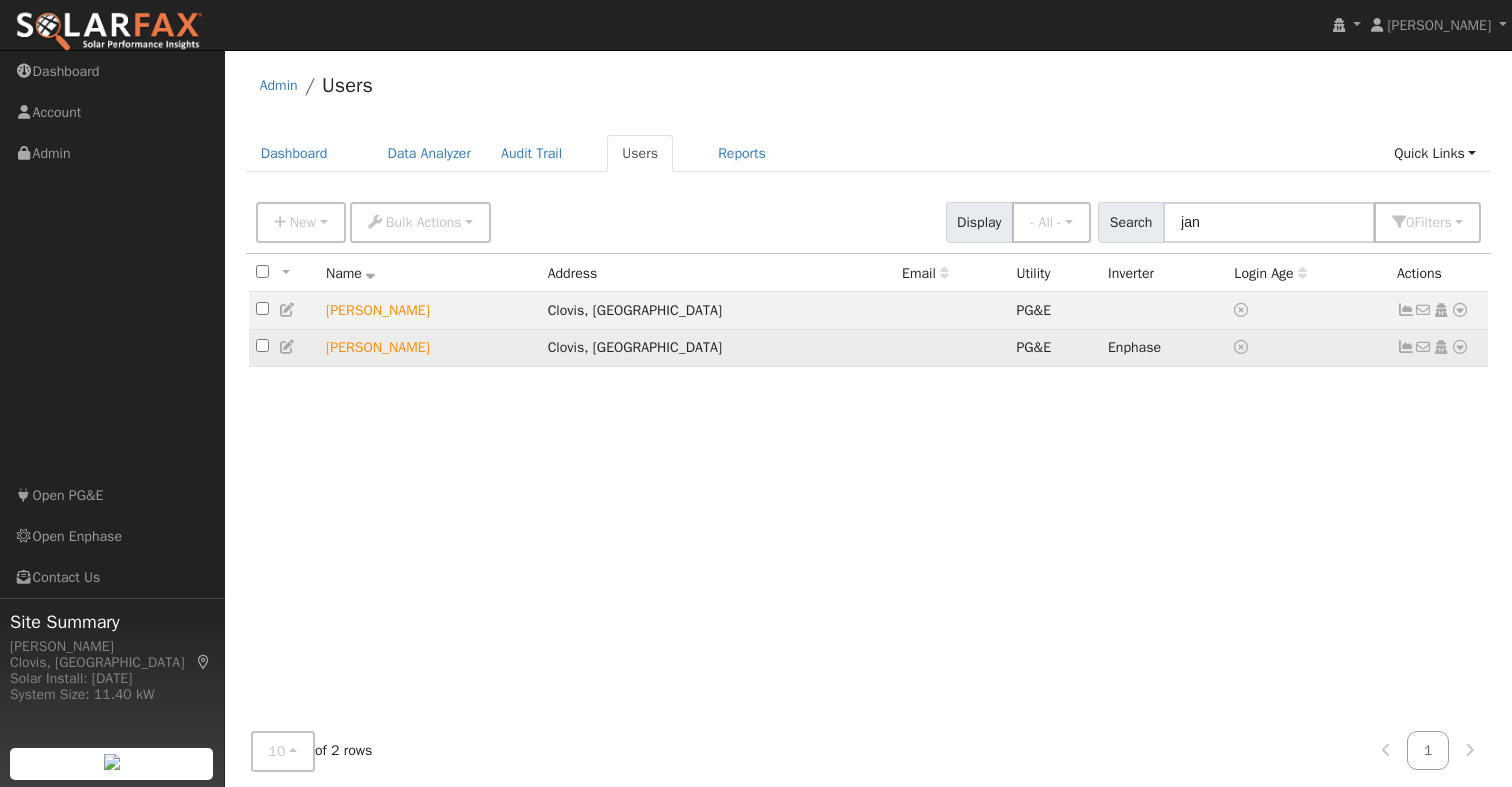 click at bounding box center (1460, 347) 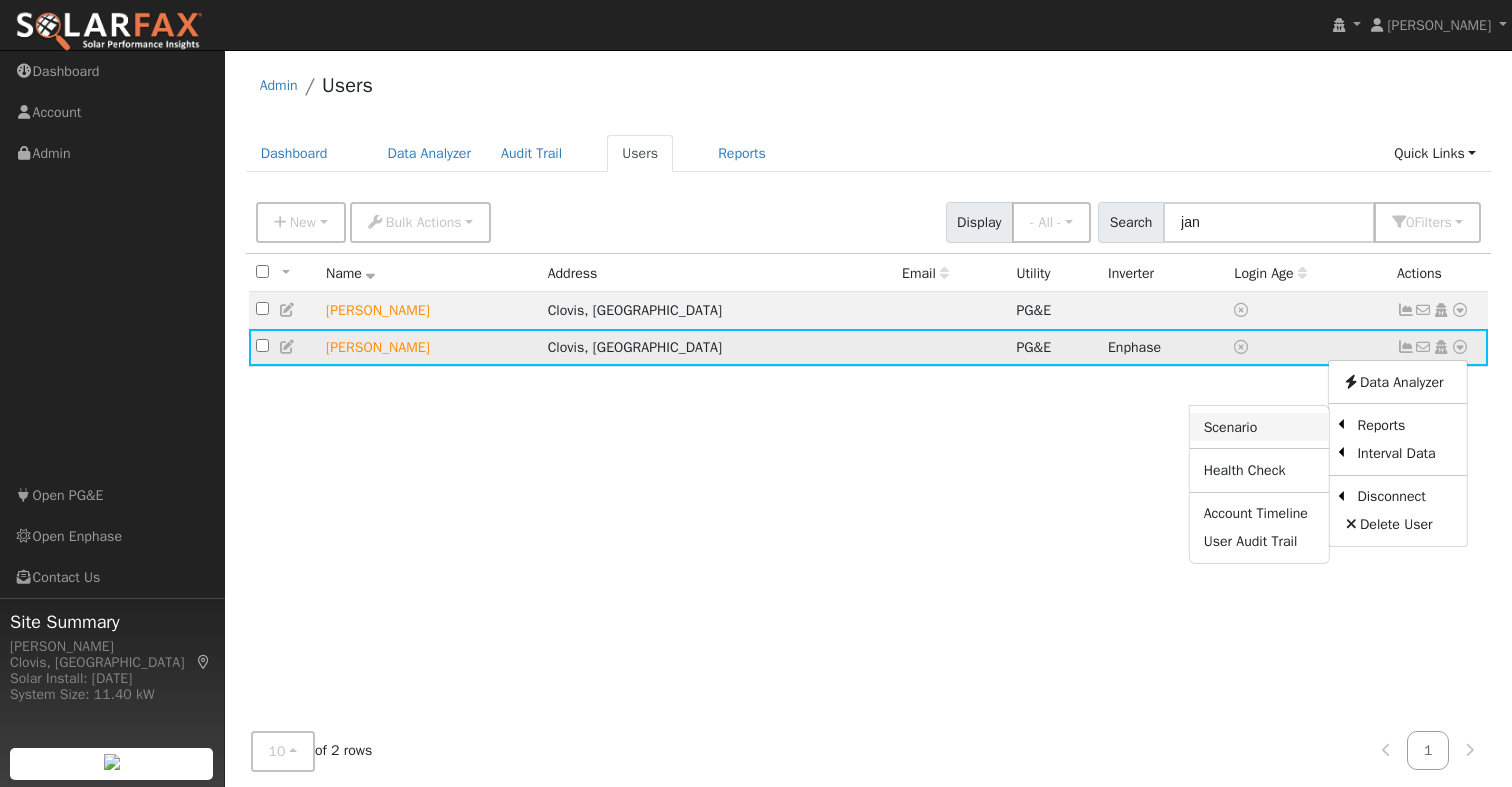 click on "Scenario" at bounding box center (1259, 427) 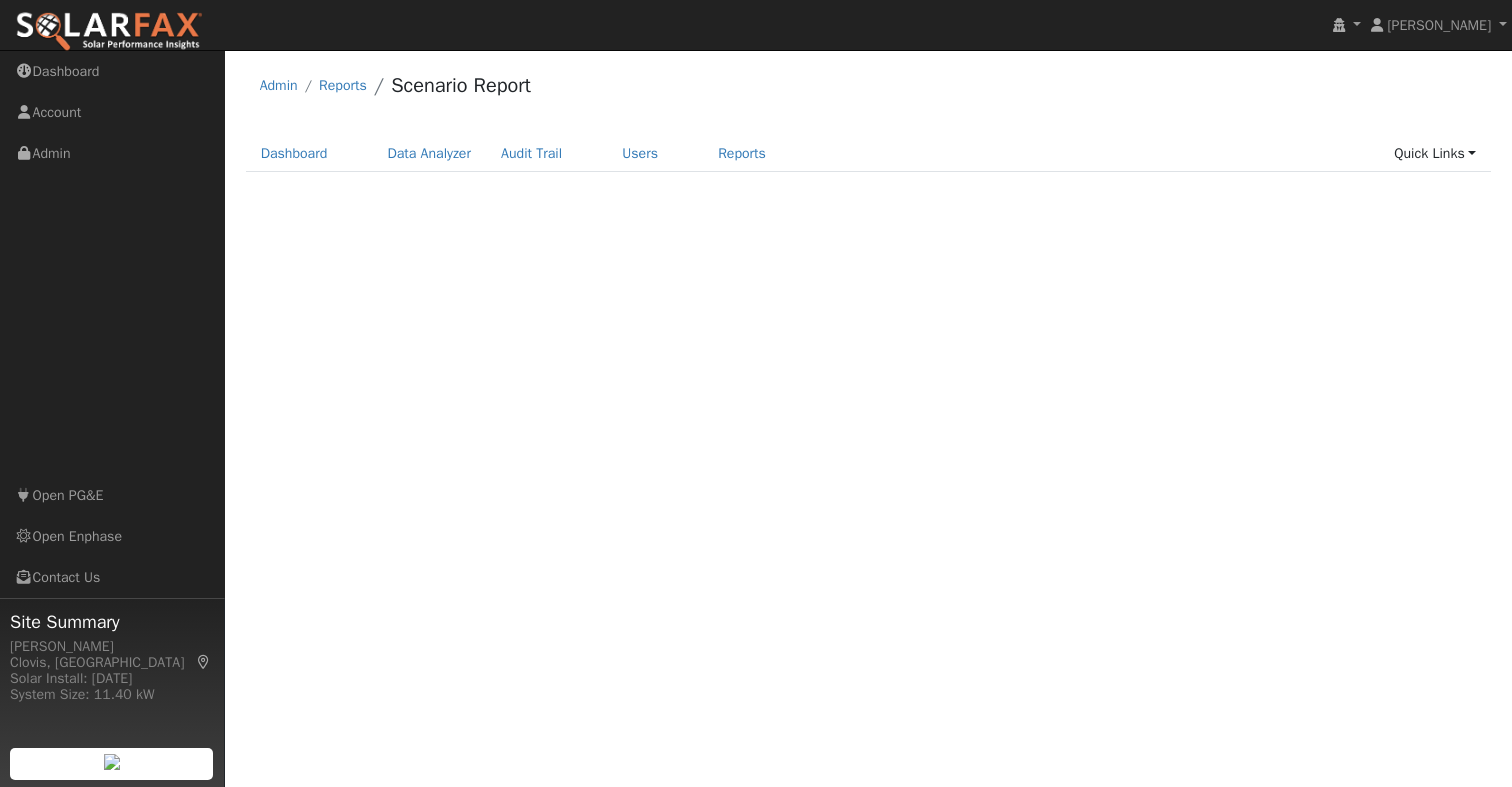 scroll, scrollTop: 0, scrollLeft: 0, axis: both 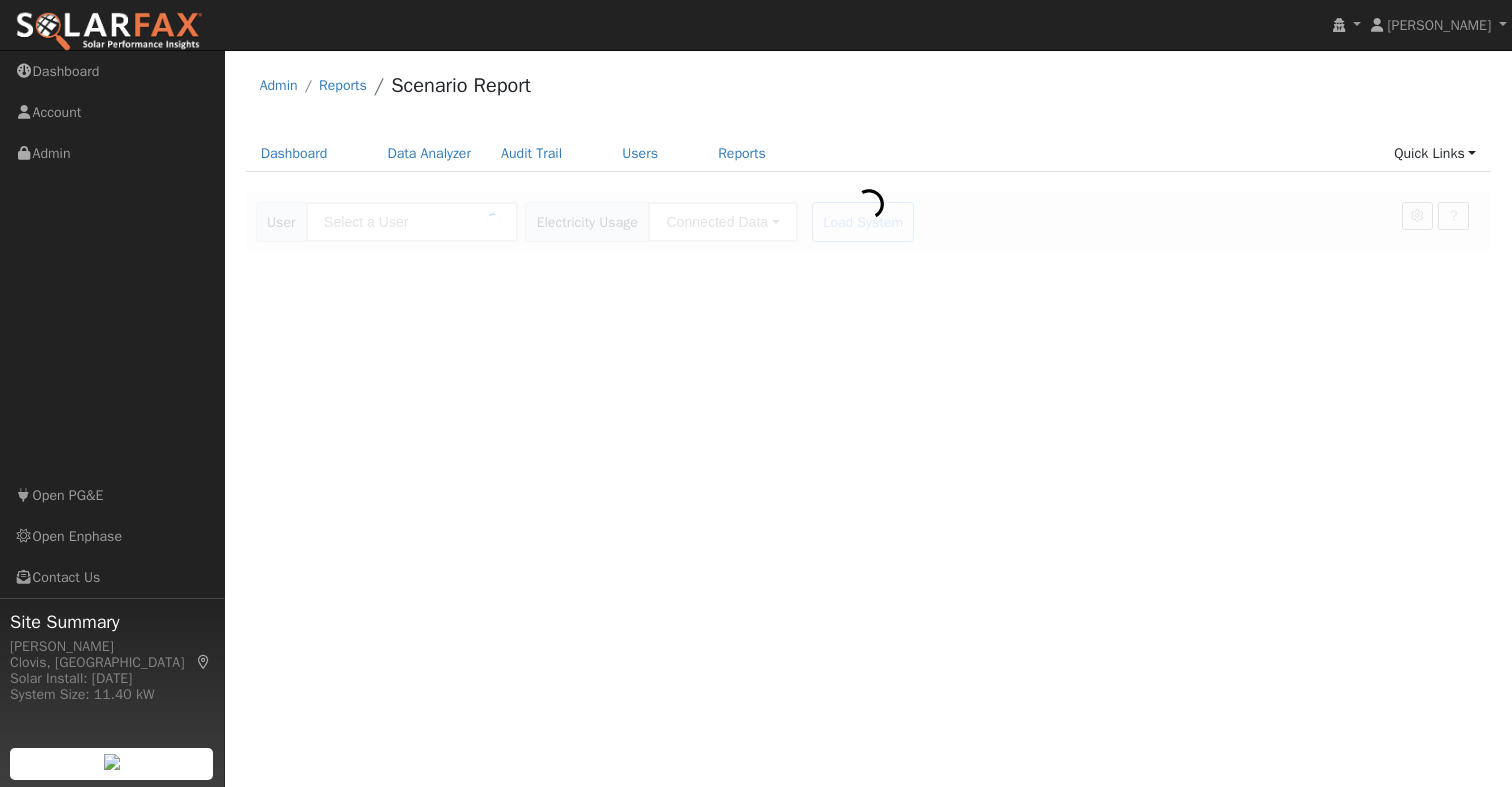type on "[PERSON_NAME]" 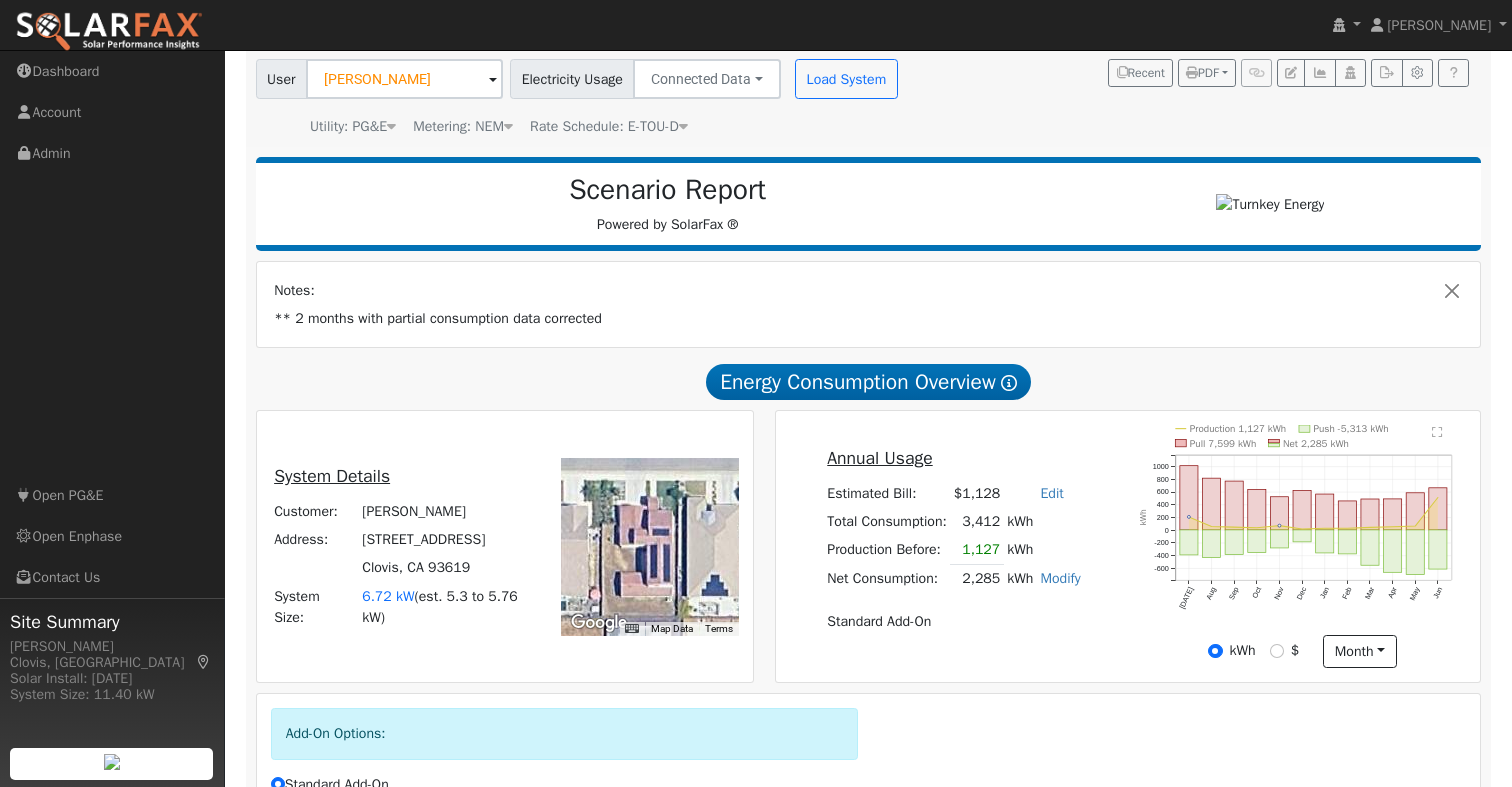 scroll, scrollTop: 0, scrollLeft: 0, axis: both 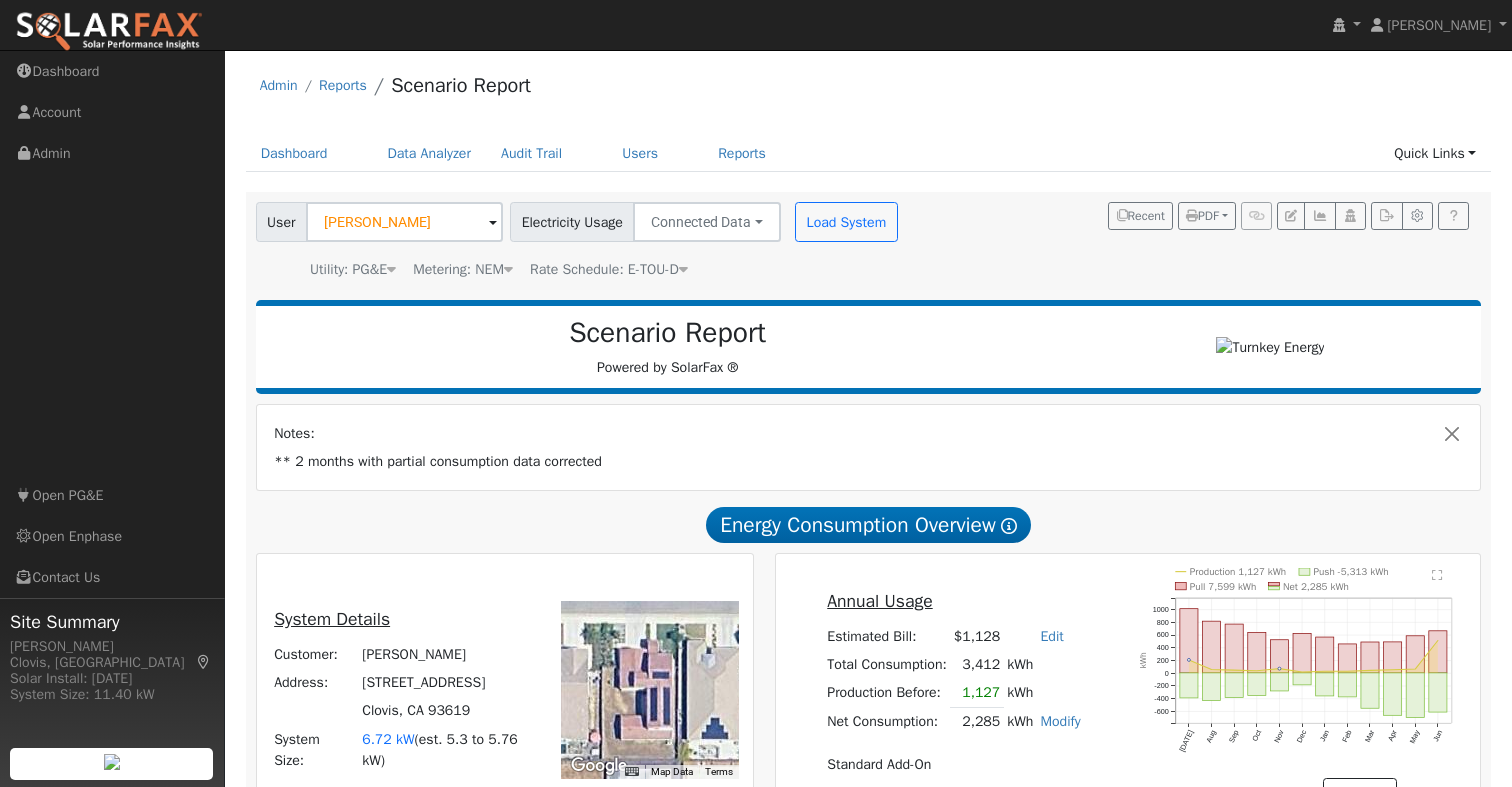 click at bounding box center (683, 269) 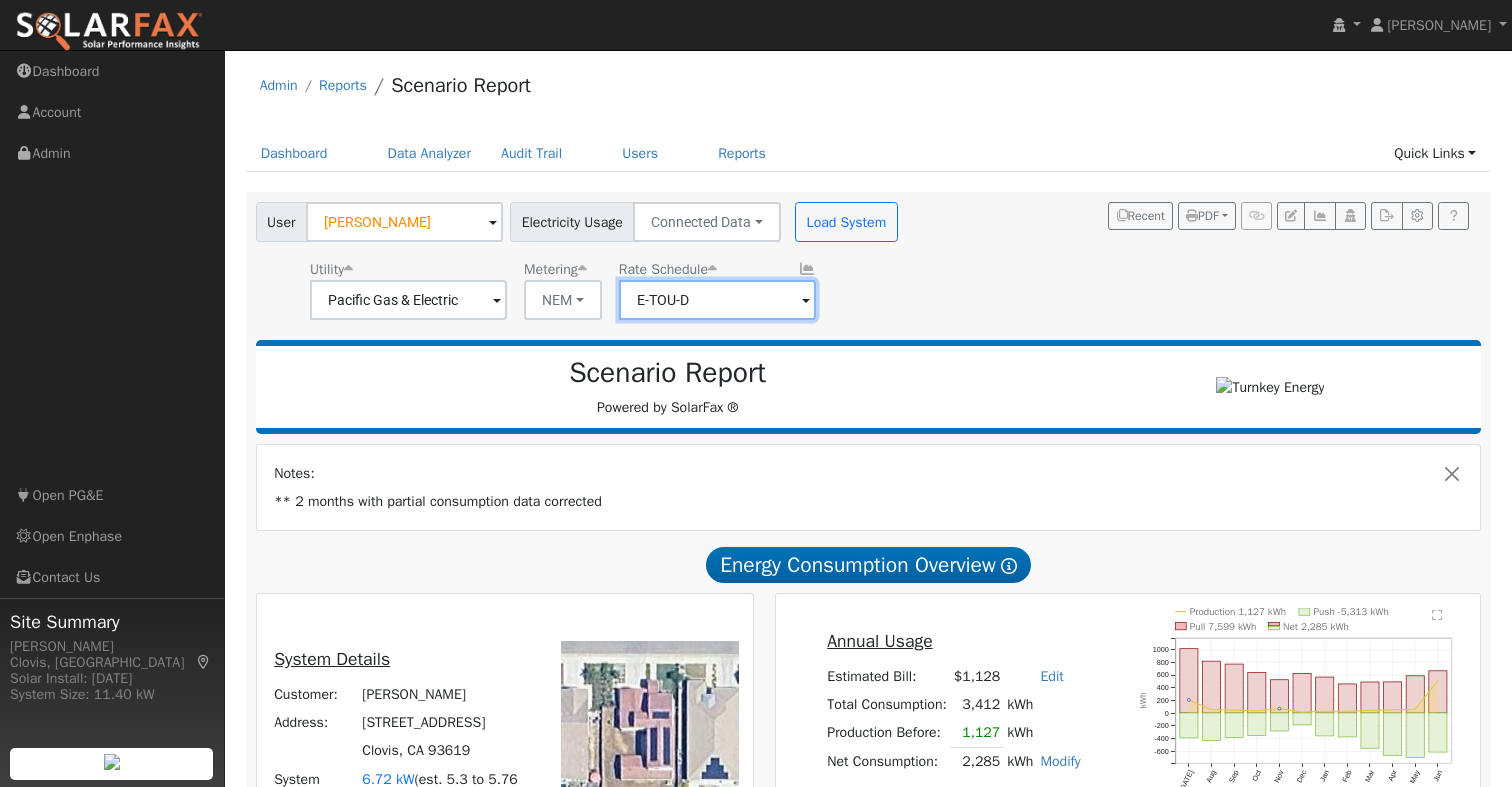 drag, startPoint x: 732, startPoint y: 294, endPoint x: 753, endPoint y: 297, distance: 21.213203 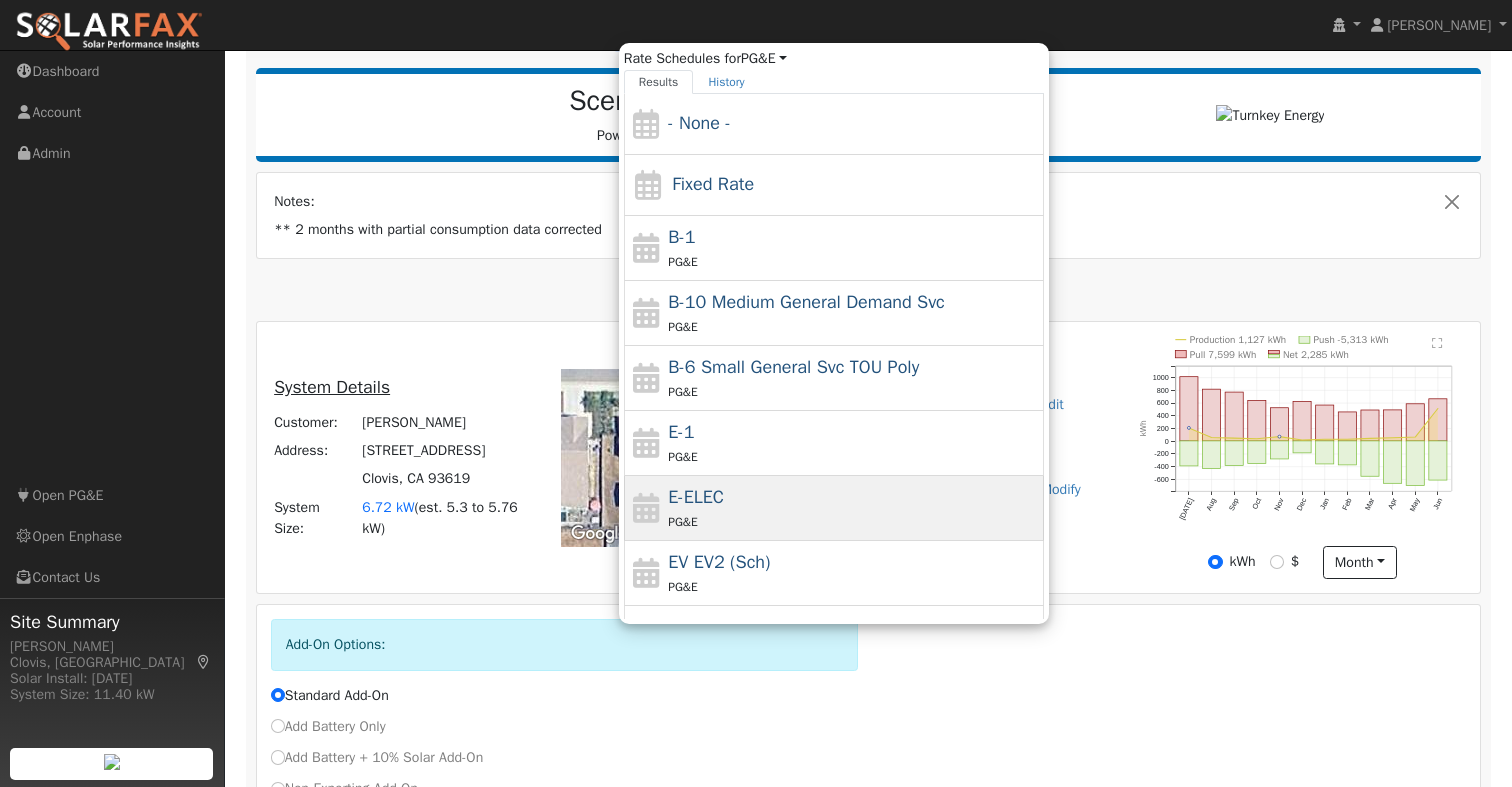 scroll, scrollTop: 380, scrollLeft: 0, axis: vertical 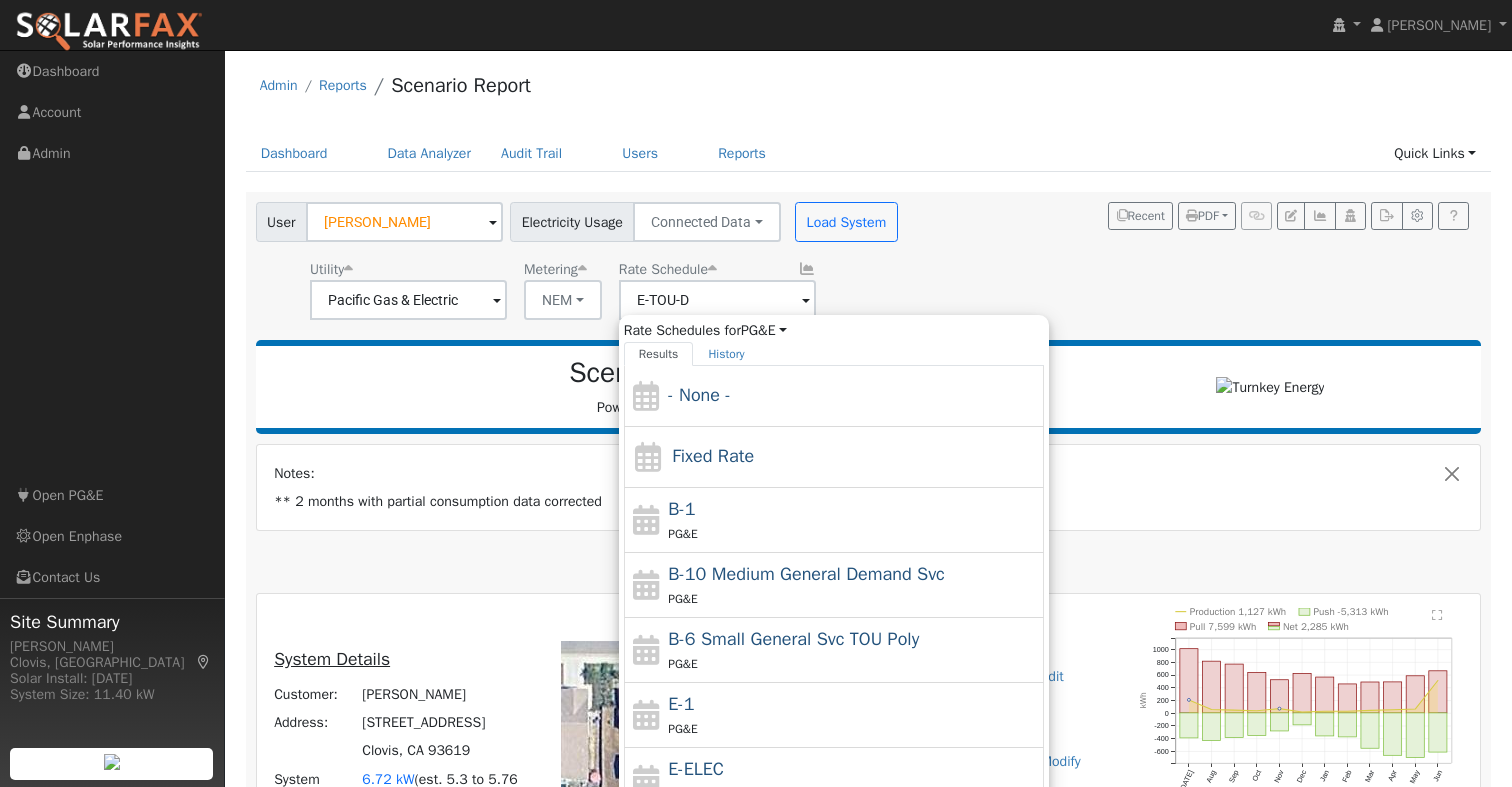 click on "User Jan Inocencio Account   Default Account Default Account 4160 Saginaw Avenue, Clovis, CA 93619 Primary Account Electricity Usage Connected Data Connected Data Estimated Data CSV Data Load System  Utility  Pacific Gas & Electric  Metering  NEM NEM NBT  Rate Schedule  E-TOU-D  Rate Schedules for  PG&E All Utilities Results History - None - Fixed Rate B-1 PG&E B-10 Medium General Demand Svc PG&E B-6 Small General Svc TOU Poly PG&E E-1 PG&E E-ELEC PG&E EV EV2 (Sch) PG&E E-TOU-C PG&E E-TOU-D PG&E E-TOU Option B - RES TOU Svc PG&E Showing page 1 of 1  Enter text to search   No history   Recent  PDF Print to PDF Selected Scenario All Scenarios Both Email PDF Cancel Send" at bounding box center (865, 257) 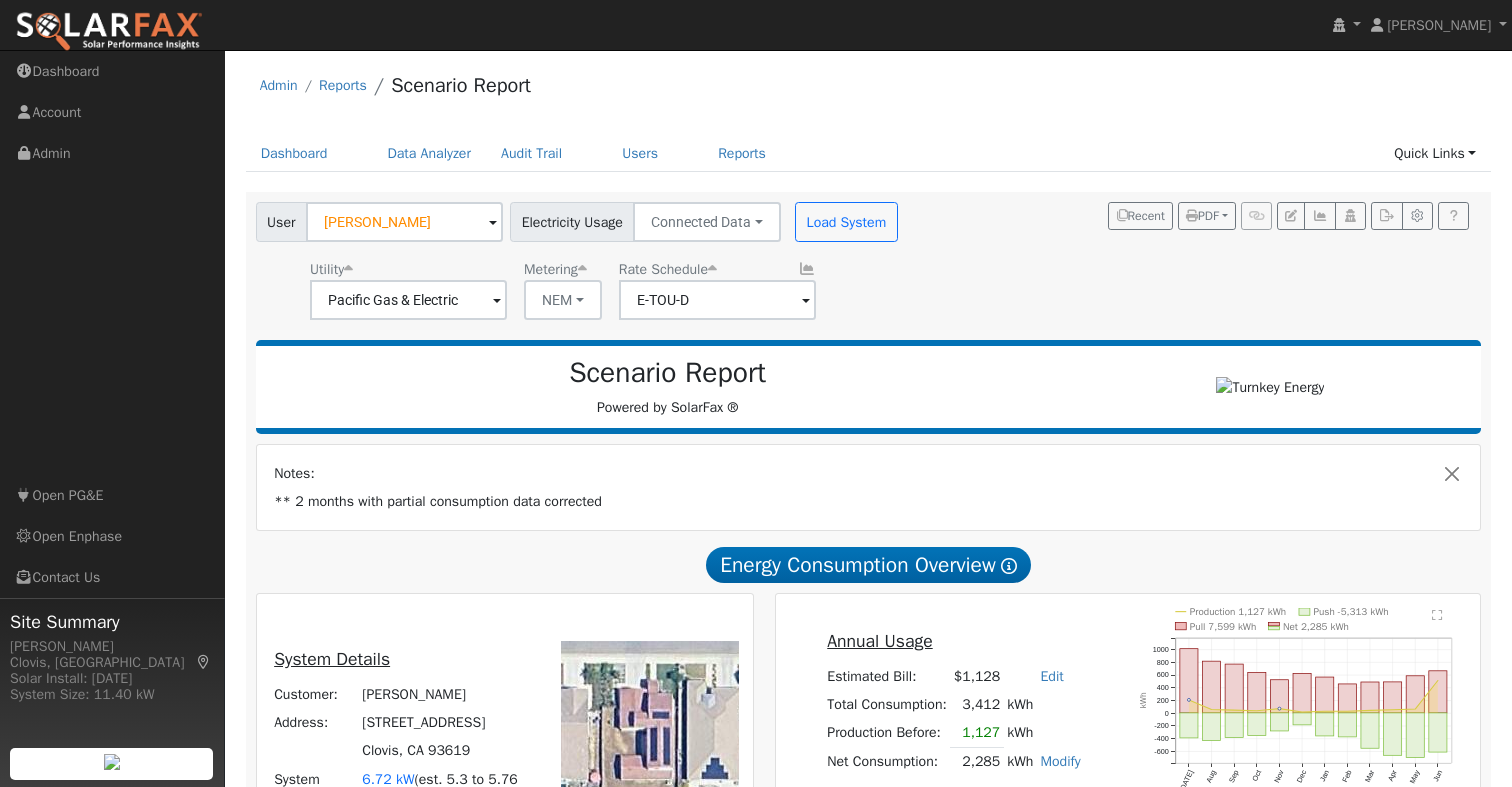 click on "User Jan Inocencio Account   Default Account Default Account 4160 Saginaw Avenue, Clovis, CA 93619 Primary Account Electricity Usage Connected Data Connected Data Estimated Data CSV Data Load System  Utility  Pacific Gas & Electric  Metering  NEM NEM NBT  Rate Schedule  E-TOU-D  Recent  PDF Print to PDF Selected Scenario All Scenarios Both Email PDF Cancel Send" at bounding box center [865, 257] 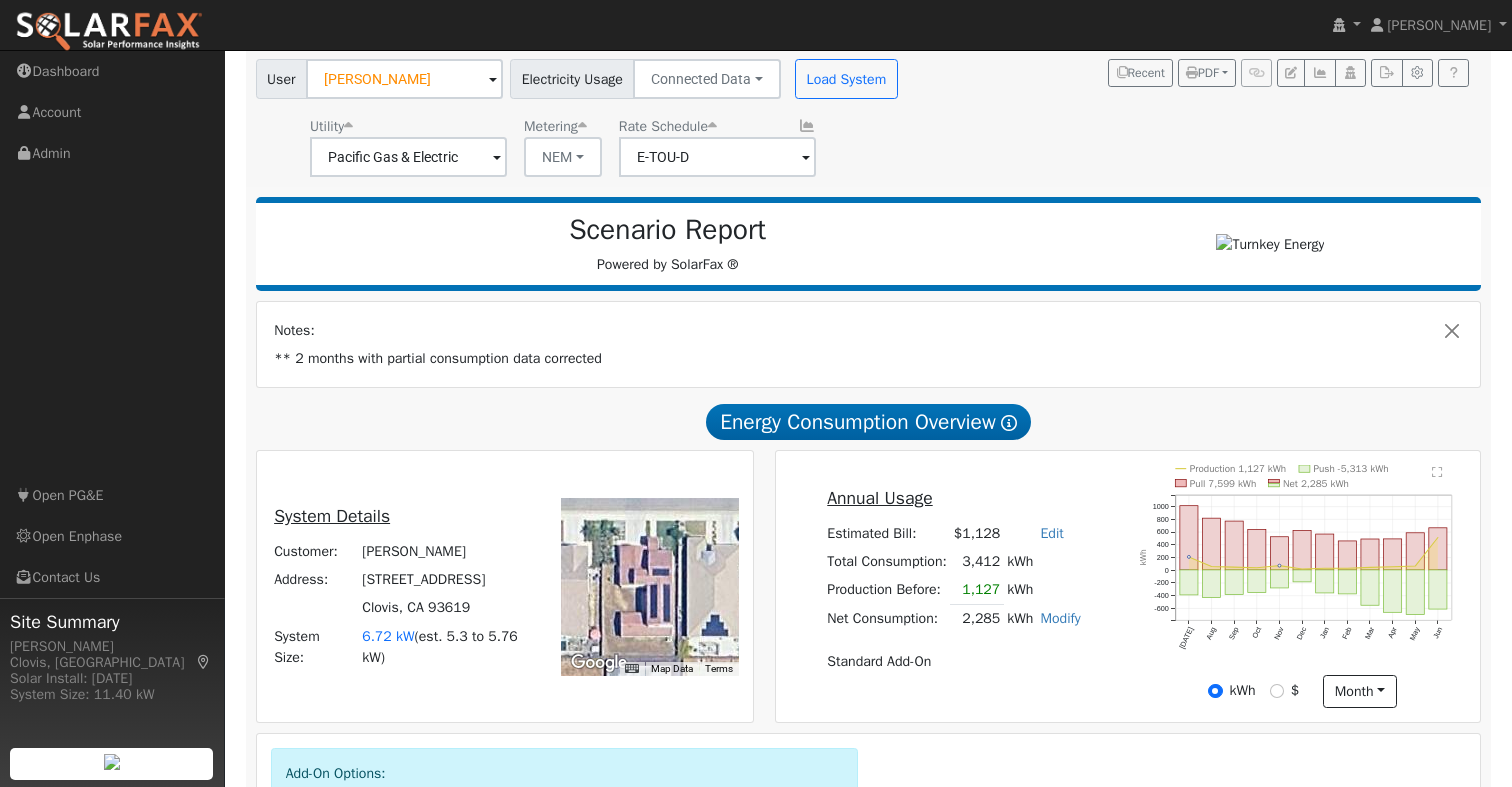 scroll, scrollTop: 380, scrollLeft: 0, axis: vertical 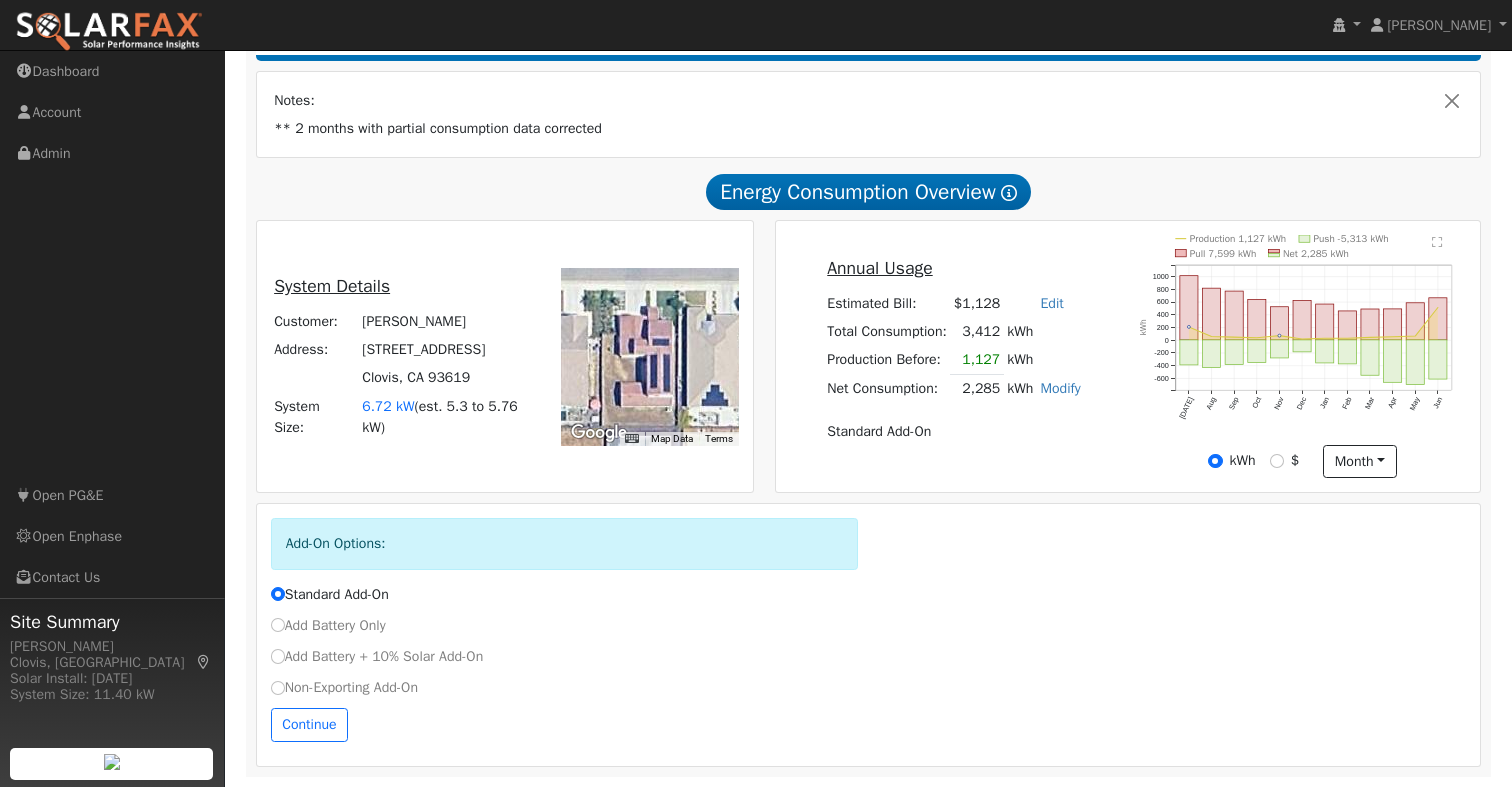 click on "Production 1,127 kWh Push -5,313 kWh Pull 7,599 kWh Net 2,285 kWh Jul Aug Sep Oct Nov Dec Jan Feb Mar Apr May Jun -600 -400 -200 0 200 400 600 800 1000  kWh onclick="" onclick="" onclick="" onclick="" onclick="" onclick="" onclick="" onclick="" onclick="" onclick="" onclick="" onclick="" onclick="" onclick="" onclick="" onclick="" onclick="" onclick="" onclick="" onclick="" onclick="" onclick="" onclick="" onclick="" onclick="" onclick="" onclick="" onclick="" onclick="" onclick="" onclick="" onclick="" onclick="" onclick="" onclick="" onclick=""" 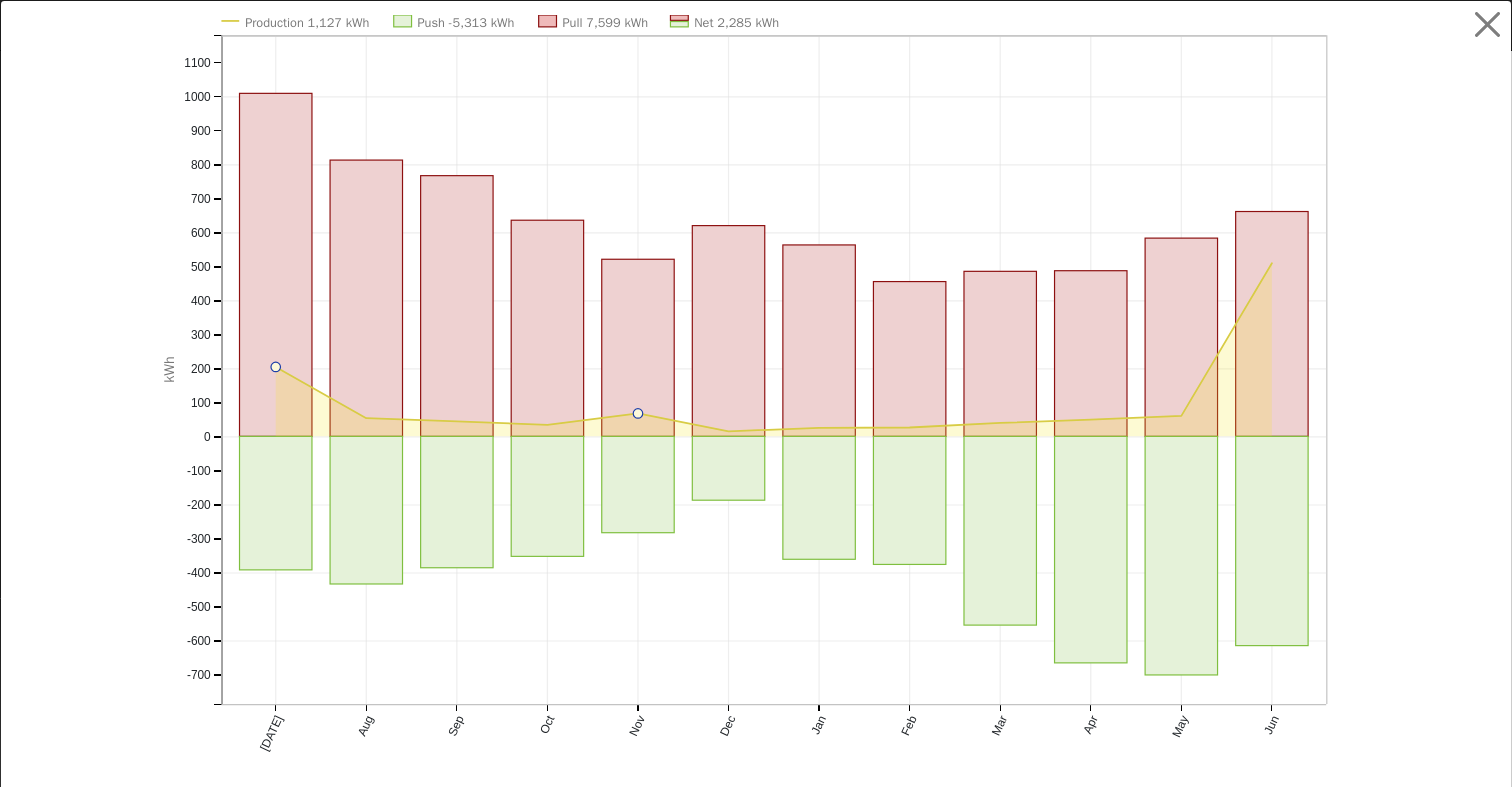 click on "Production 1,127 kWh" 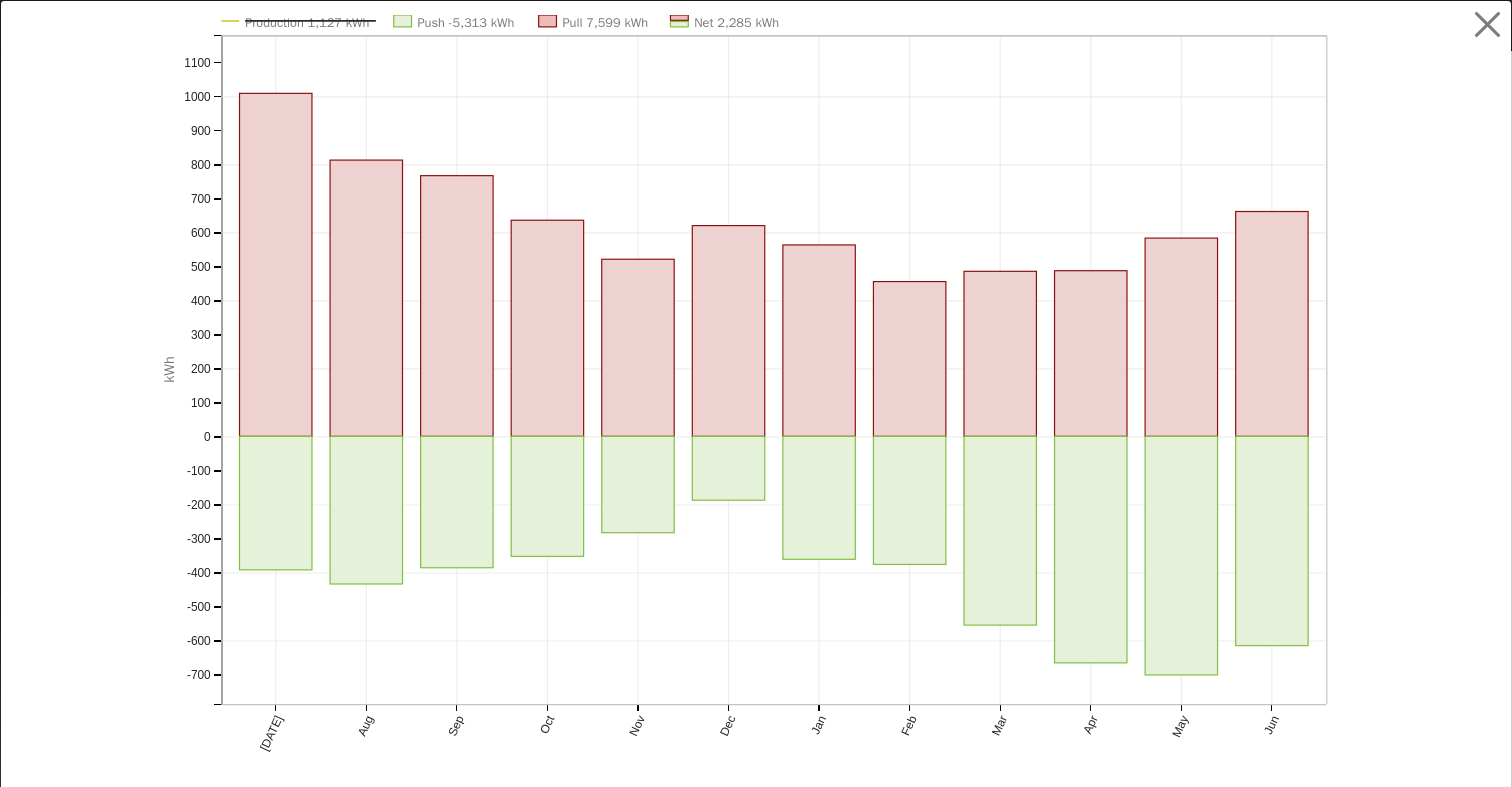 click on "Production 1,127 kWh" 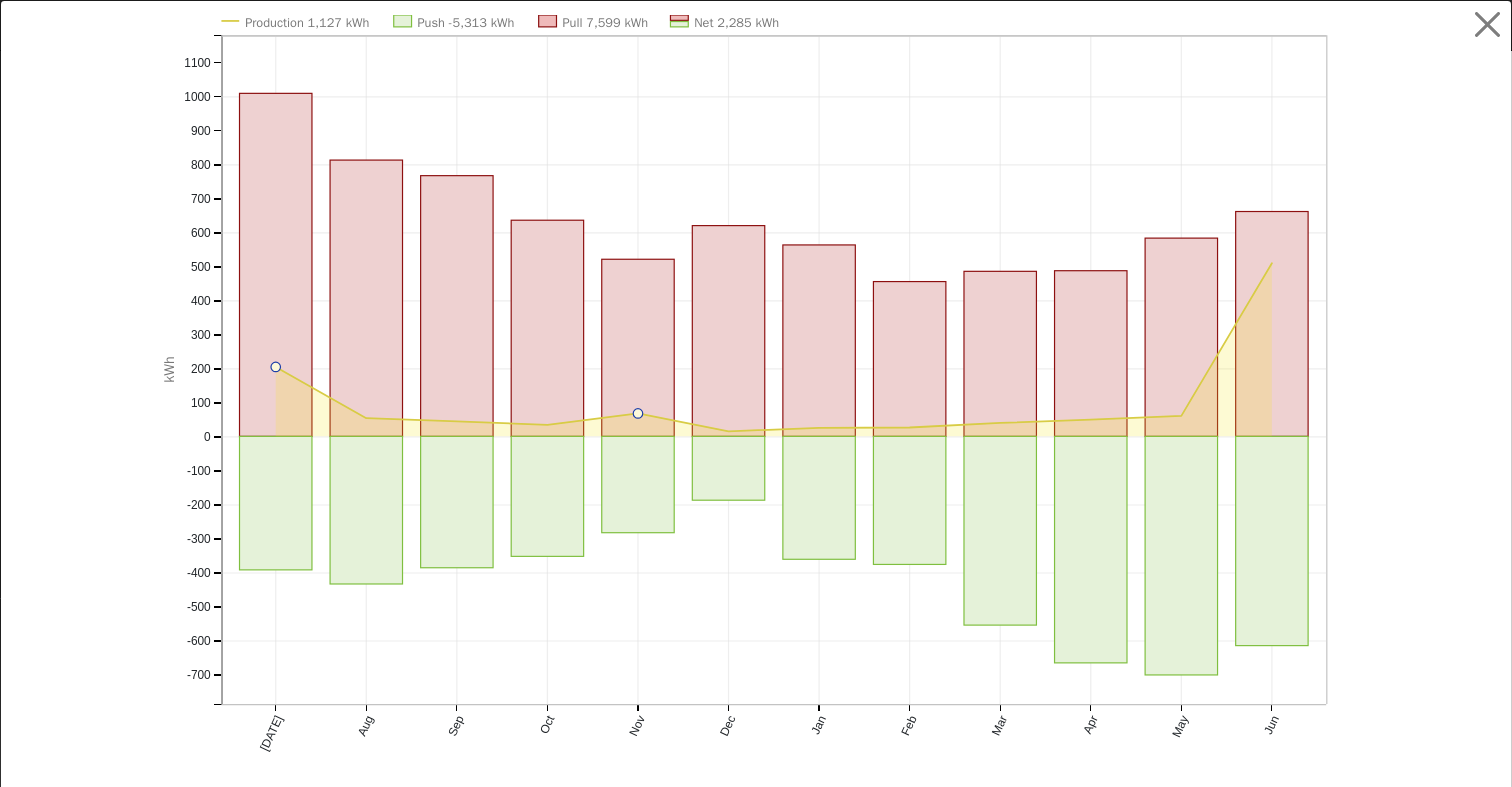 click on "Push -5,313 kWh" 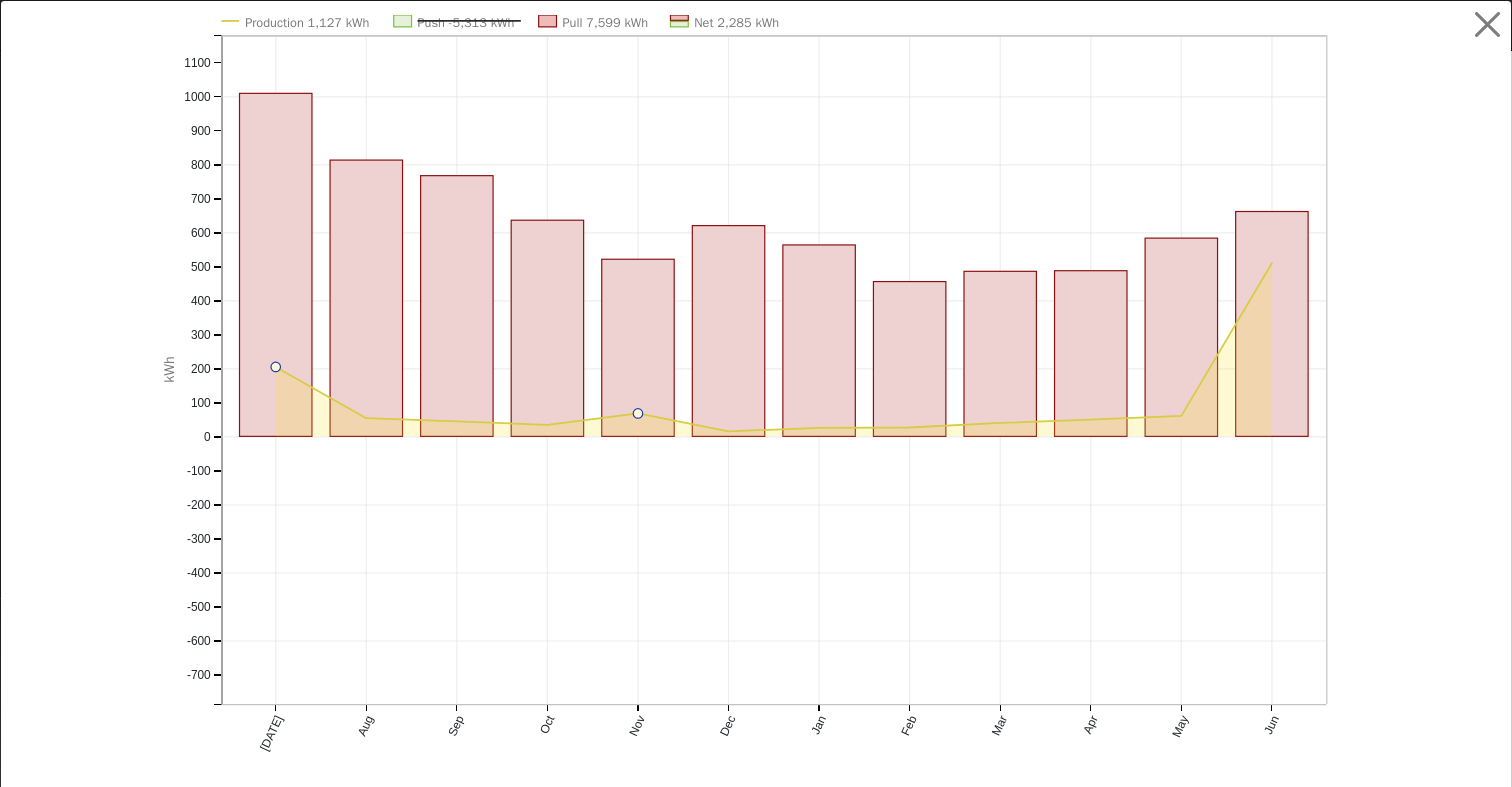 click on "Push -5,313 kWh" 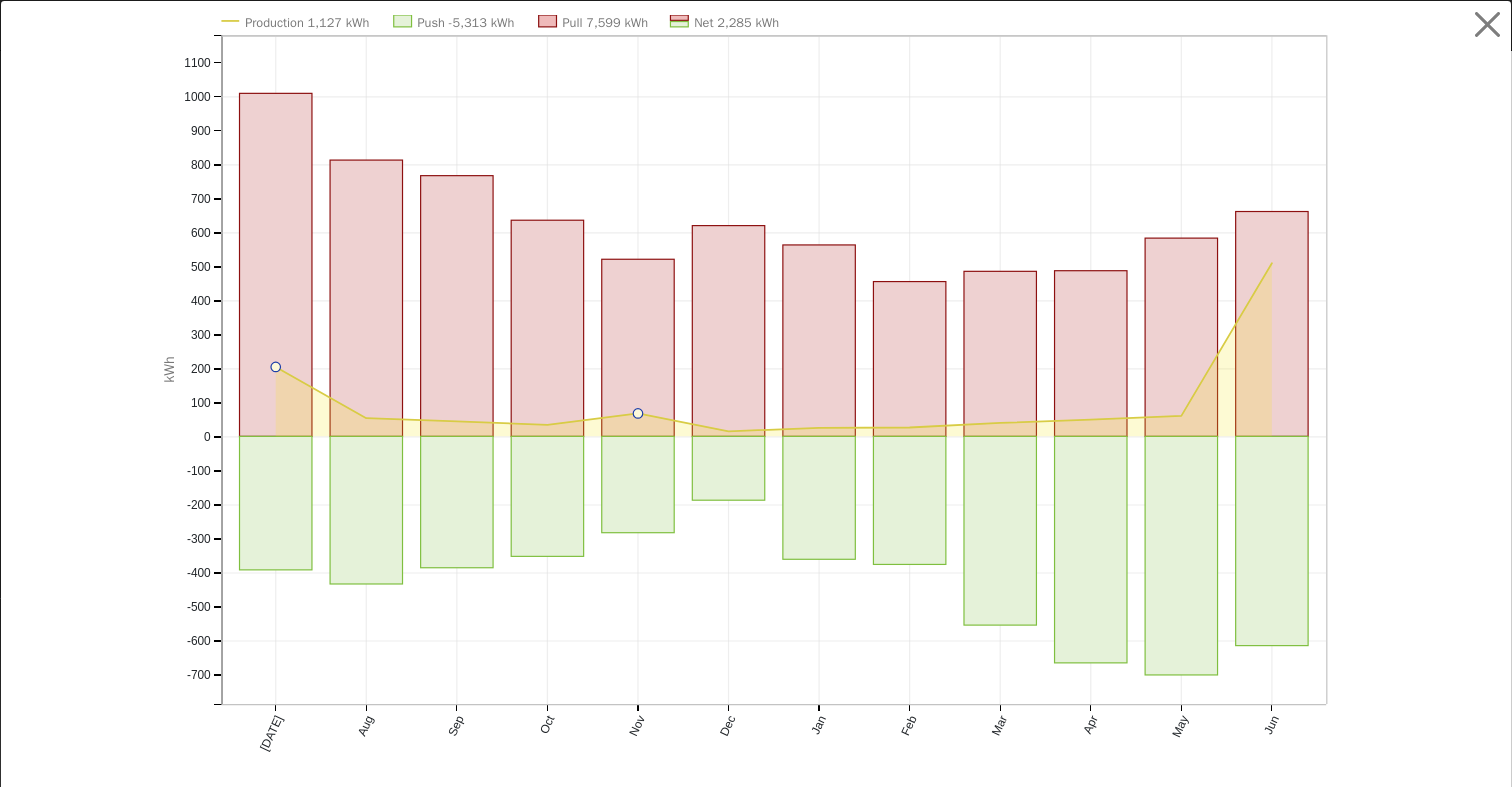 click on "Pull 7,599 kWh" 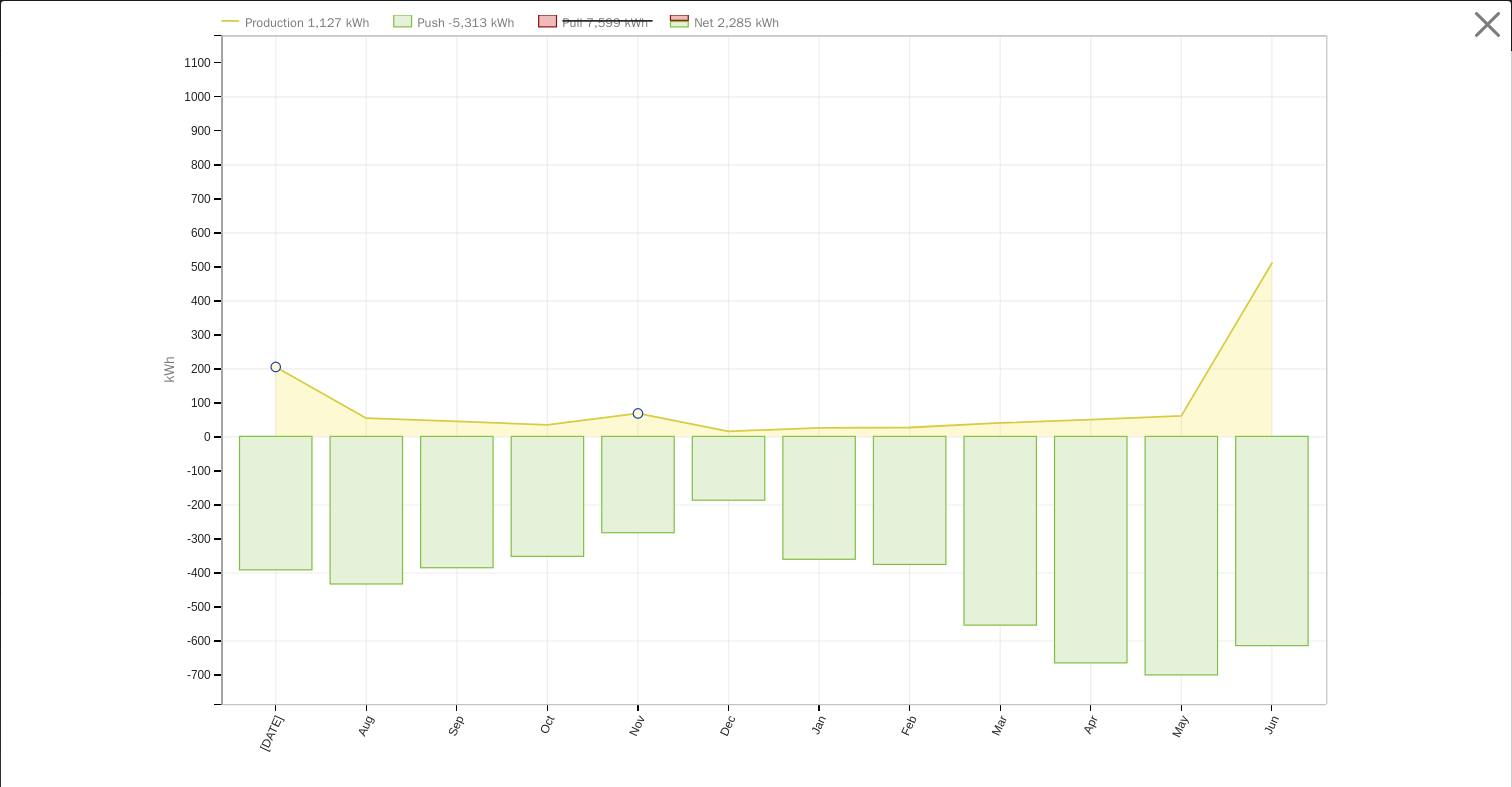 click on "Pull 7,599 kWh" 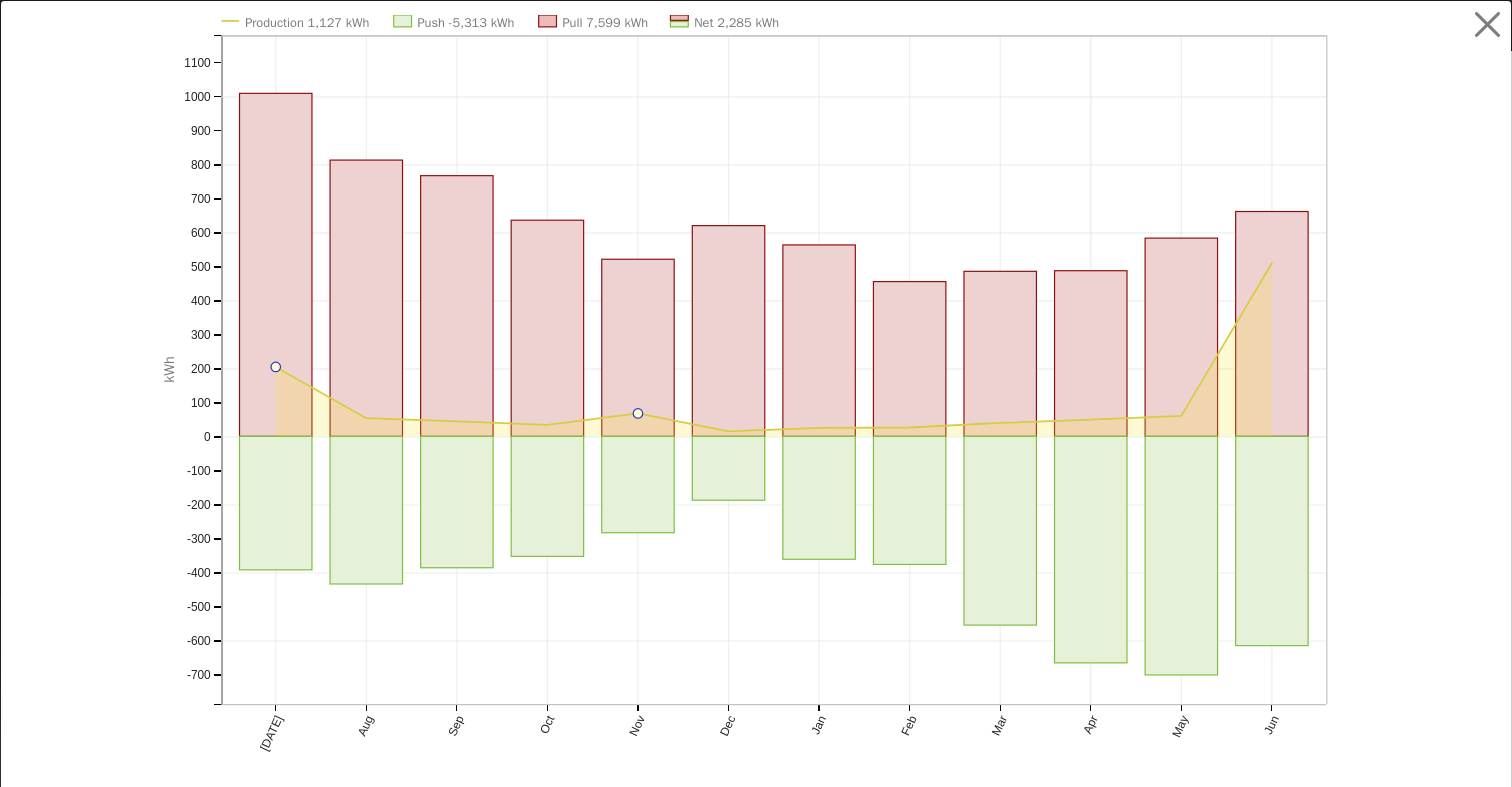 click on "Net 2,285 kWh" 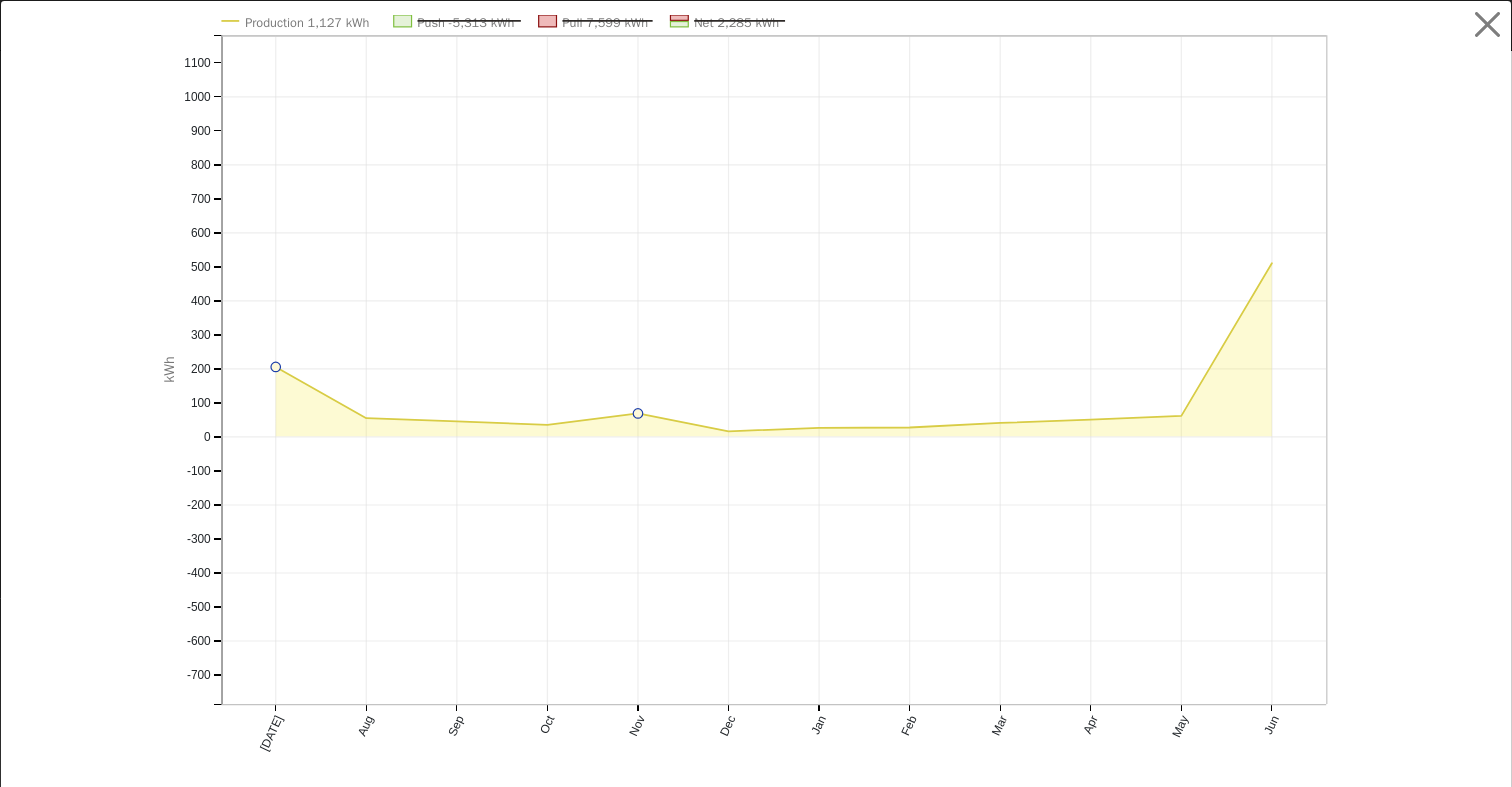 click on "Net 2,285 kWh" 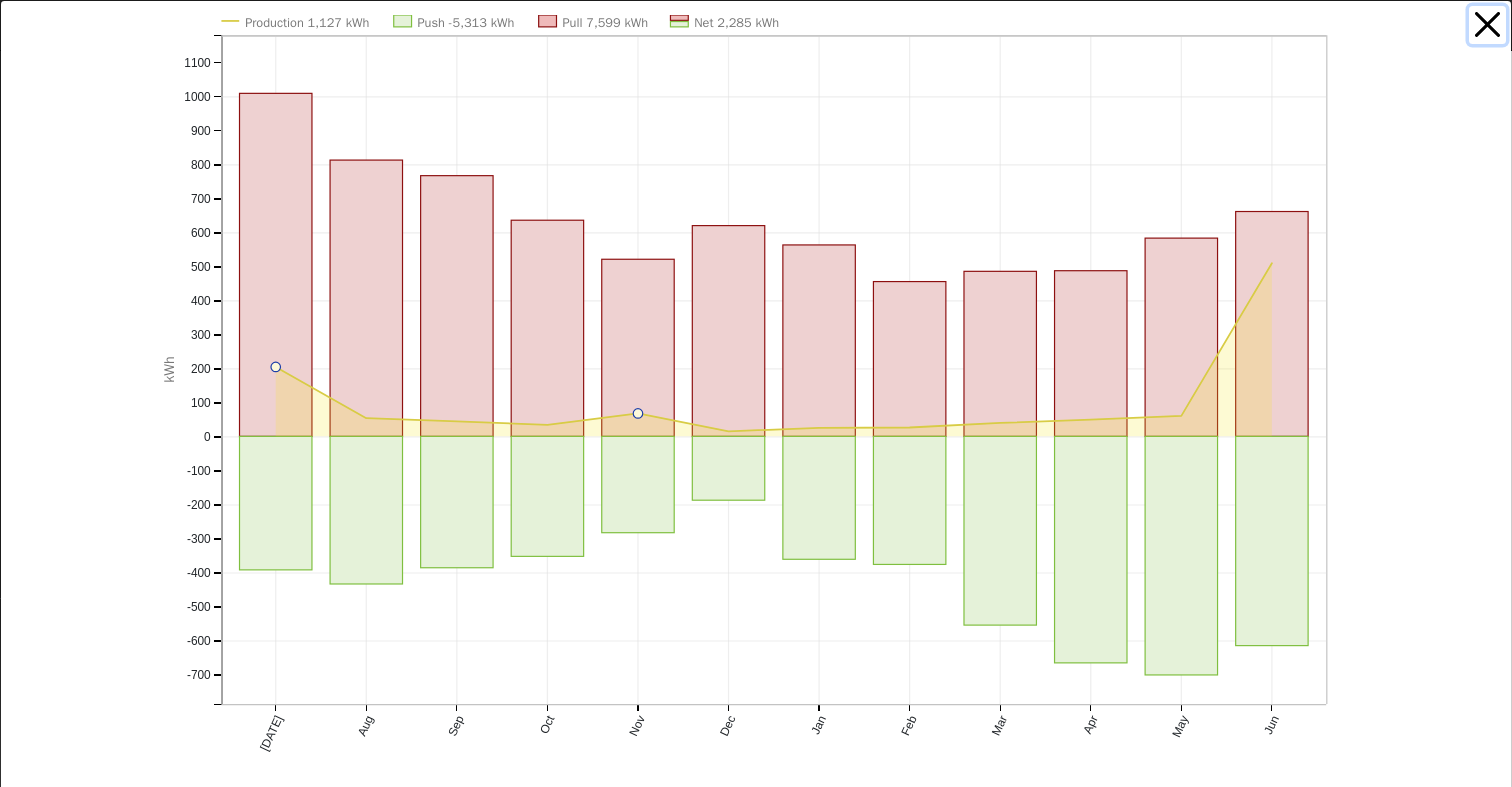 click at bounding box center [1488, 25] 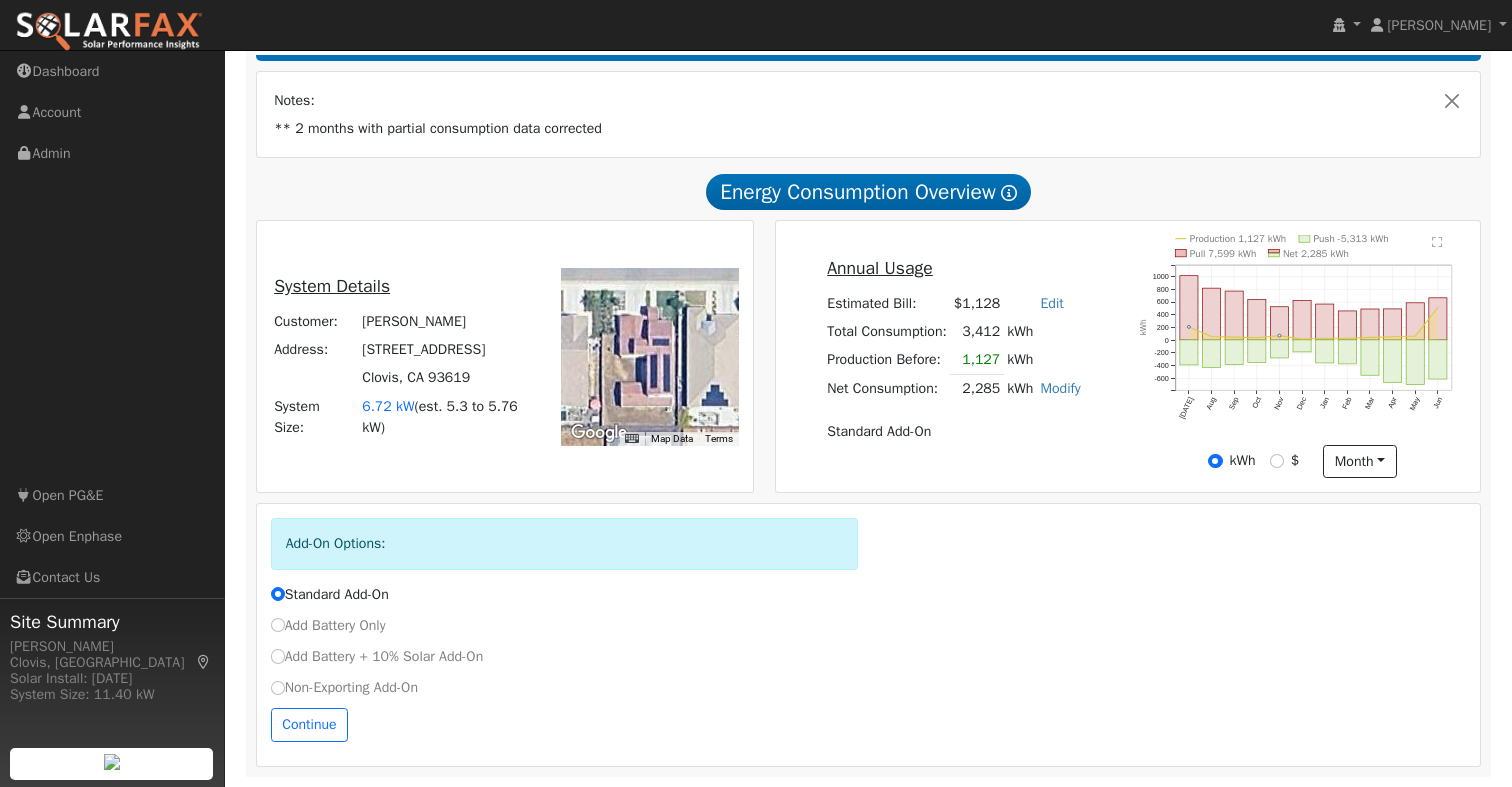 drag, startPoint x: 340, startPoint y: 680, endPoint x: 341, endPoint y: 695, distance: 15.033297 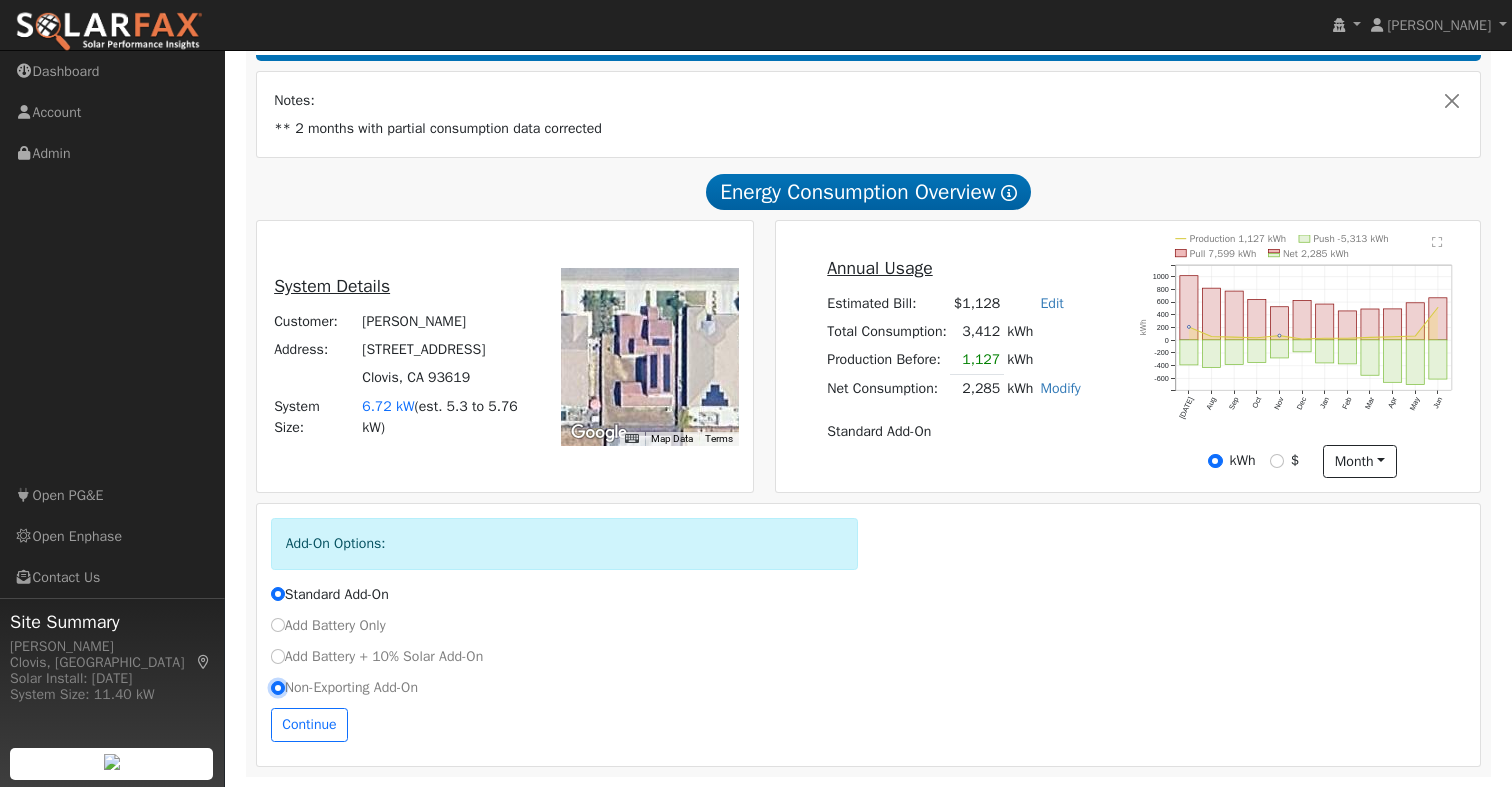 radio on "true" 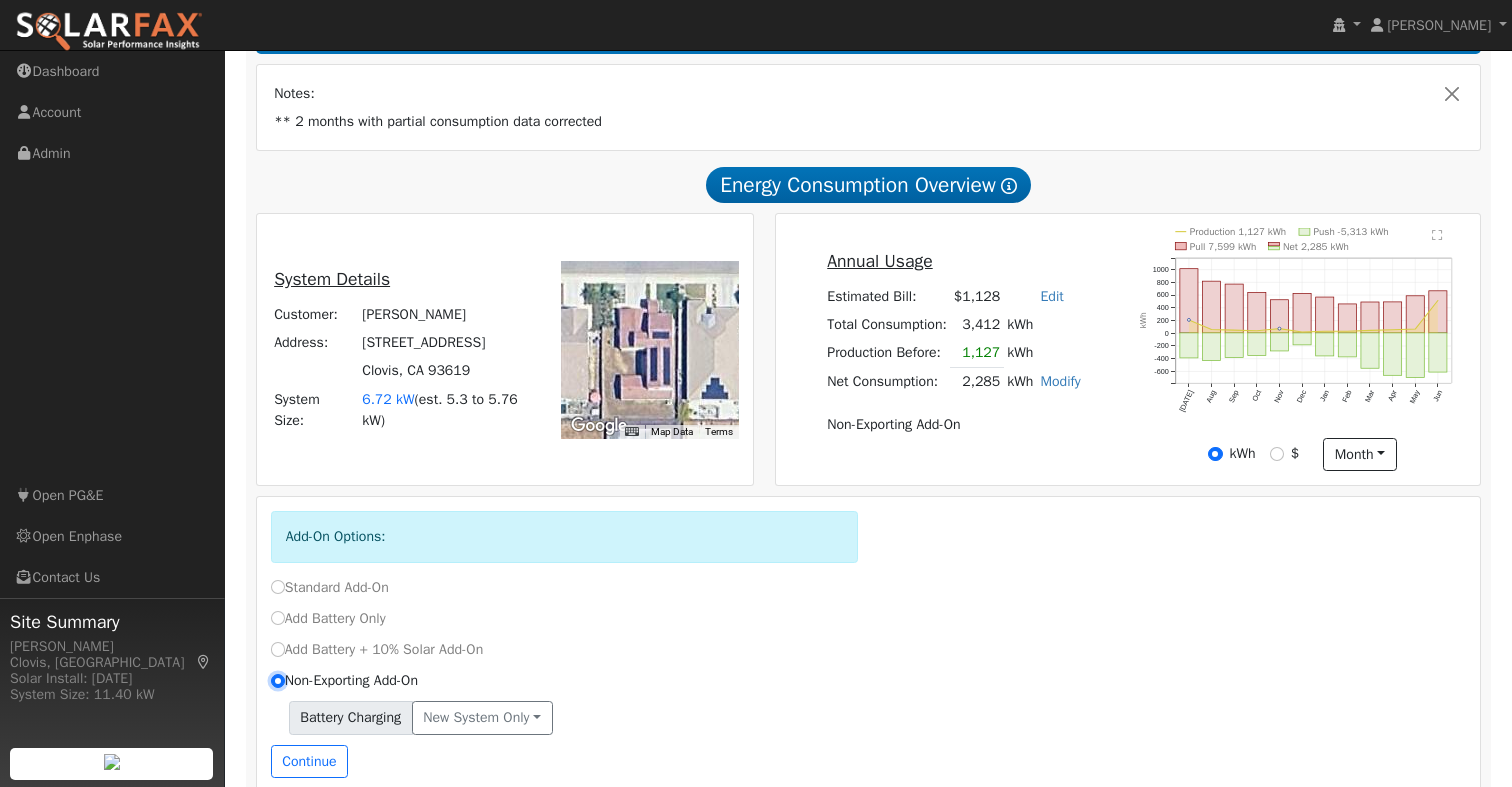 scroll, scrollTop: 424, scrollLeft: 0, axis: vertical 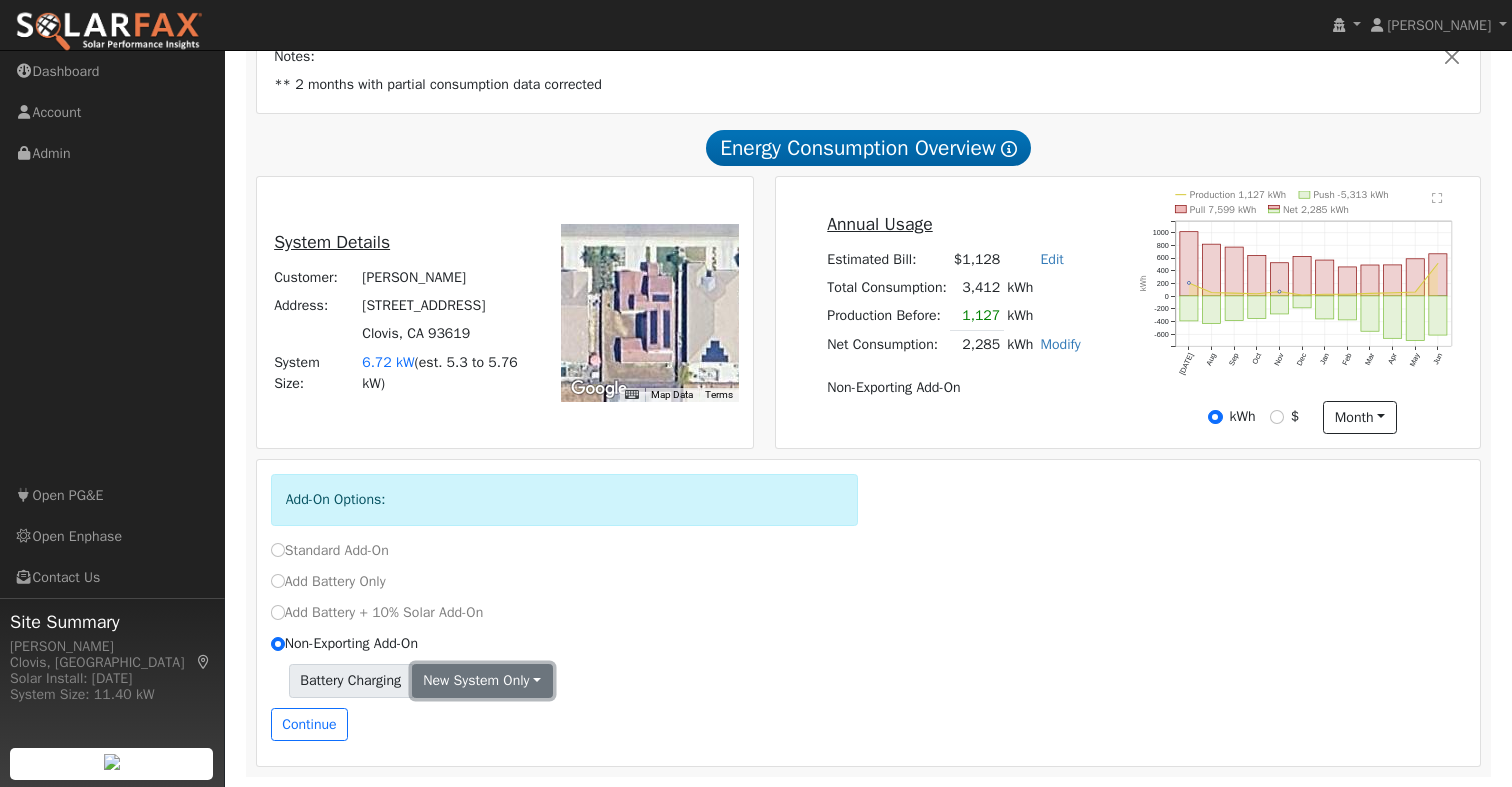 click on "New system only" at bounding box center [482, 681] 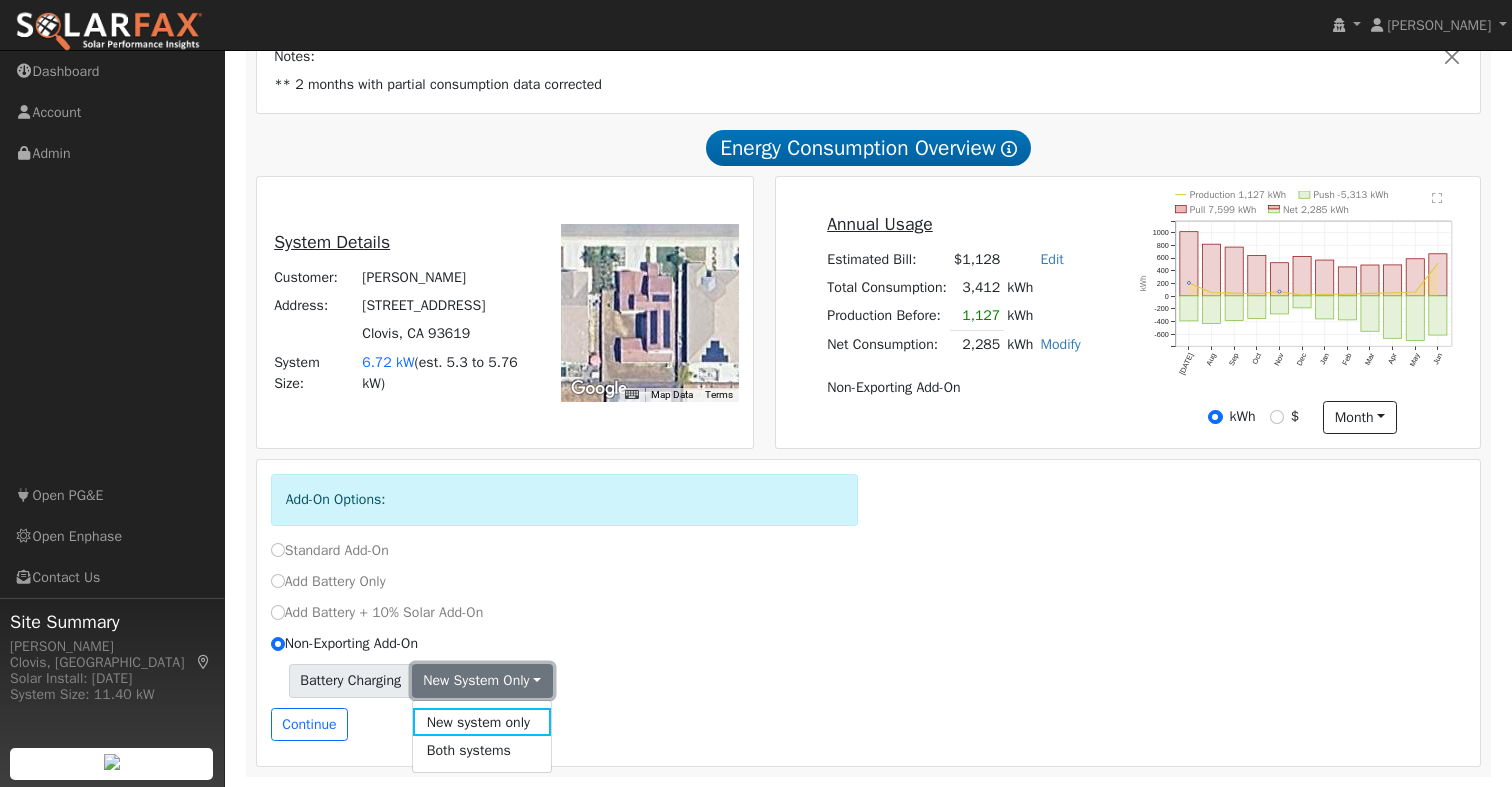 click on "New system only" at bounding box center (482, 681) 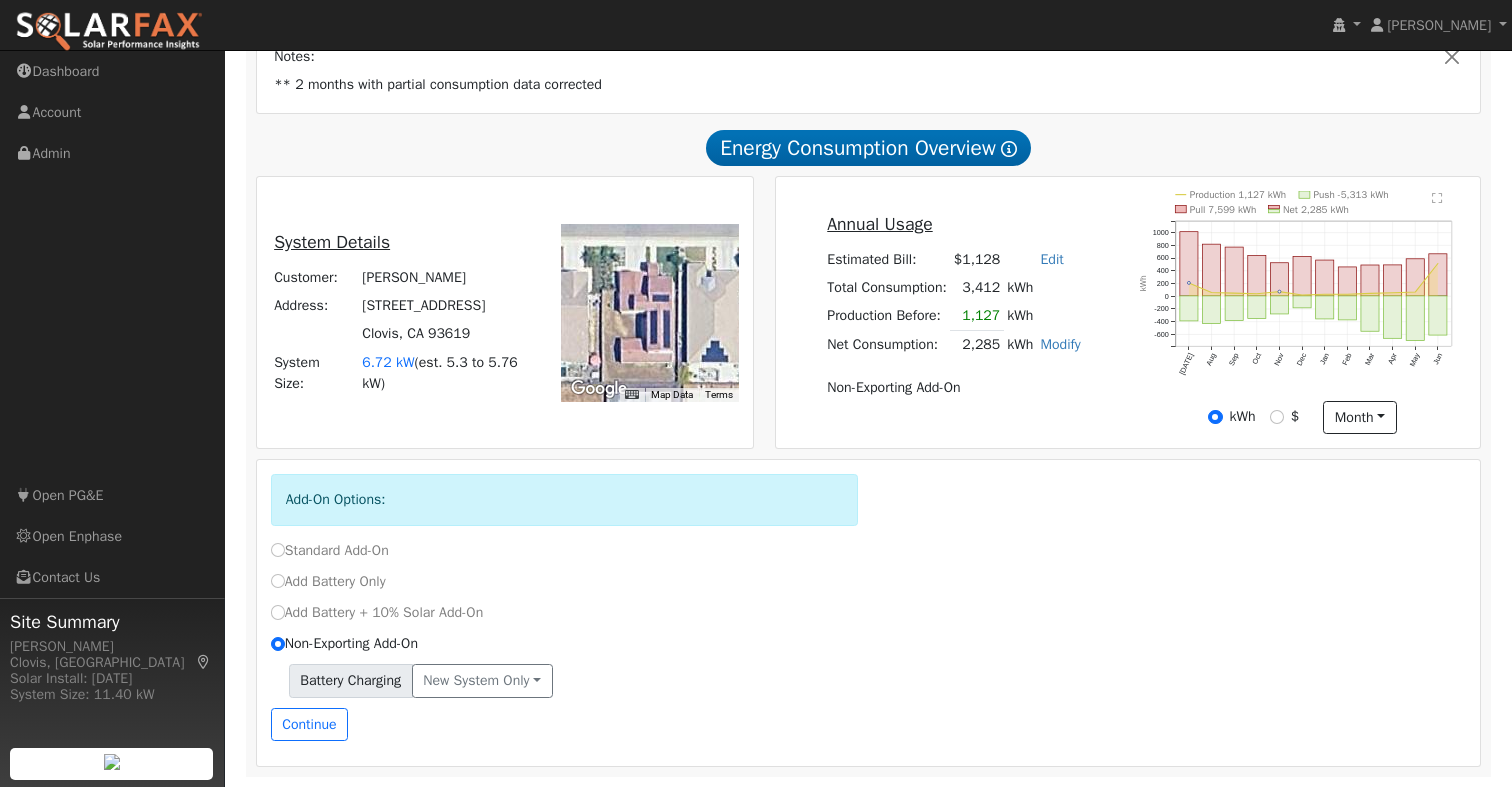drag, startPoint x: 755, startPoint y: 677, endPoint x: 721, endPoint y: 676, distance: 34.0147 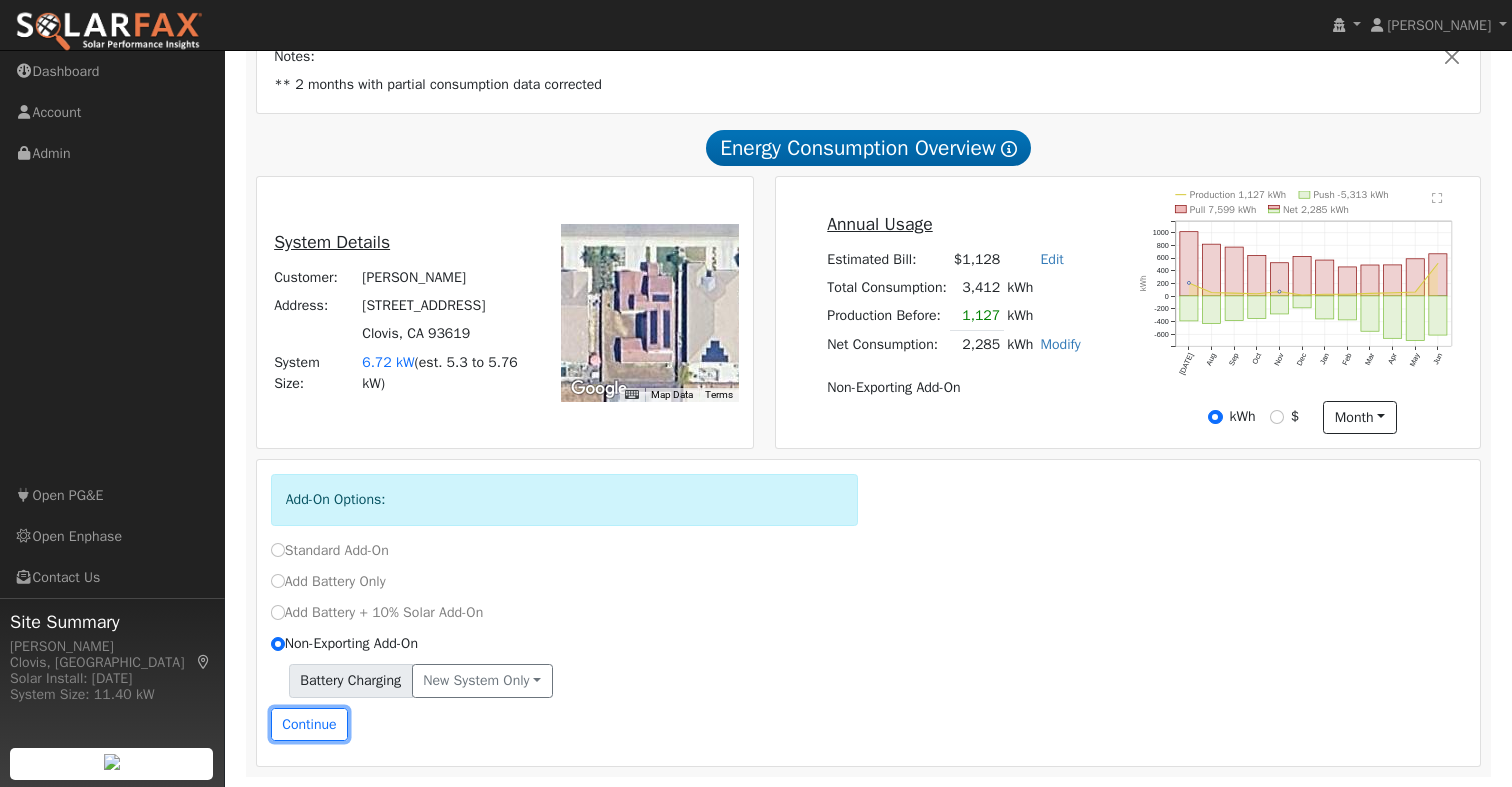 click on "Continue" at bounding box center [310, 725] 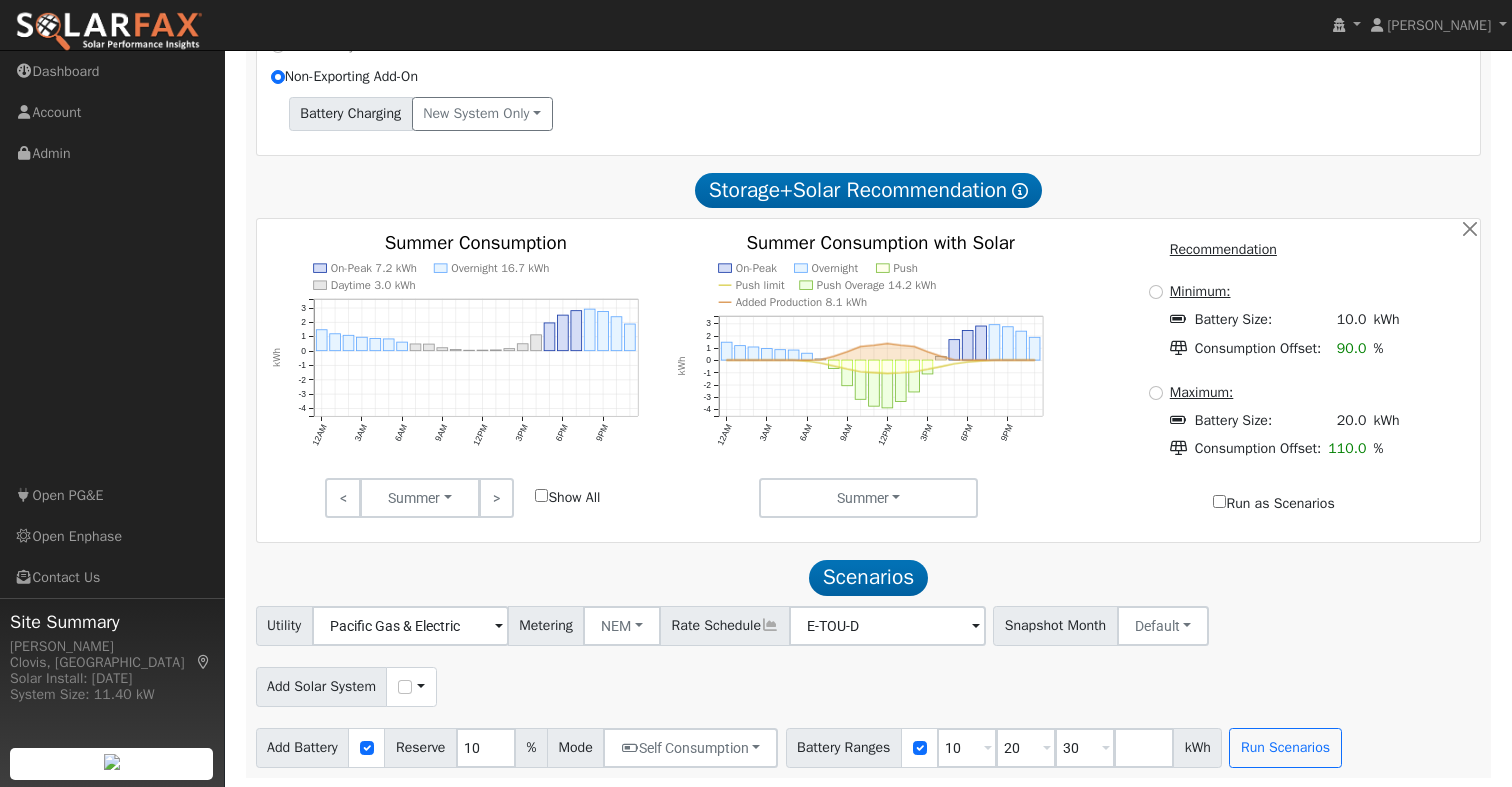 scroll, scrollTop: 991, scrollLeft: 0, axis: vertical 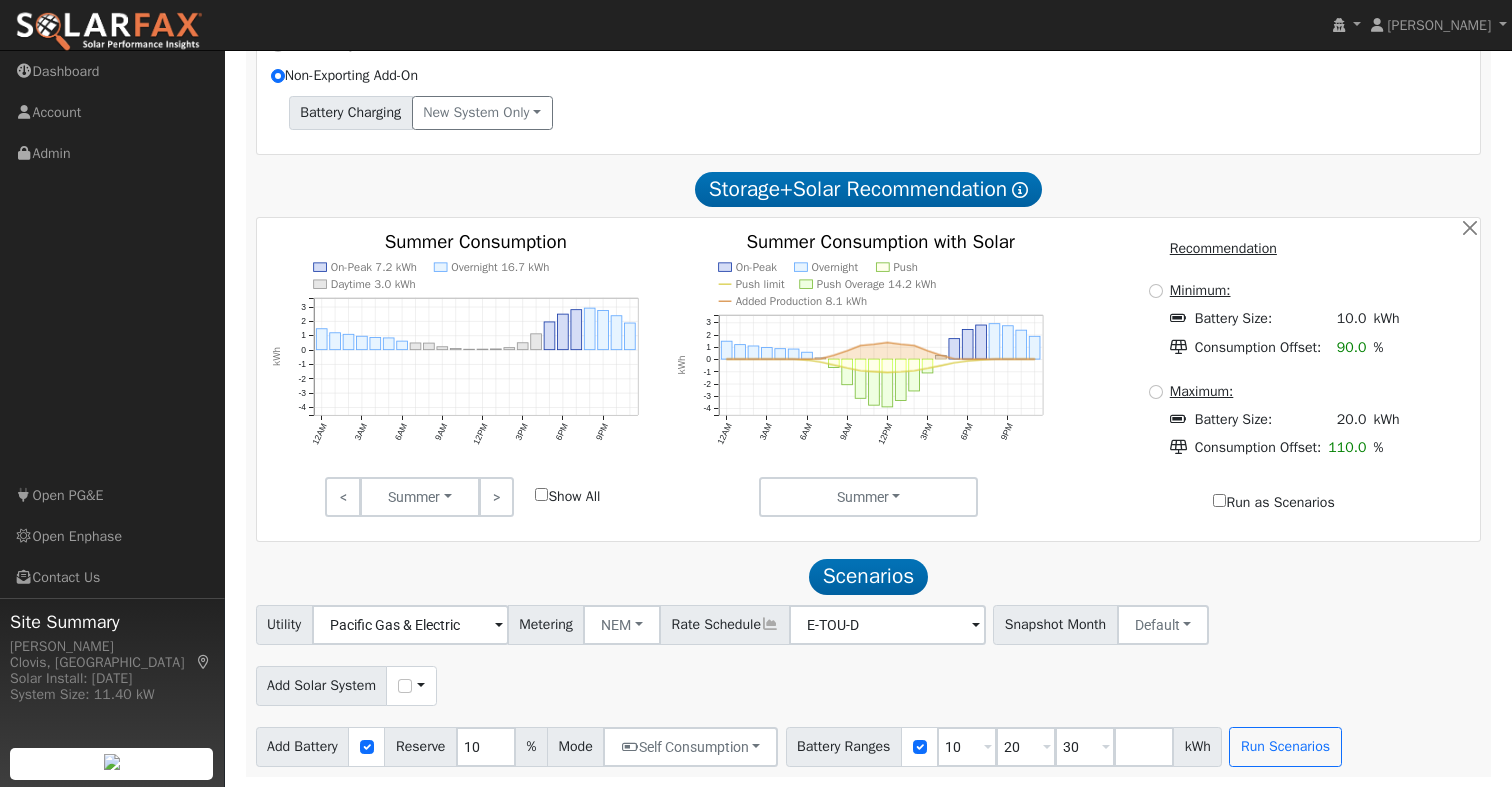 click on "Use CSV Data" at bounding box center [411, 686] 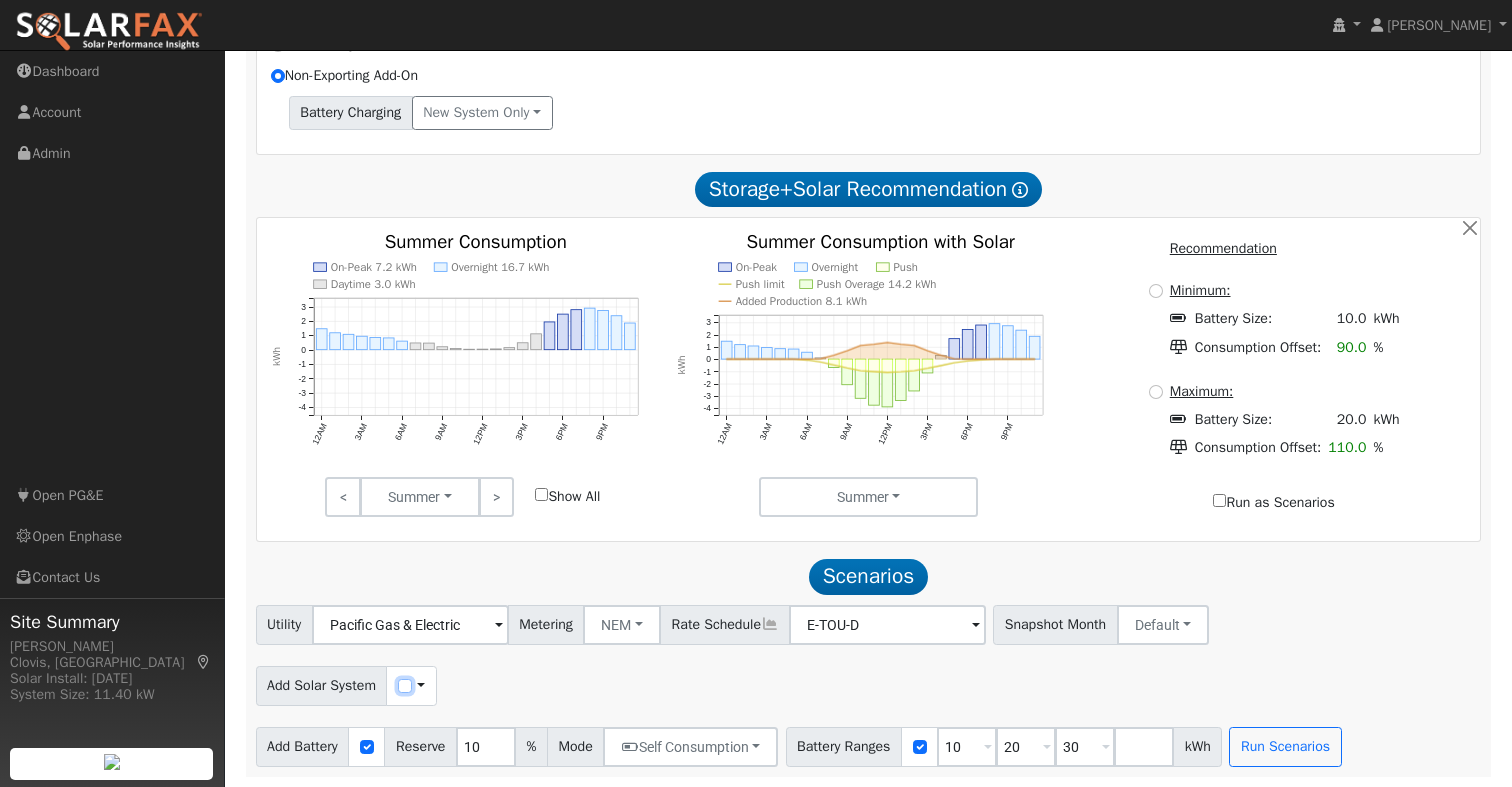 drag, startPoint x: 406, startPoint y: 686, endPoint x: 418, endPoint y: 688, distance: 12.165525 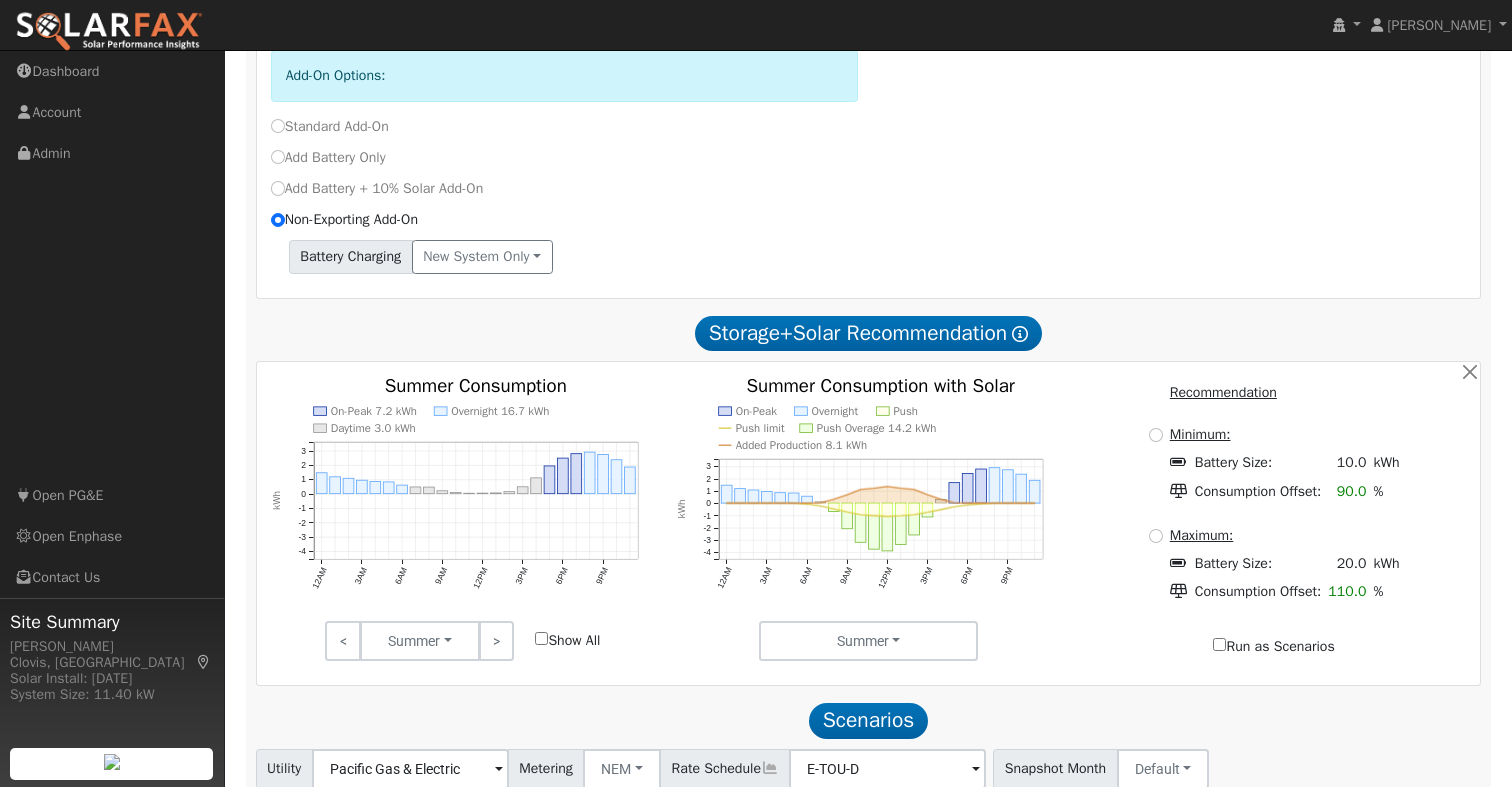 scroll, scrollTop: 991, scrollLeft: 0, axis: vertical 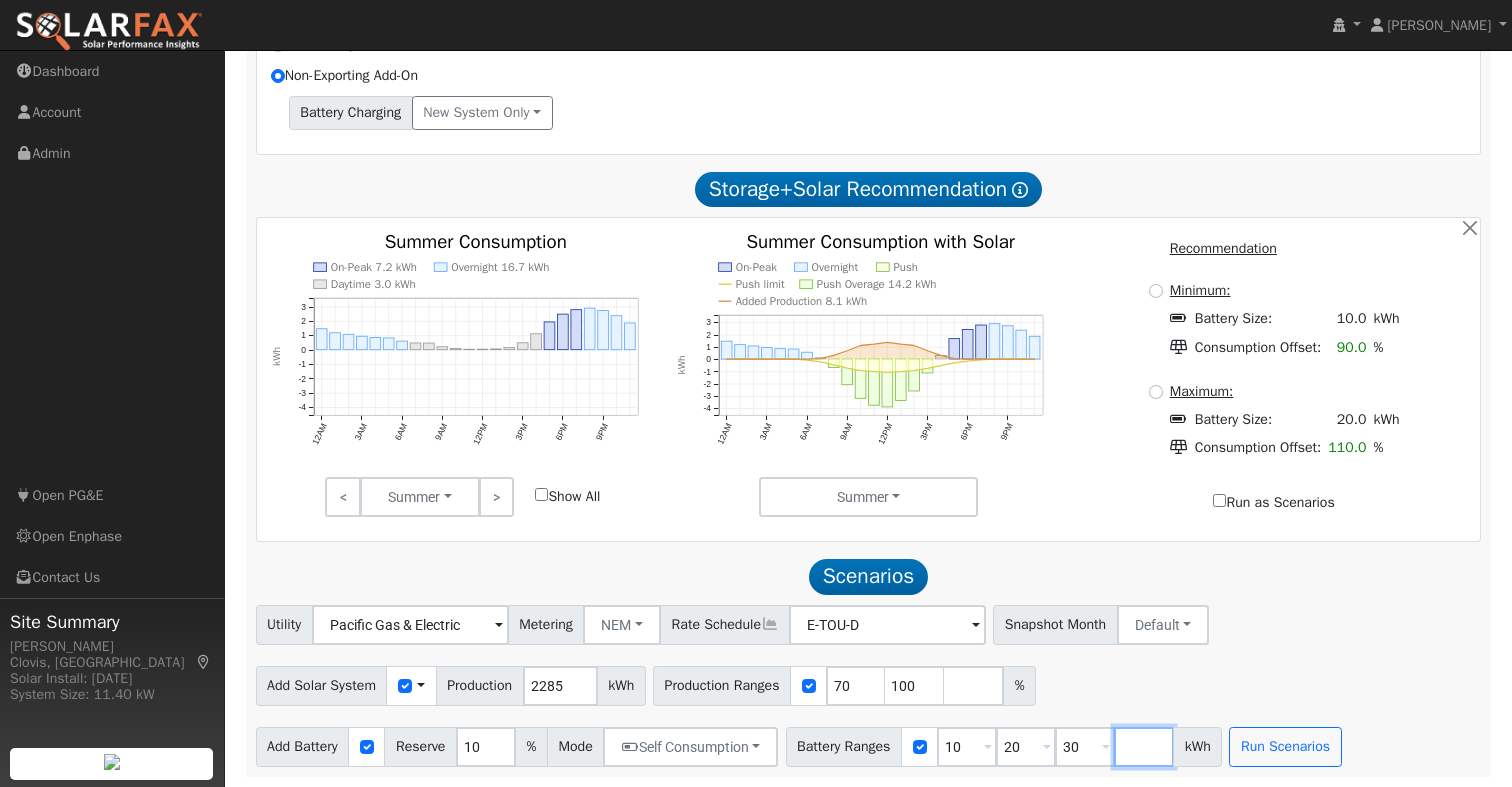 click at bounding box center [1144, 747] 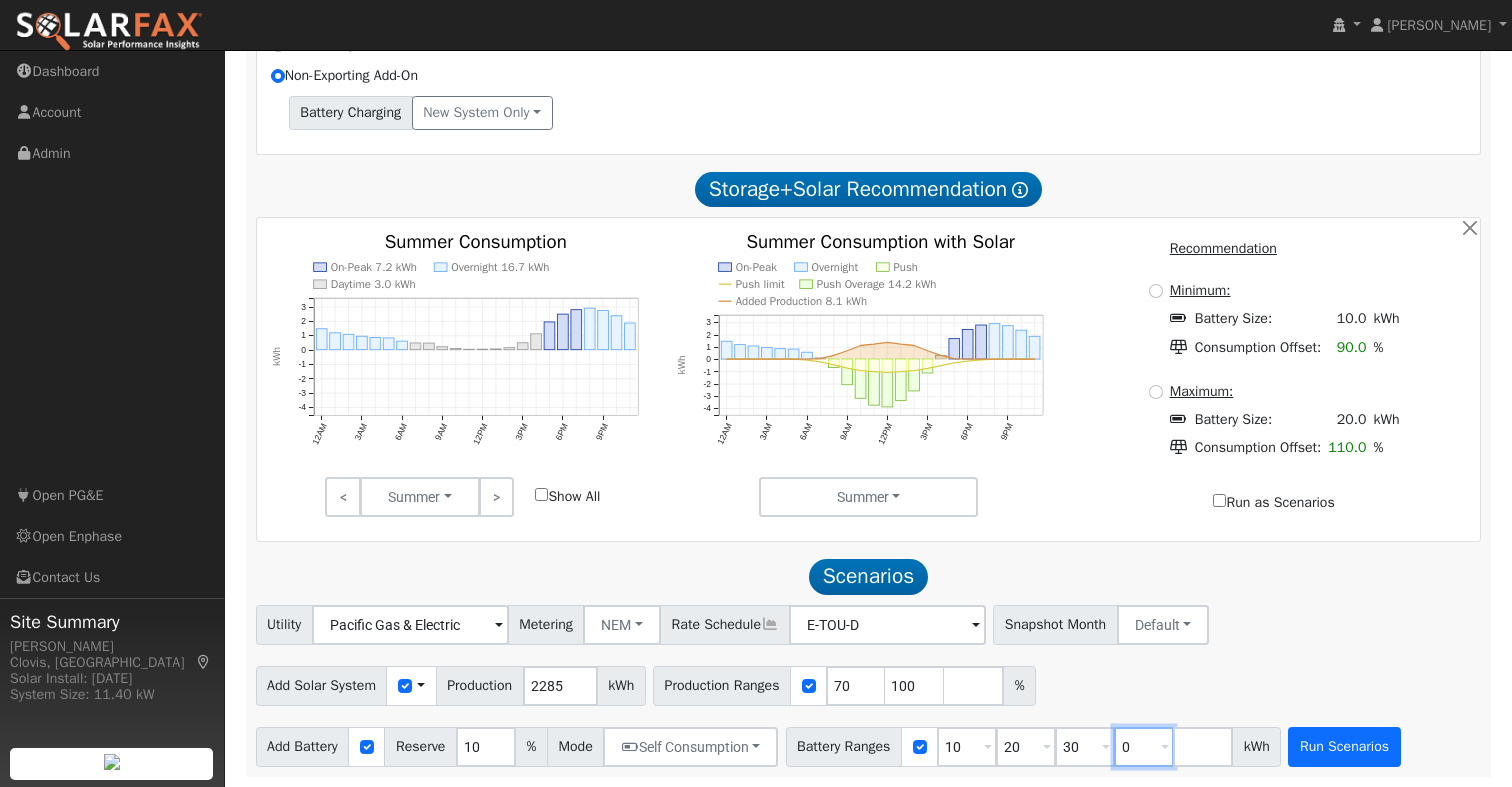 type on "0" 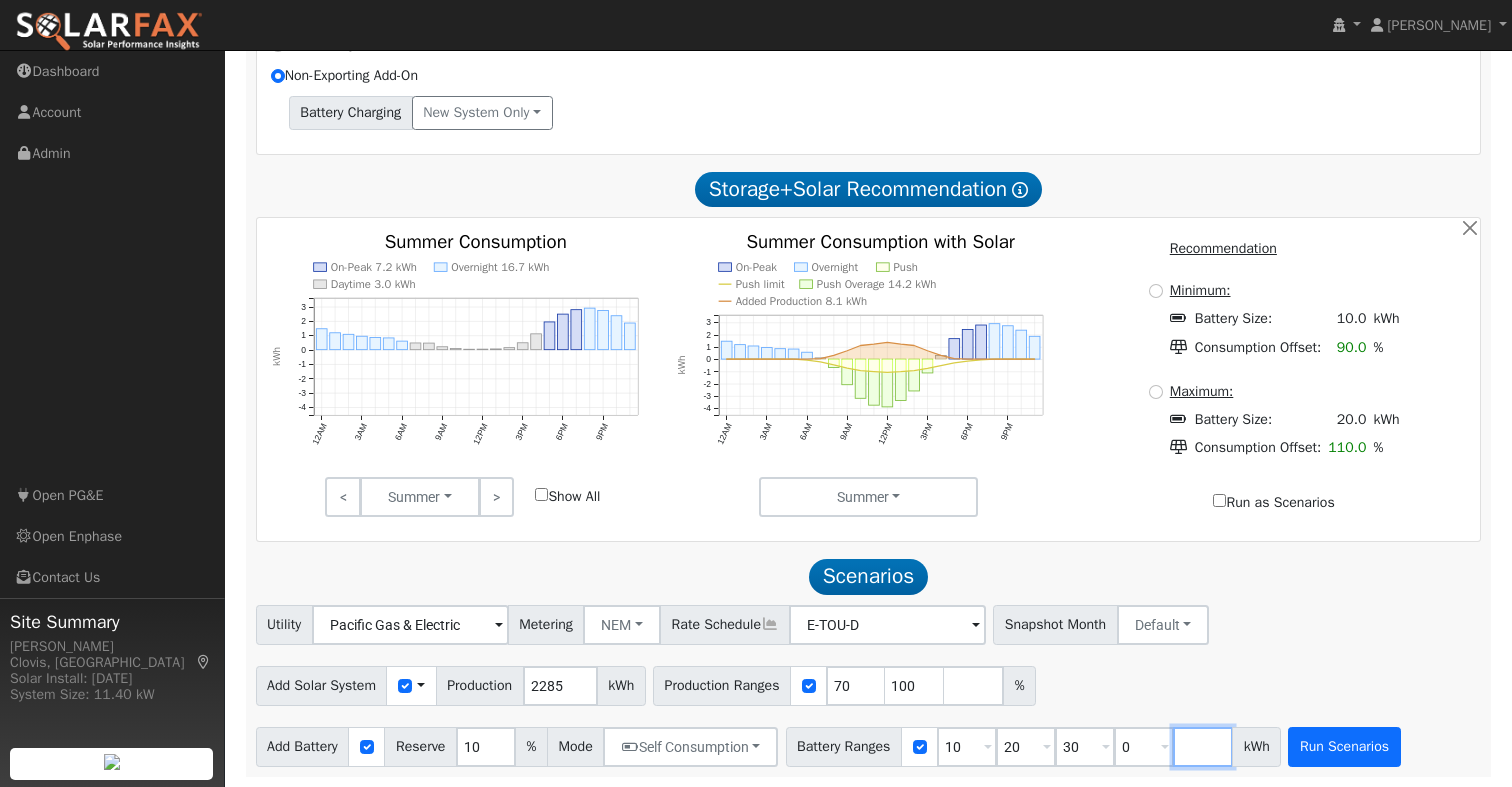 type on "0" 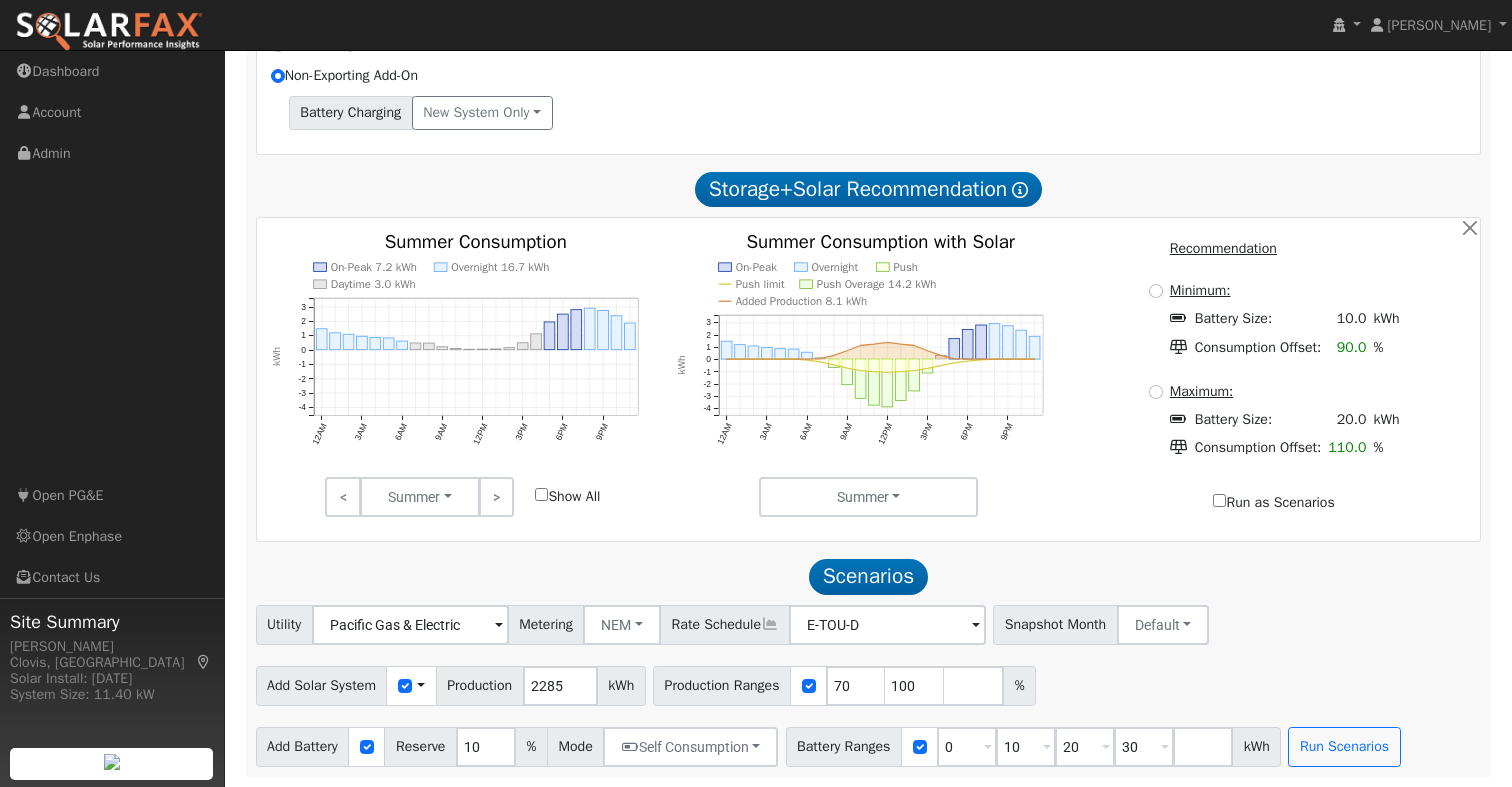 click on "Utility Pacific Gas & Electric Metering NEM NEM NBT  Rate Schedule  E-TOU-D - None - Snapshot Month Default Jan Feb Mar Apr May Jun Jul Aug Sep Oct Nov Dec Add Solar System Use CSV Data Production 2285 kWh Production Ranges 70 100 % Add Battery Reserve 10 % Mode  Self Consumption  Self Consumption  Peak Savings    Backup Battery Ranges 0 Overrides Reserve % Mode  None None  Self Consumption  Peak Savings    Backup 10 Overrides Reserve % Mode  None None  Self Consumption  Peak Savings    Backup 20 Overrides Reserve % Mode  None None  Self Consumption  Peak Savings    Backup 30 Overrides Reserve % Mode  None None  Self Consumption  Peak Savings    Backup kWh Run Scenarios" at bounding box center [868, 686] 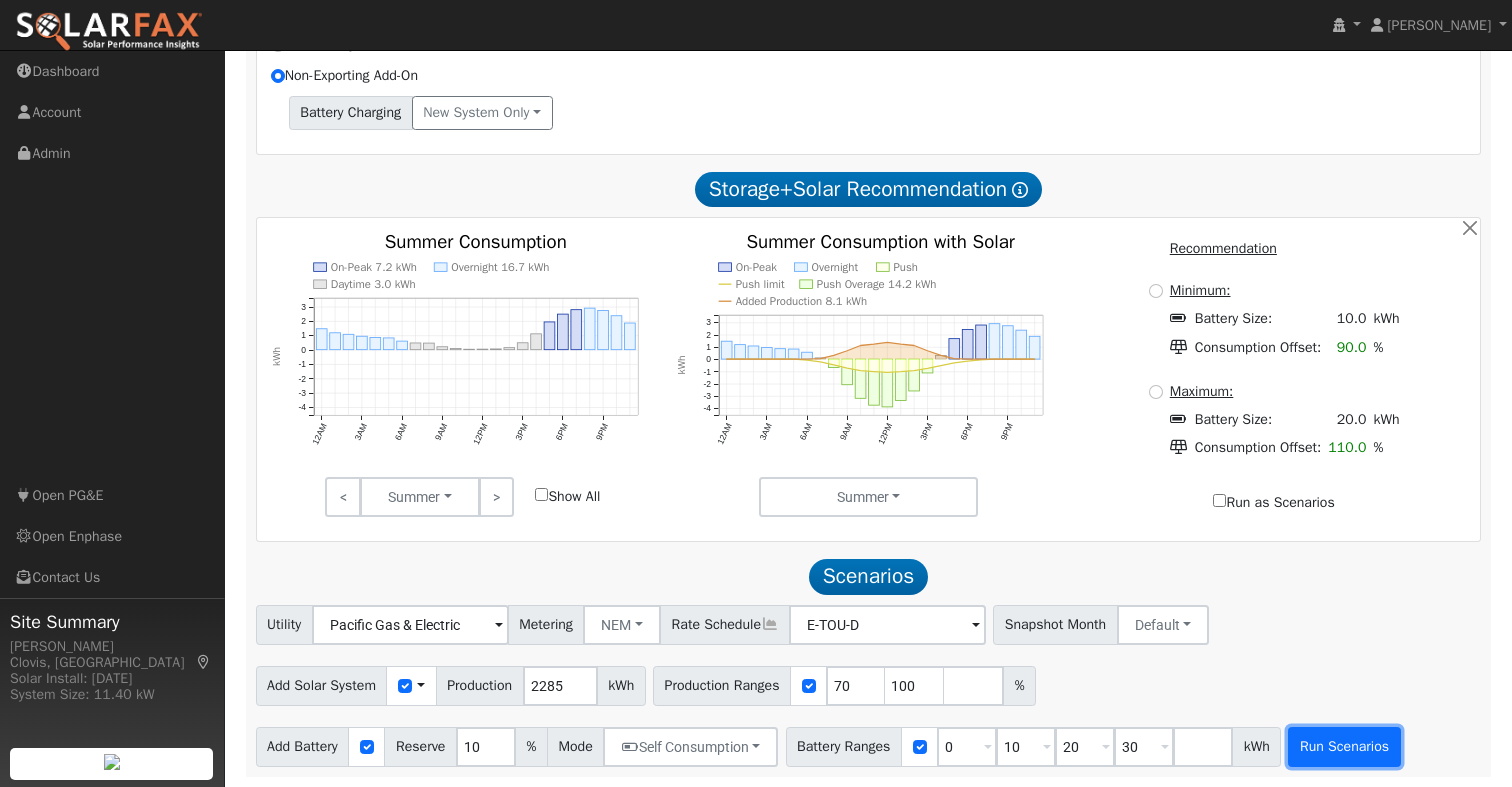 click on "Run Scenarios" at bounding box center [1344, 747] 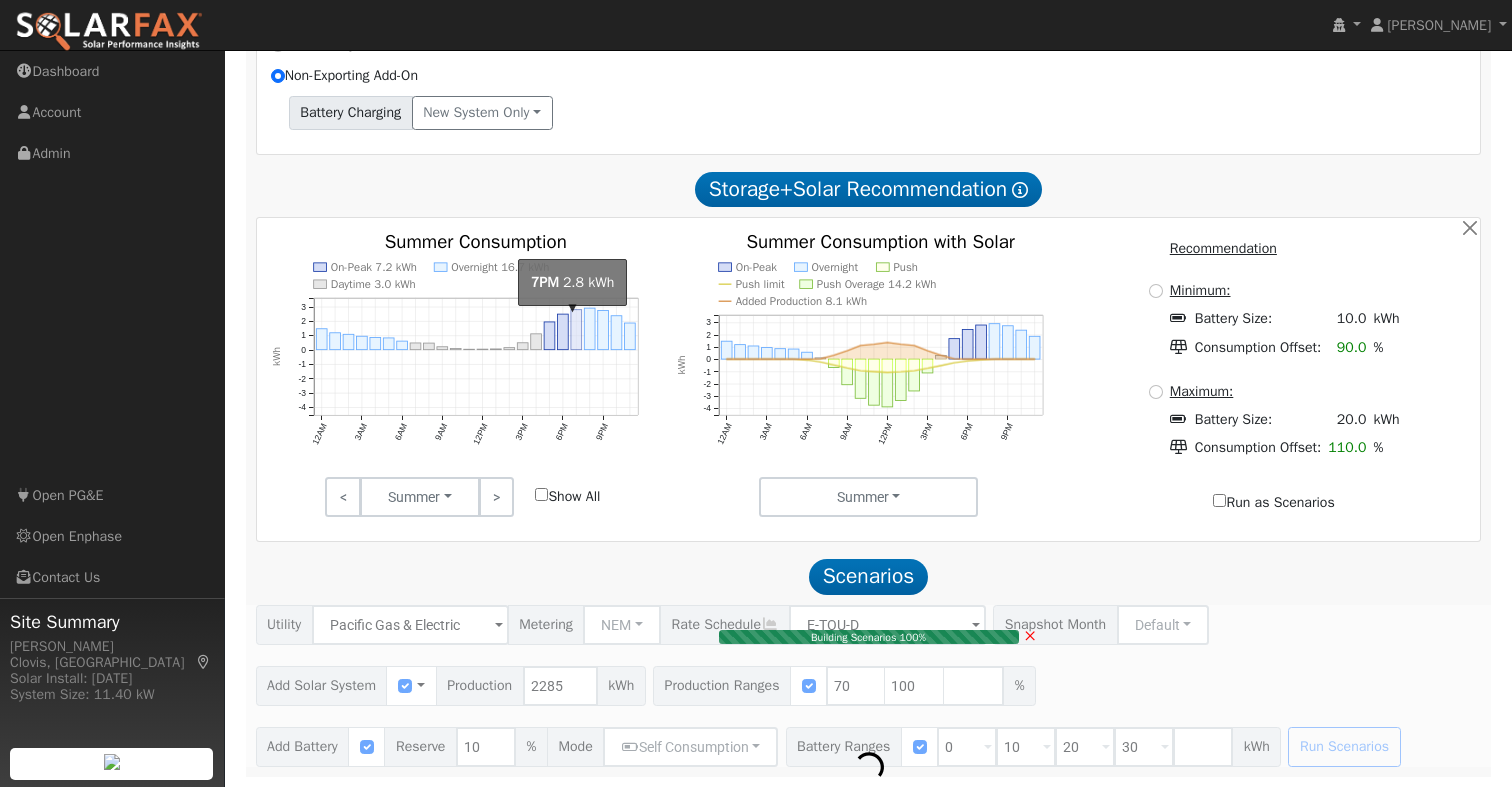 type on "1.6" 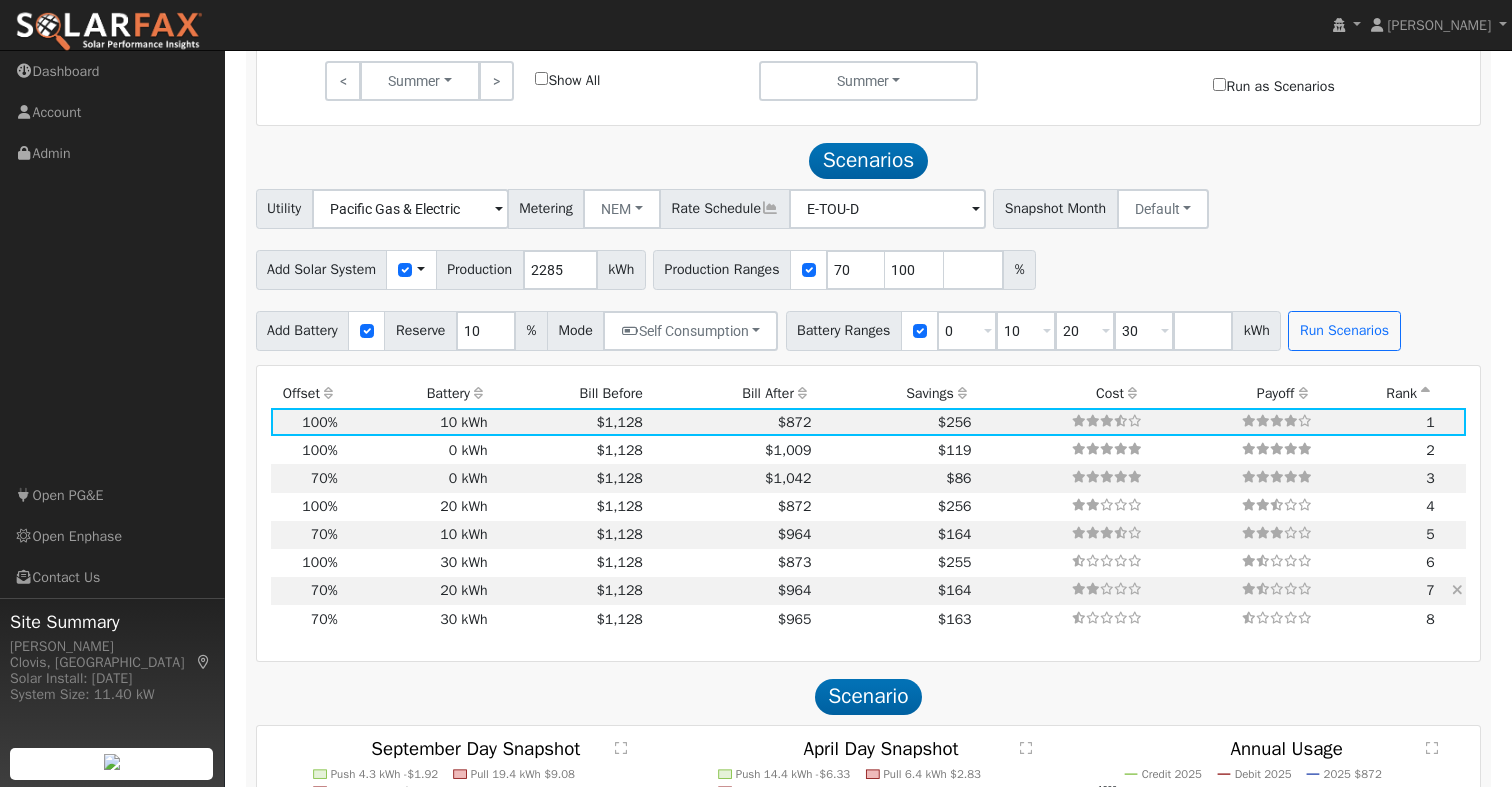 scroll, scrollTop: 1402, scrollLeft: 0, axis: vertical 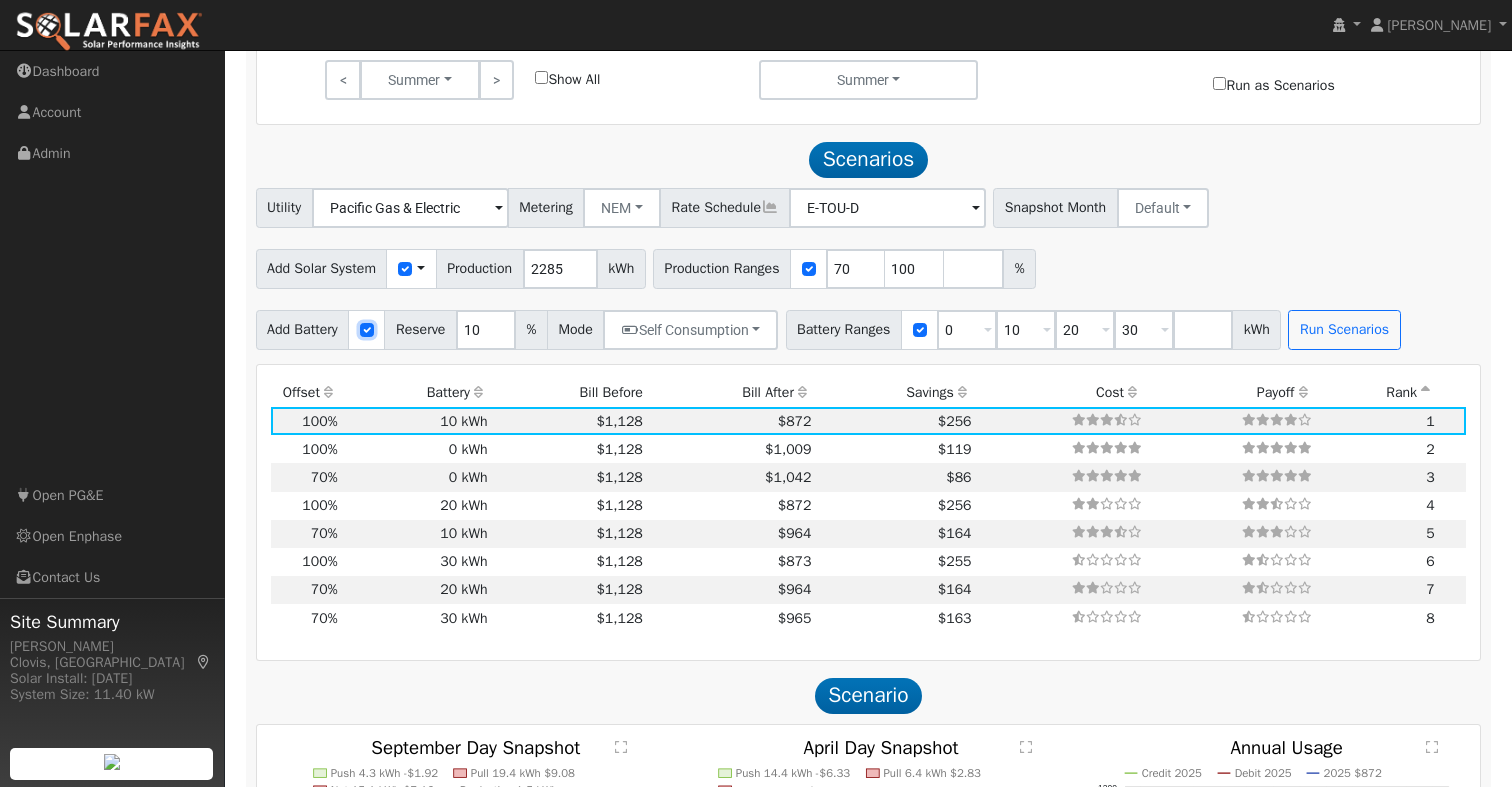 click at bounding box center (367, 330) 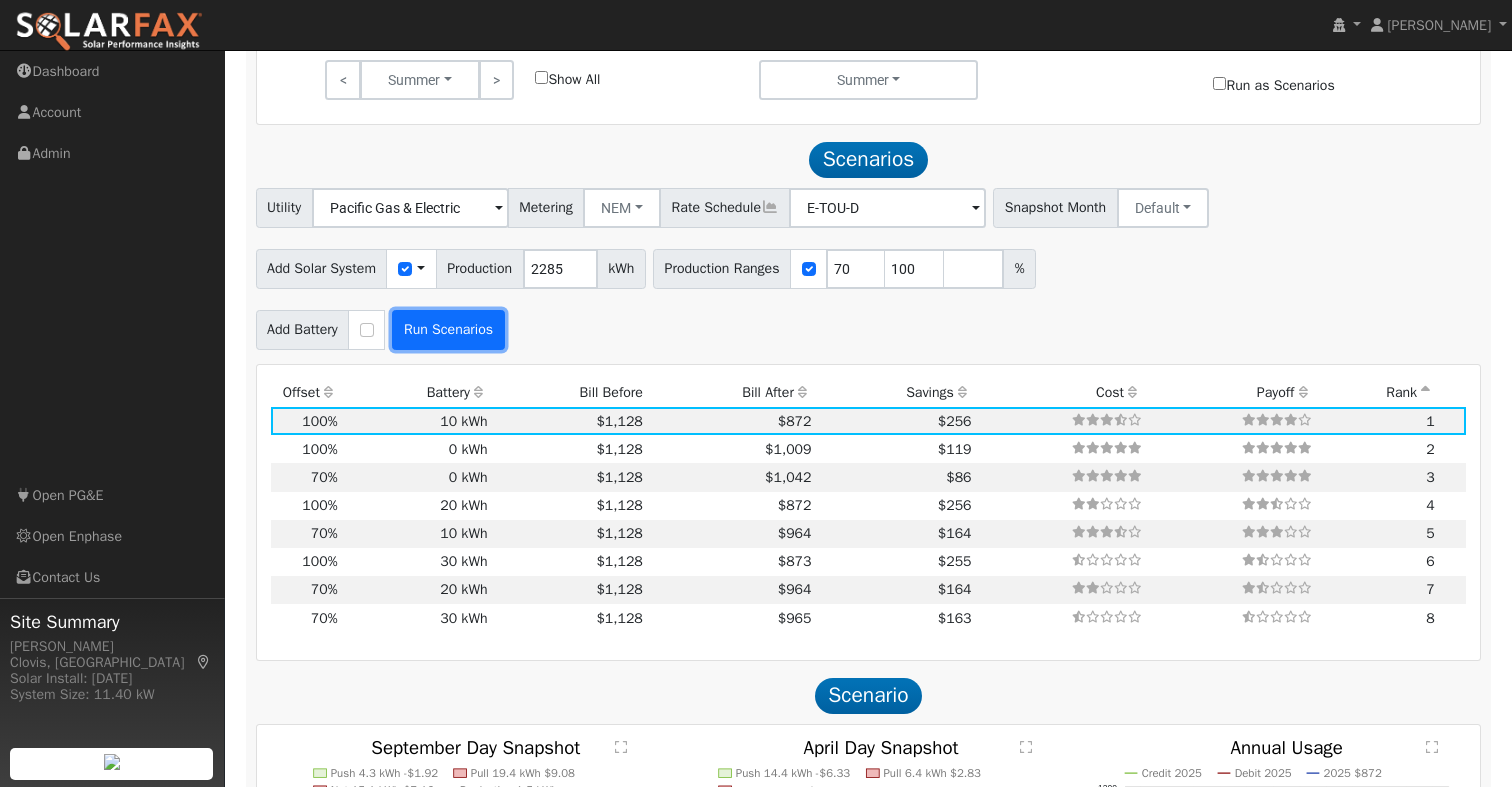 click on "Run Scenarios" at bounding box center [448, 330] 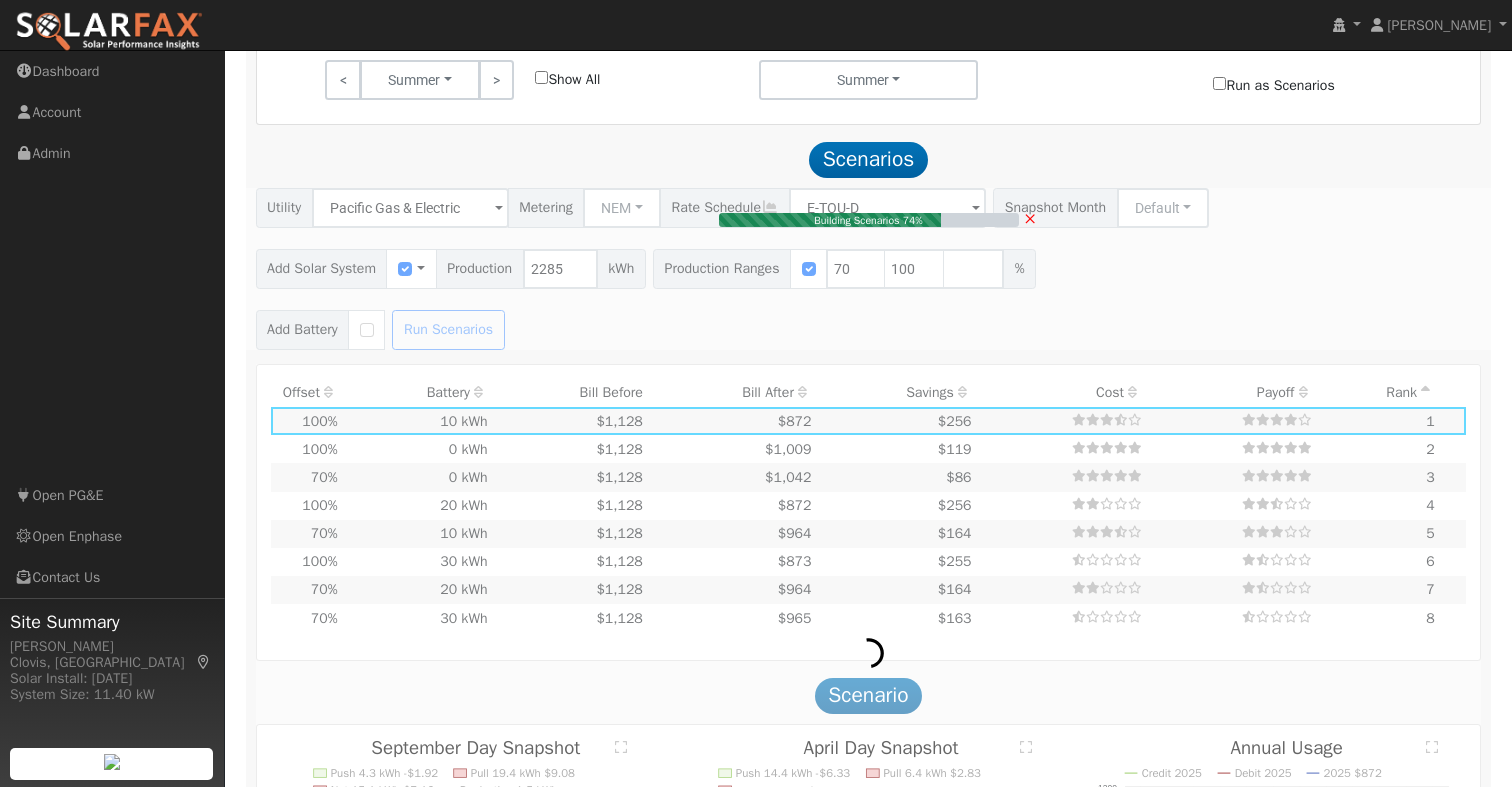 type on "1.1" 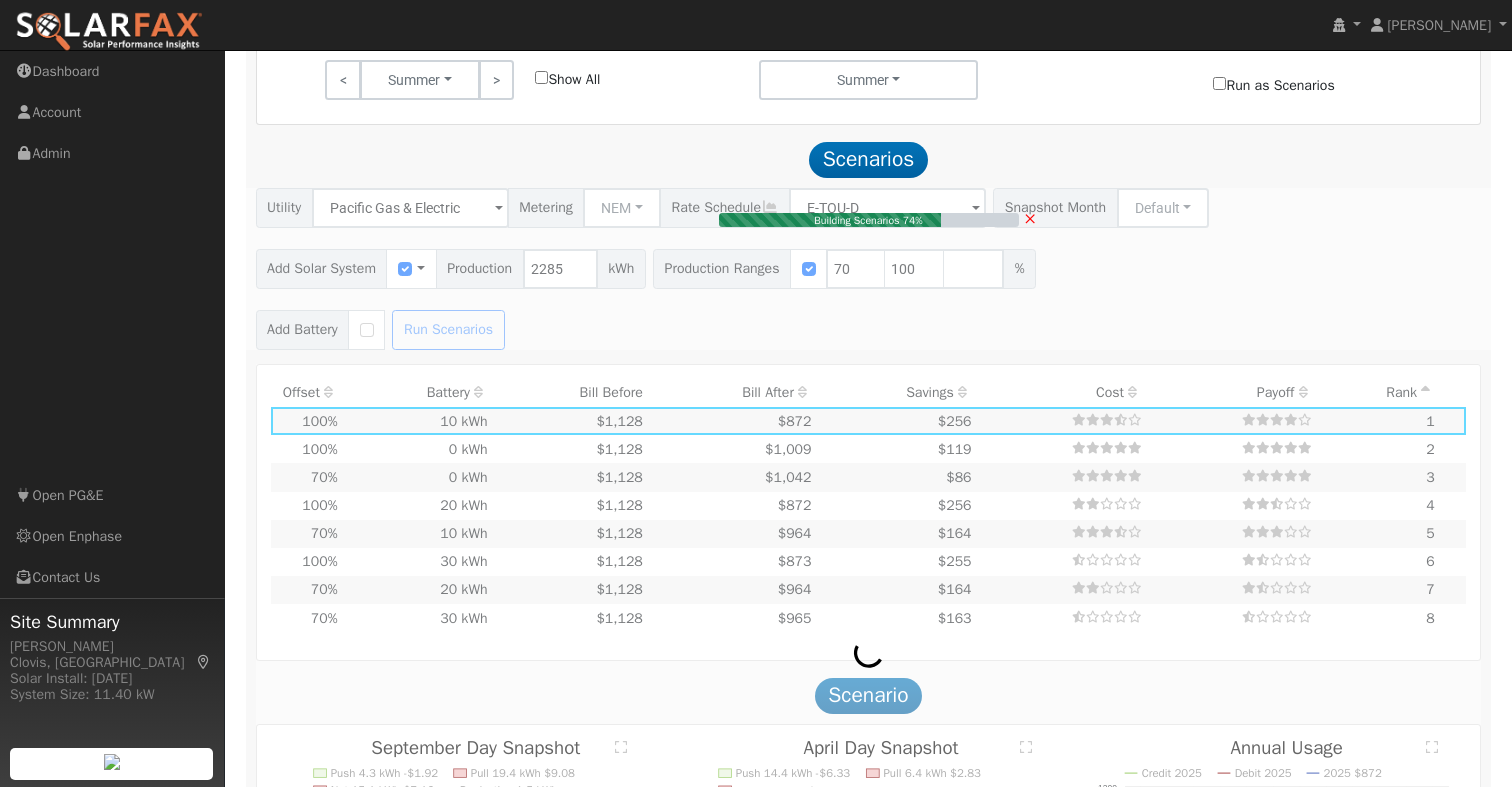 type on "$3,429" 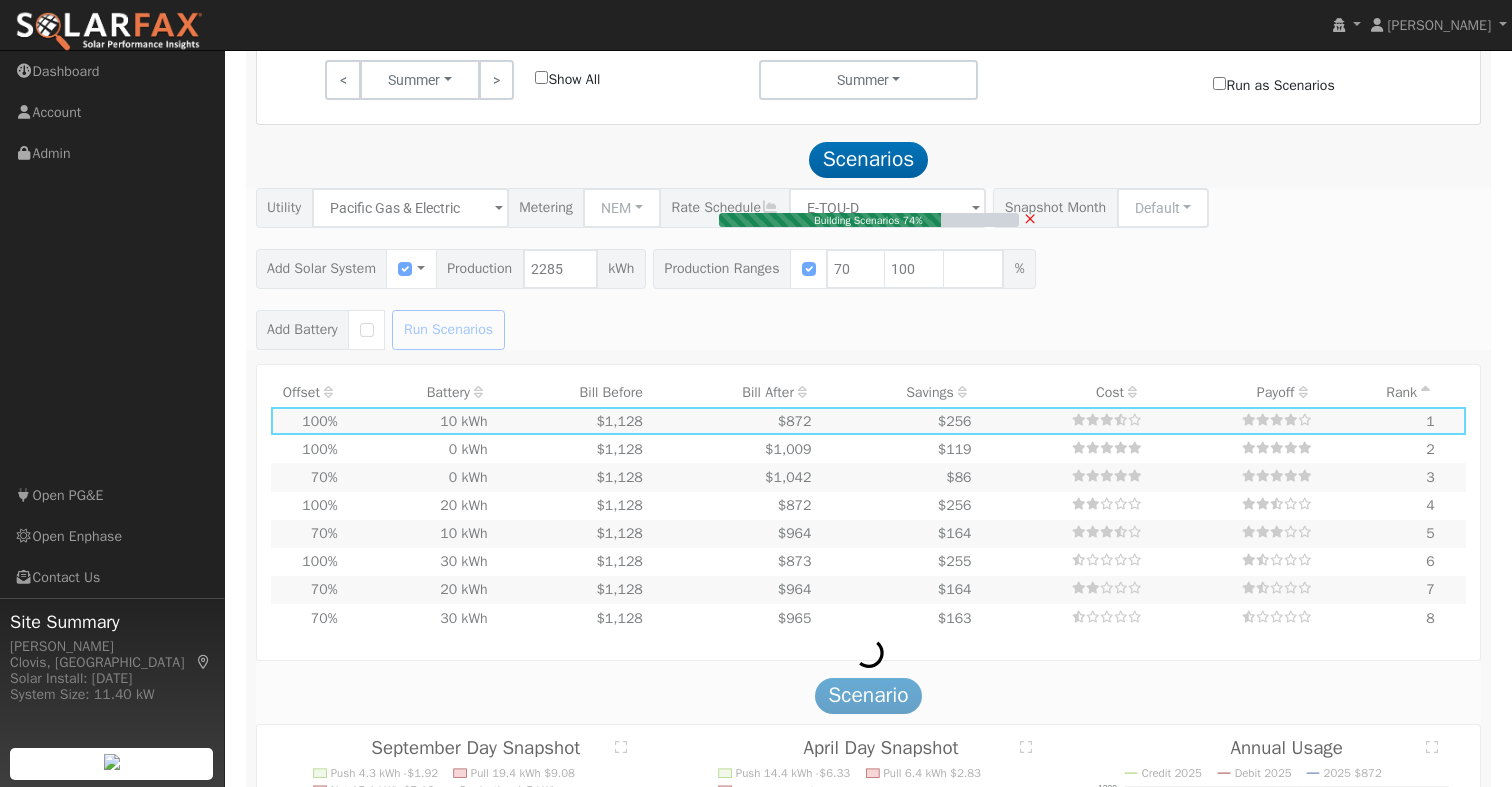 type on "$1,029" 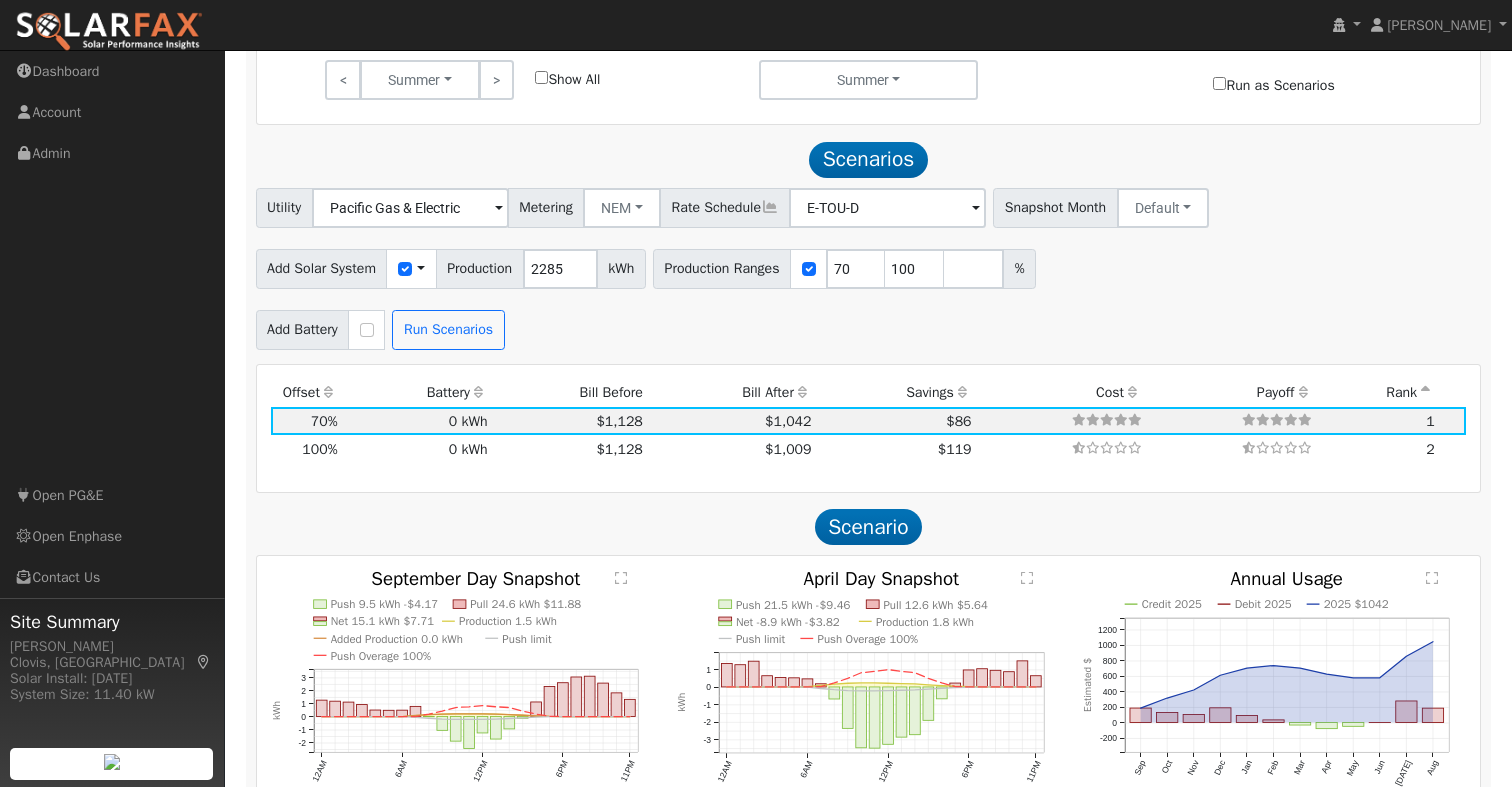 scroll, scrollTop: 1488, scrollLeft: 0, axis: vertical 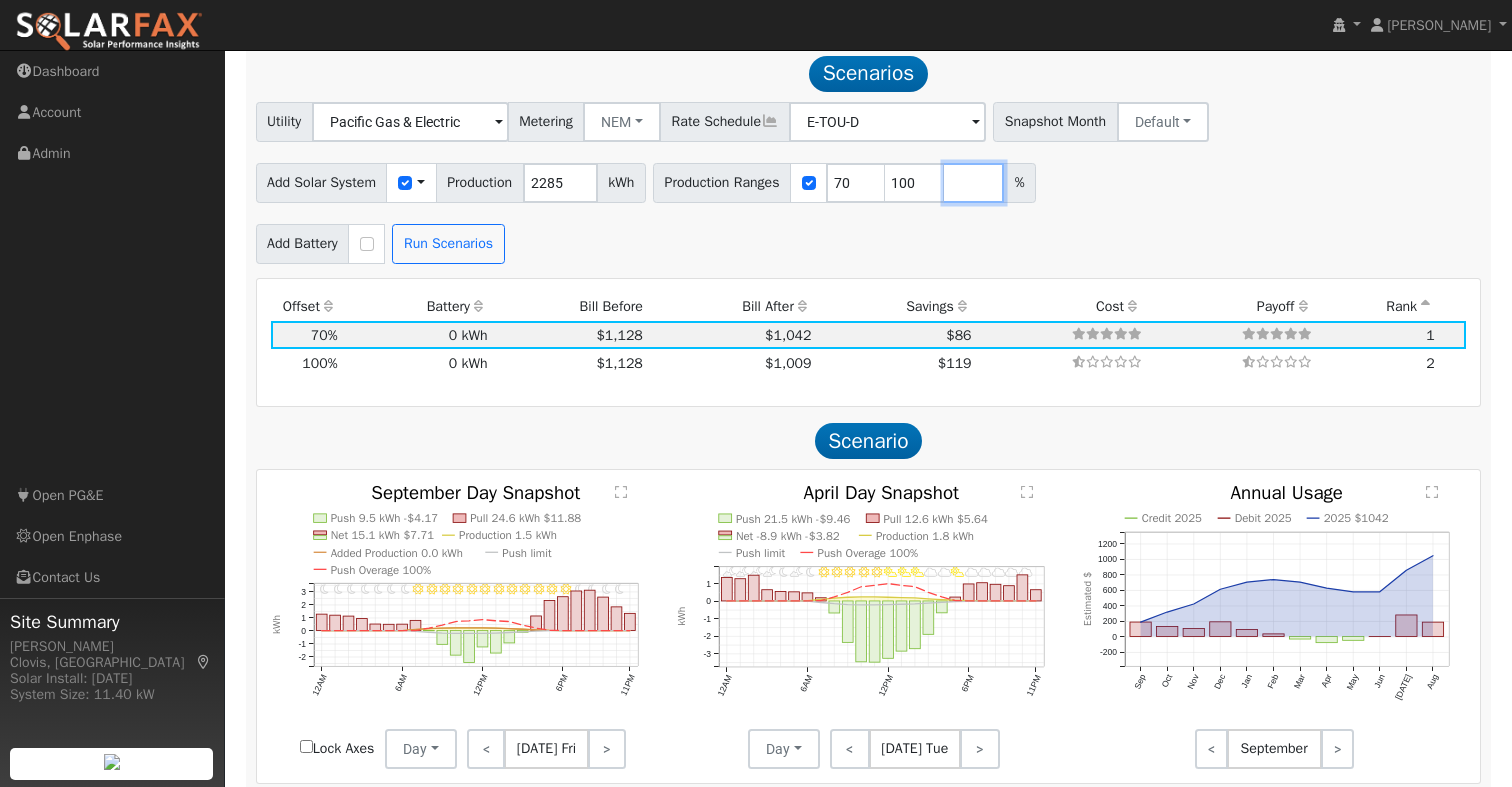 drag, startPoint x: 976, startPoint y: 184, endPoint x: 1122, endPoint y: 209, distance: 148.12495 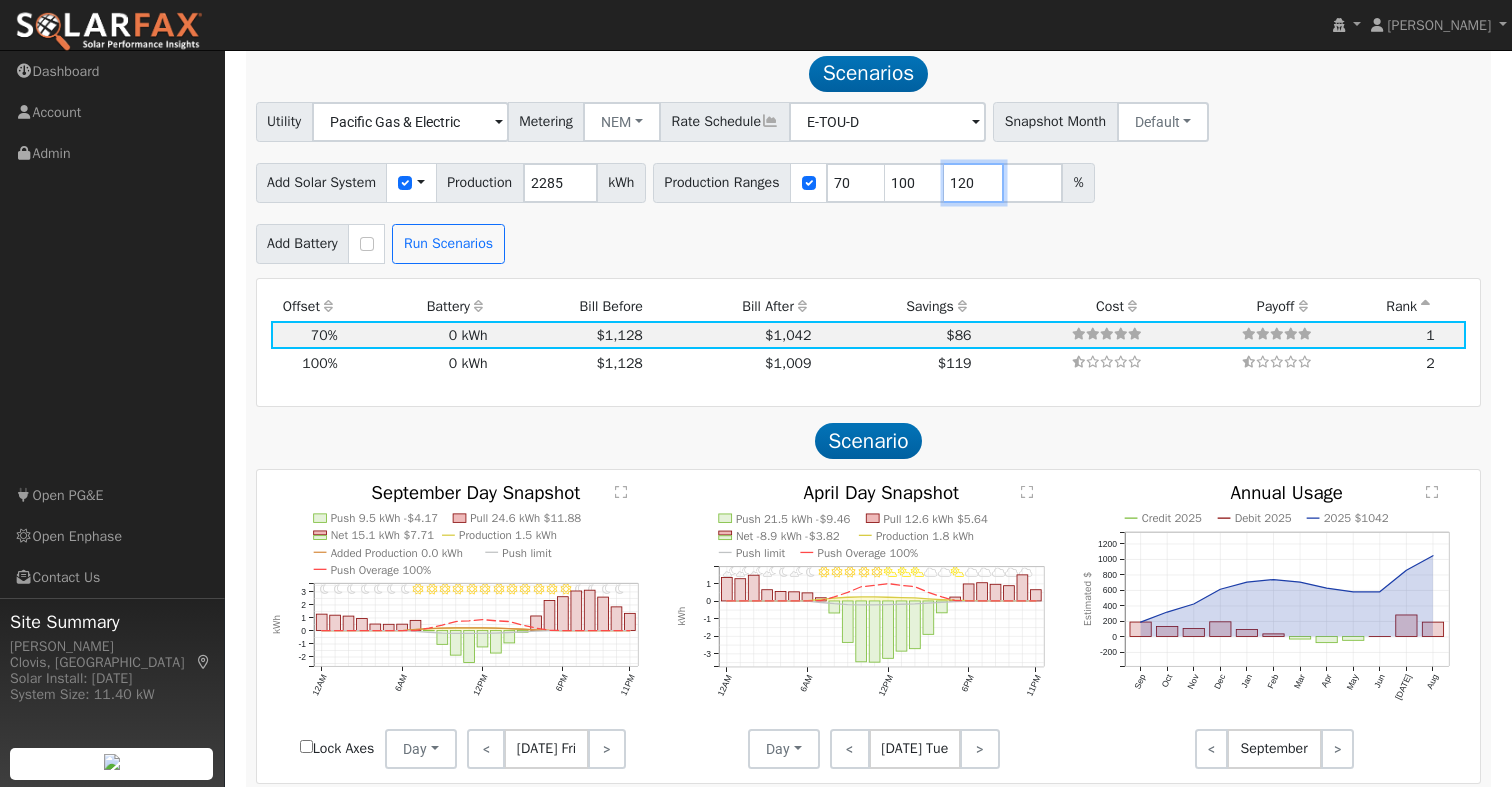 type on "120" 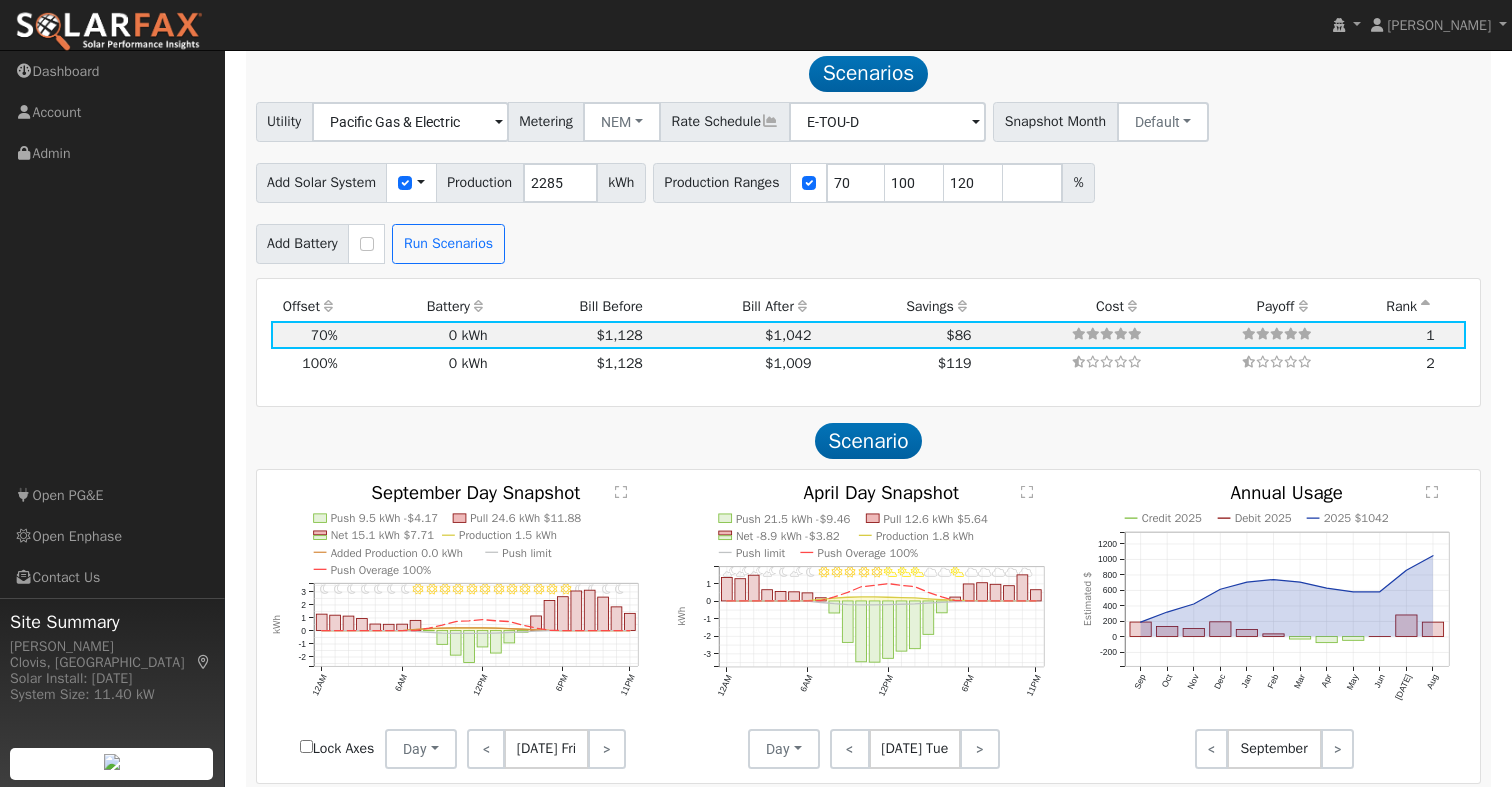click on "Utility Pacific Gas & Electric Metering NEM NEM NBT  Rate Schedule  E-TOU-D - None - Snapshot Month Default Jan Feb Mar Apr May Jun Jul Aug Sep Oct Nov Dec" at bounding box center [868, 118] 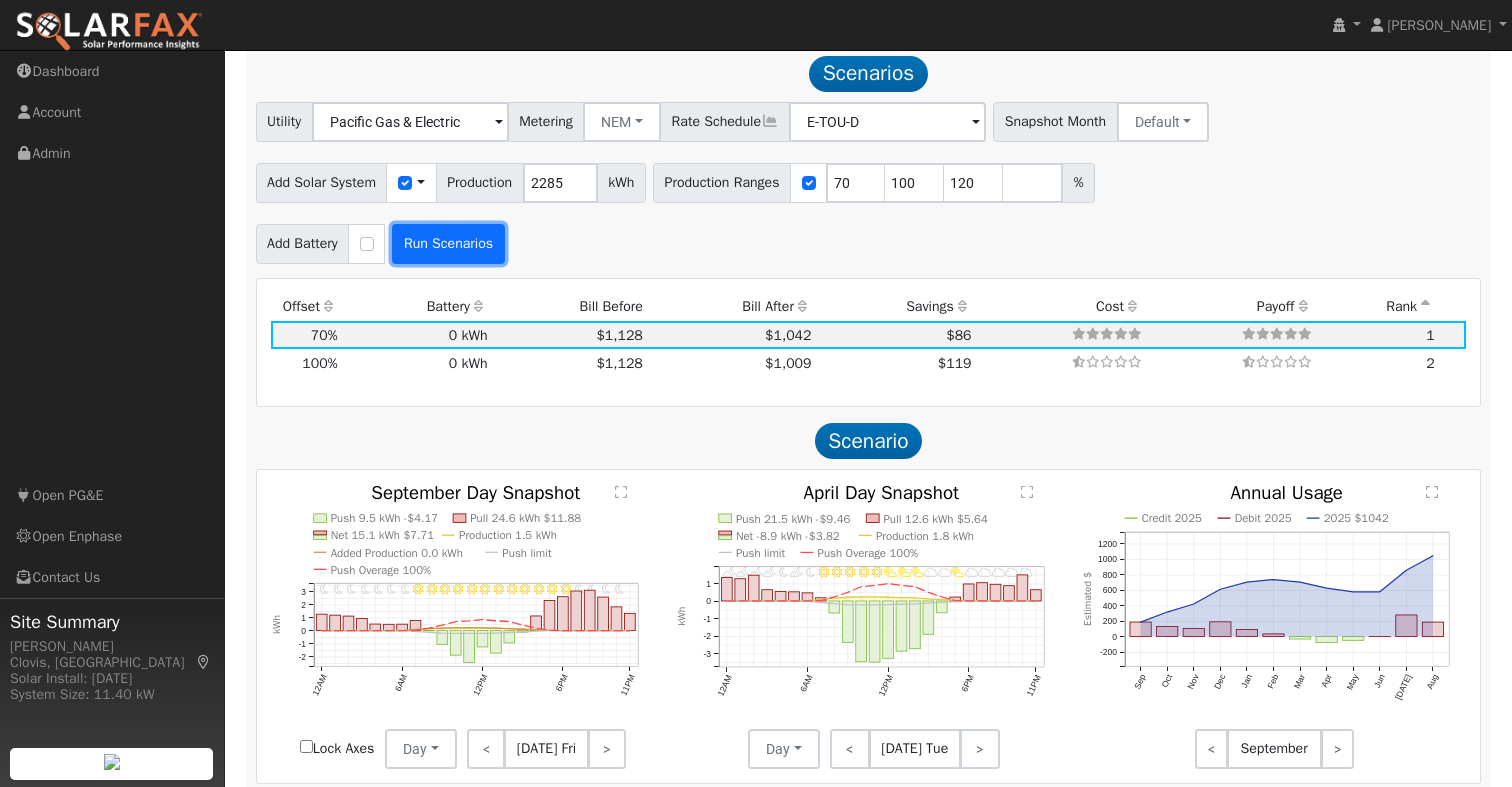 click on "Run Scenarios" at bounding box center (448, 244) 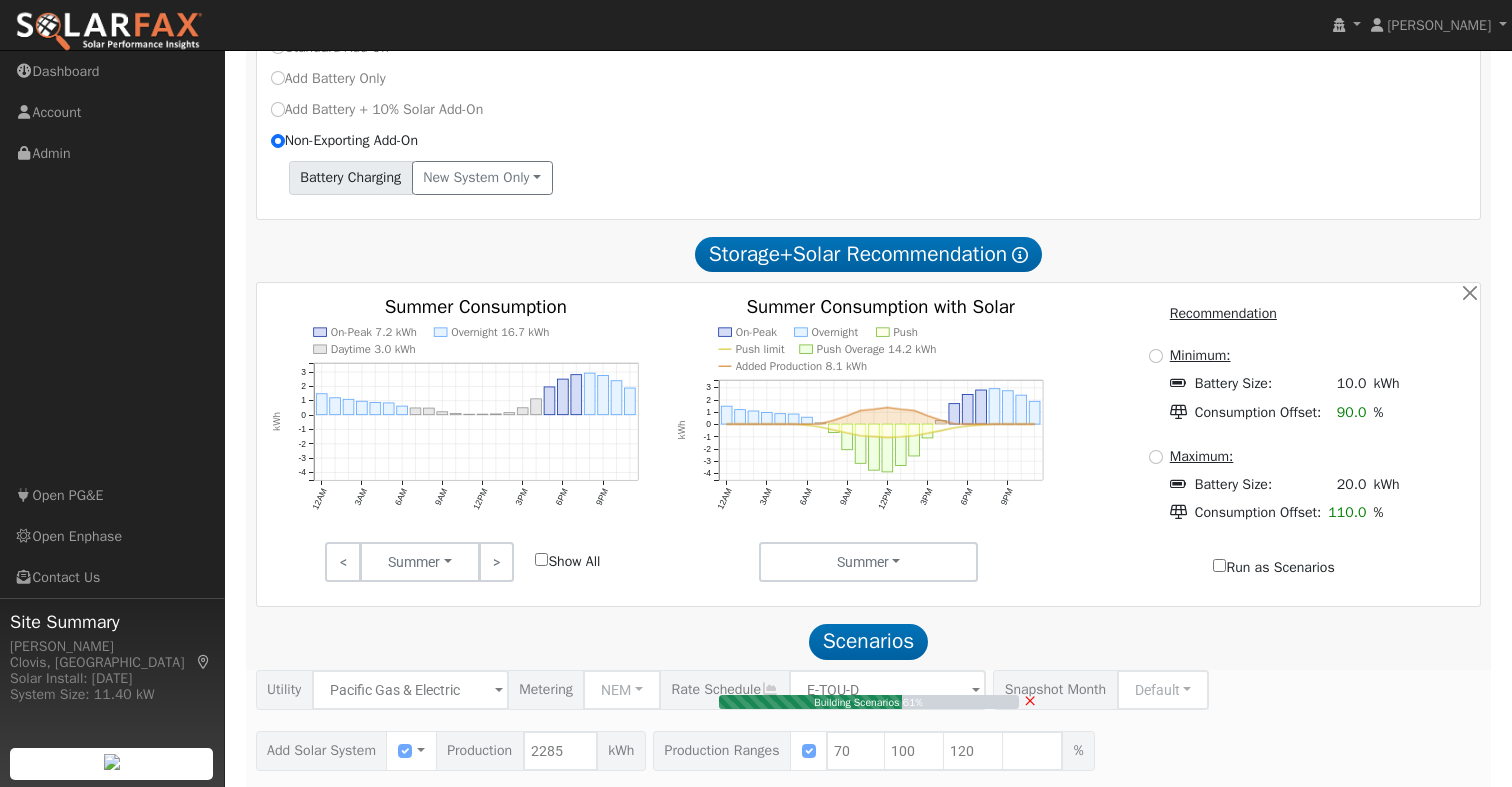 scroll, scrollTop: 713, scrollLeft: 0, axis: vertical 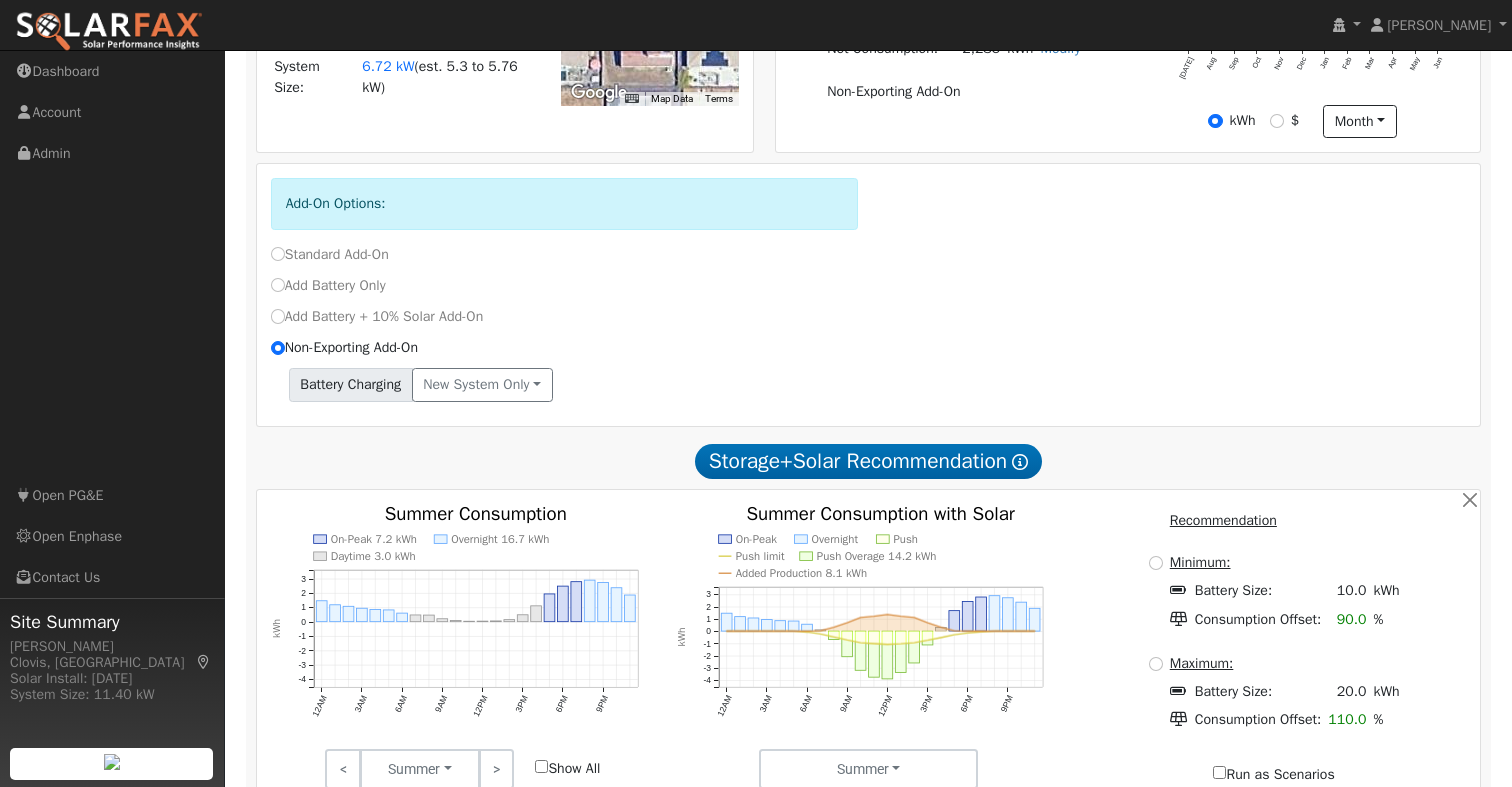 click on "Standard Add-On" at bounding box center [330, 254] 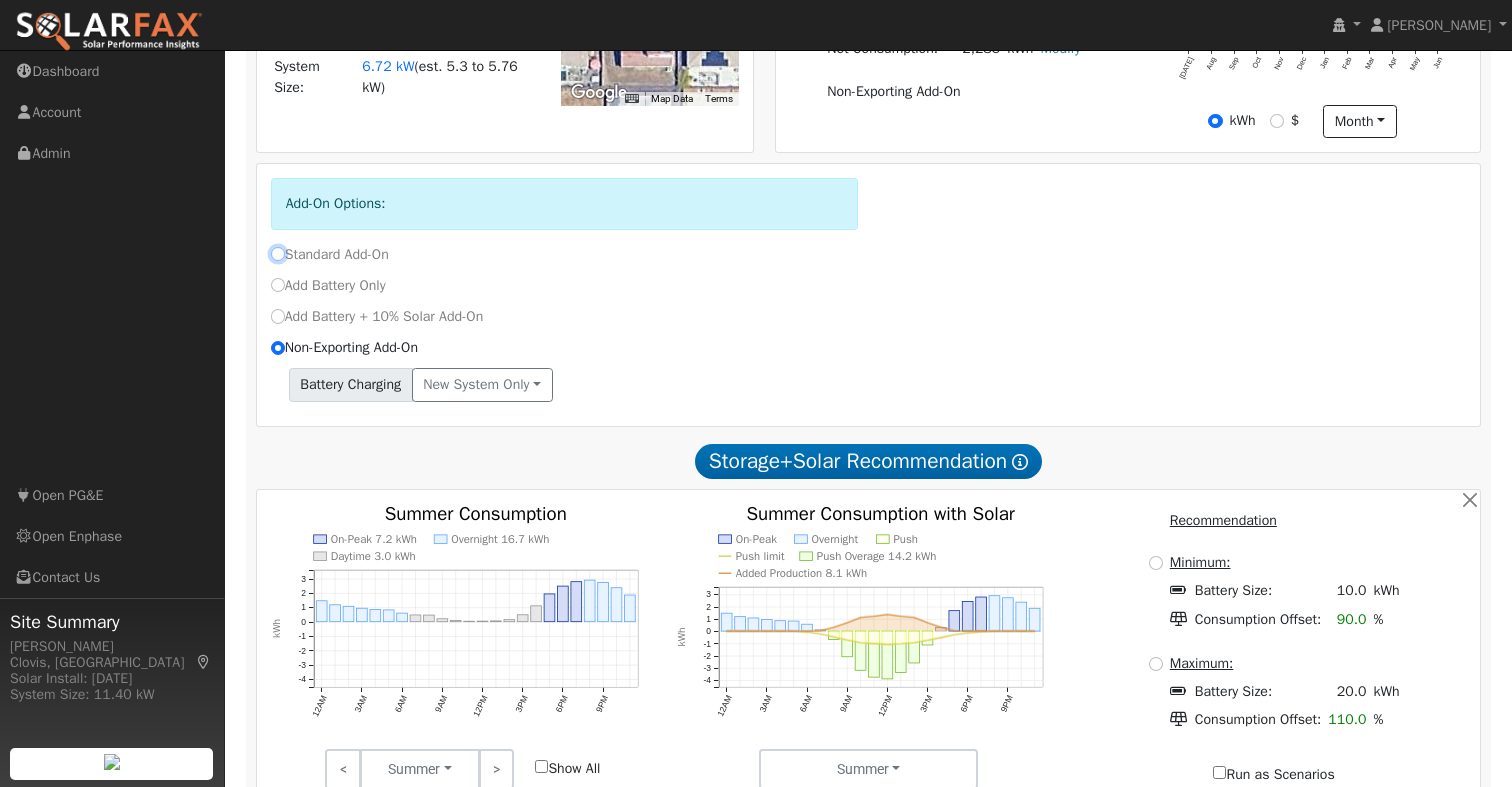 click on "Standard Add-On" at bounding box center (278, 254) 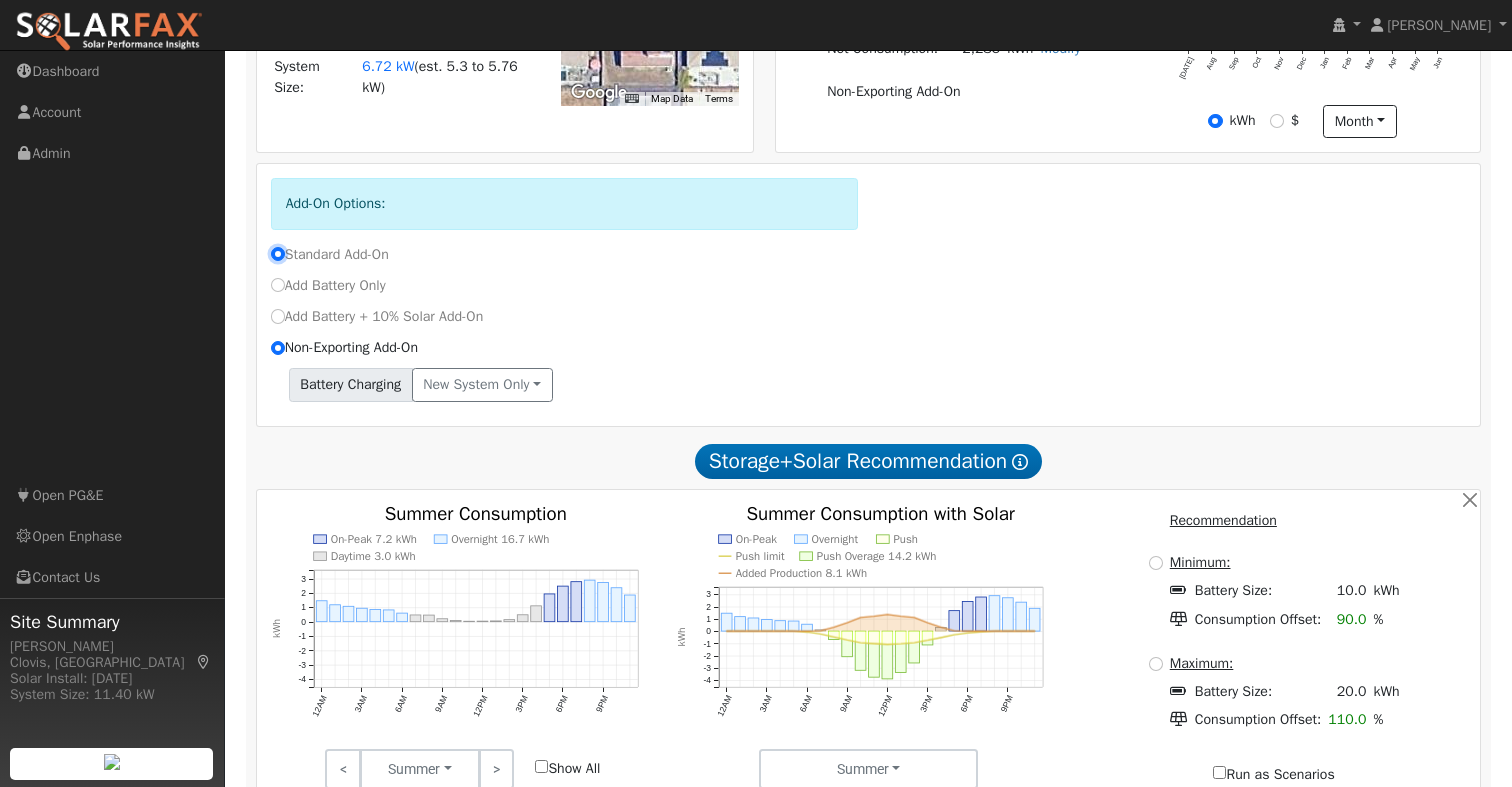 radio on "false" 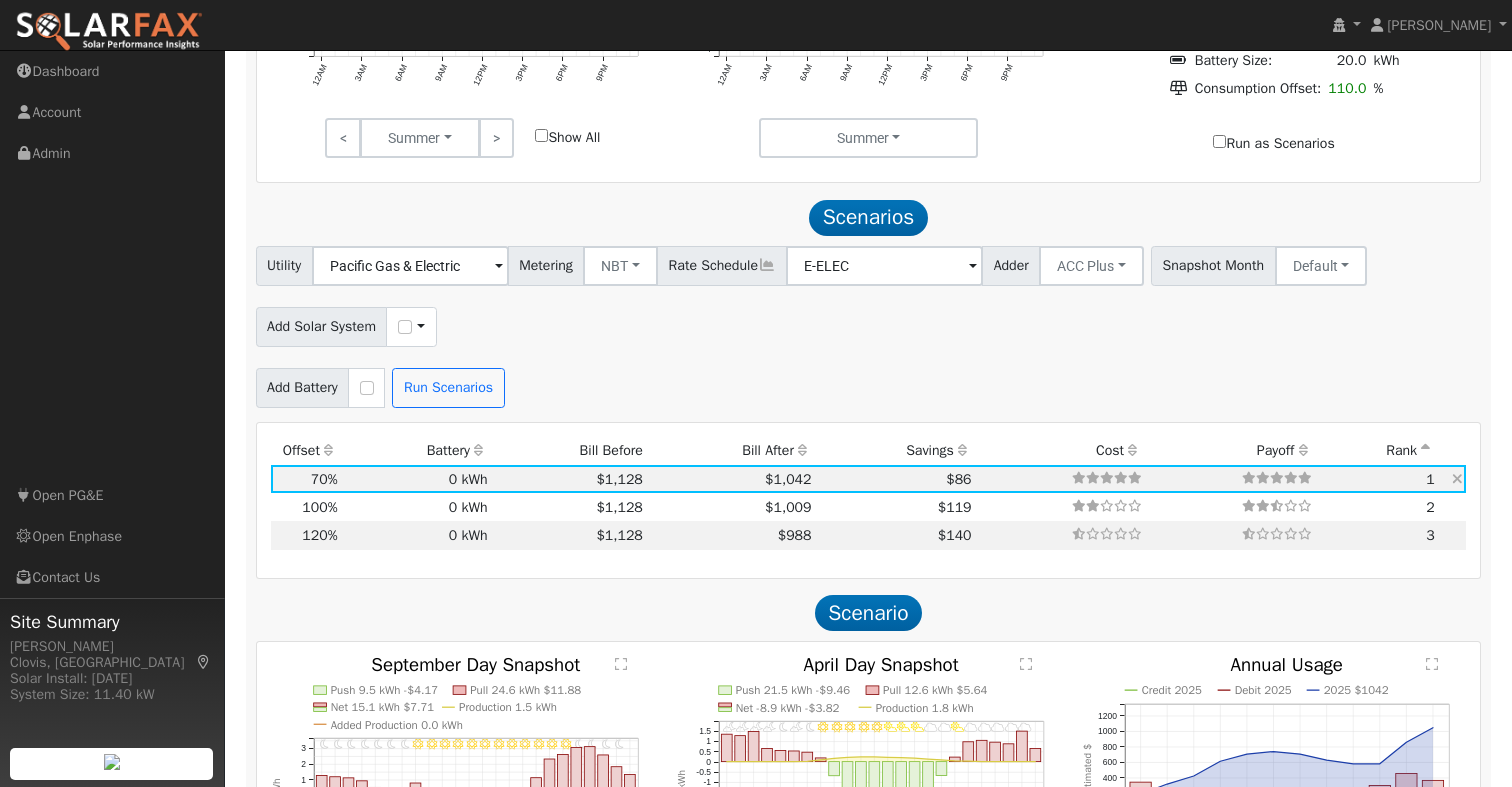 drag, startPoint x: 329, startPoint y: 389, endPoint x: 332, endPoint y: 371, distance: 18.248287 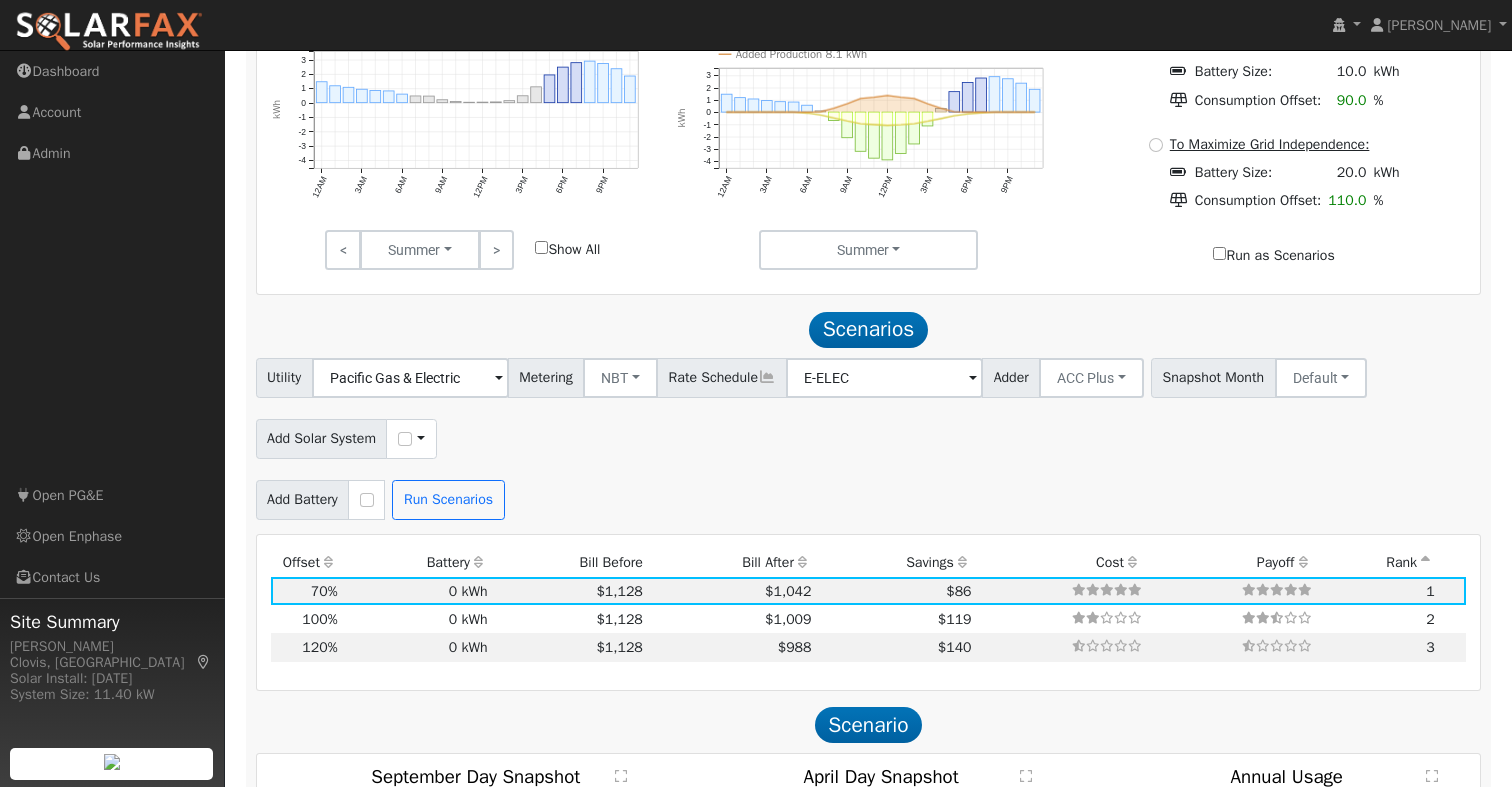 scroll, scrollTop: 761, scrollLeft: 0, axis: vertical 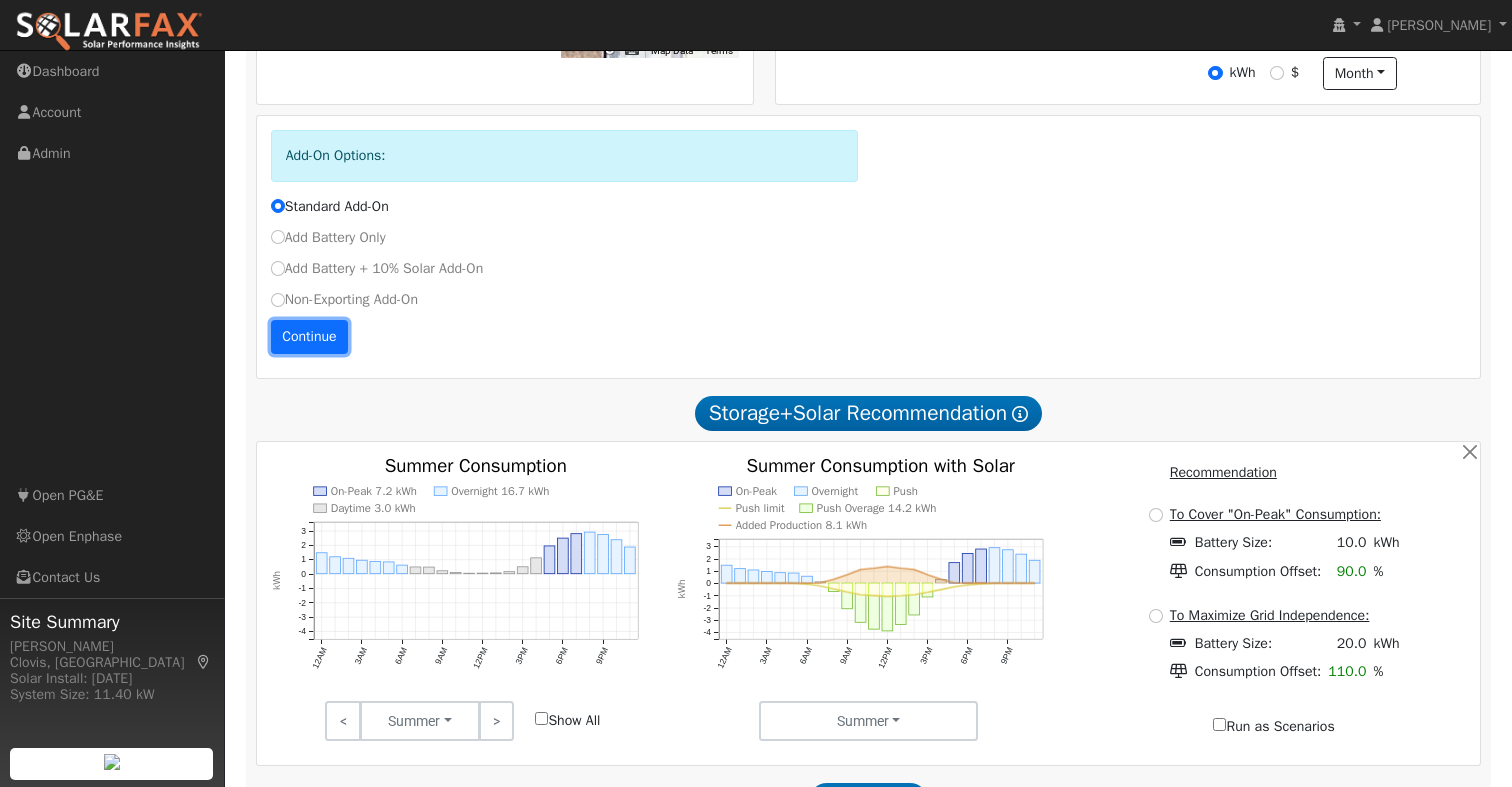 click on "Continue" at bounding box center (310, 337) 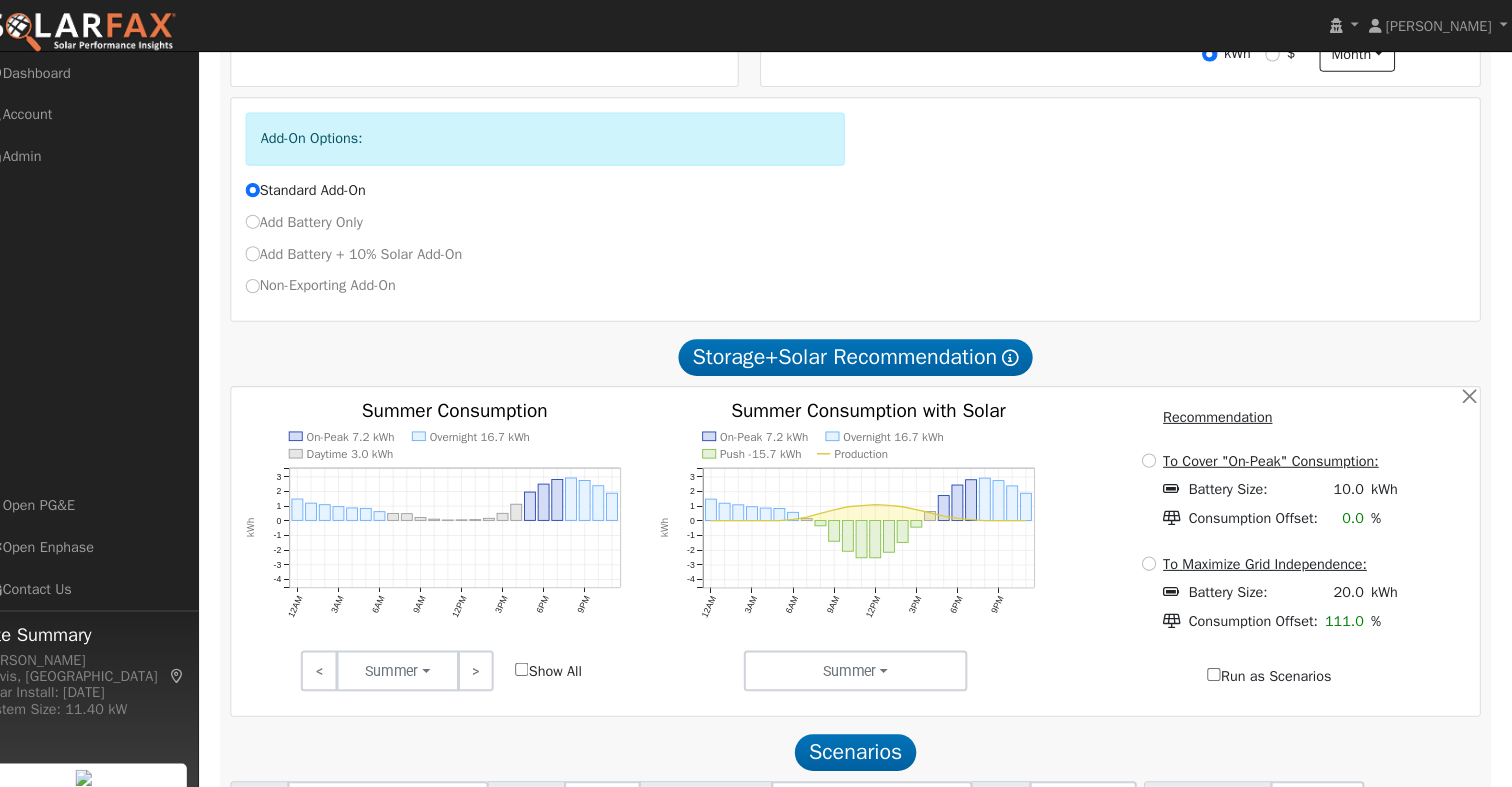 scroll, scrollTop: 777, scrollLeft: 0, axis: vertical 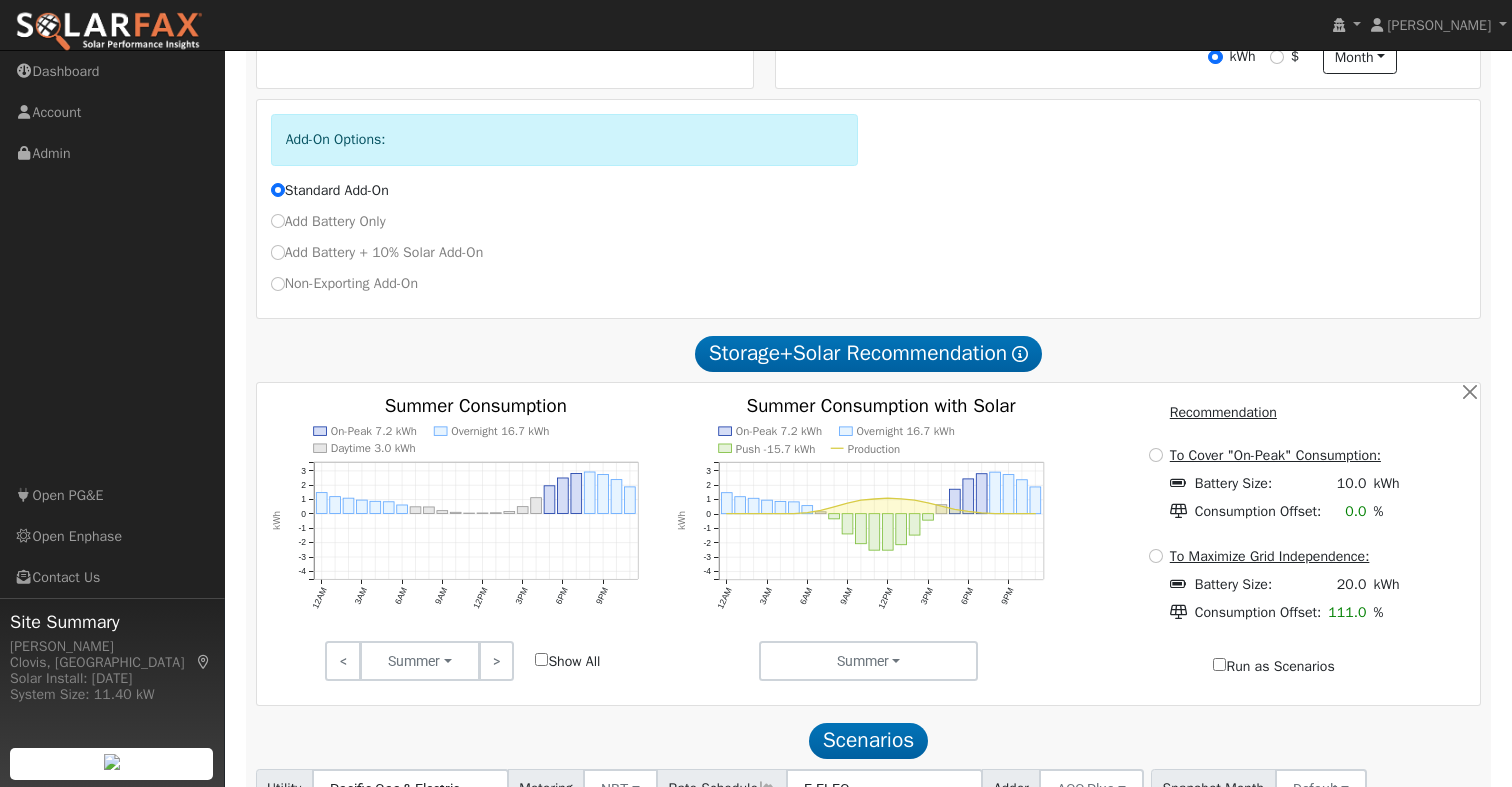 click on "Add Battery + 10% Solar Add-On" at bounding box center [377, 252] 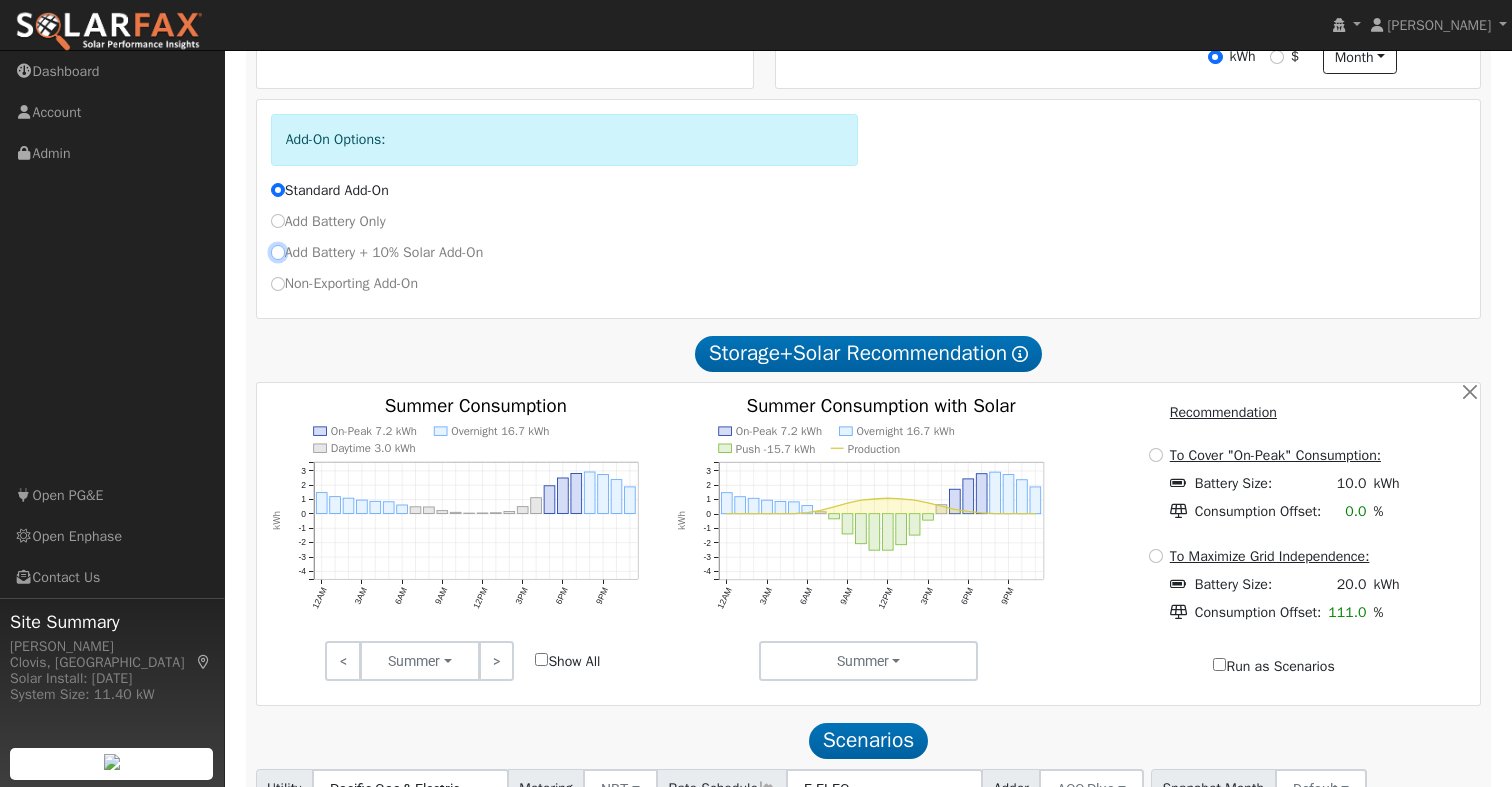 click on "Add Battery + 10% Solar Add-On" at bounding box center [278, 252] 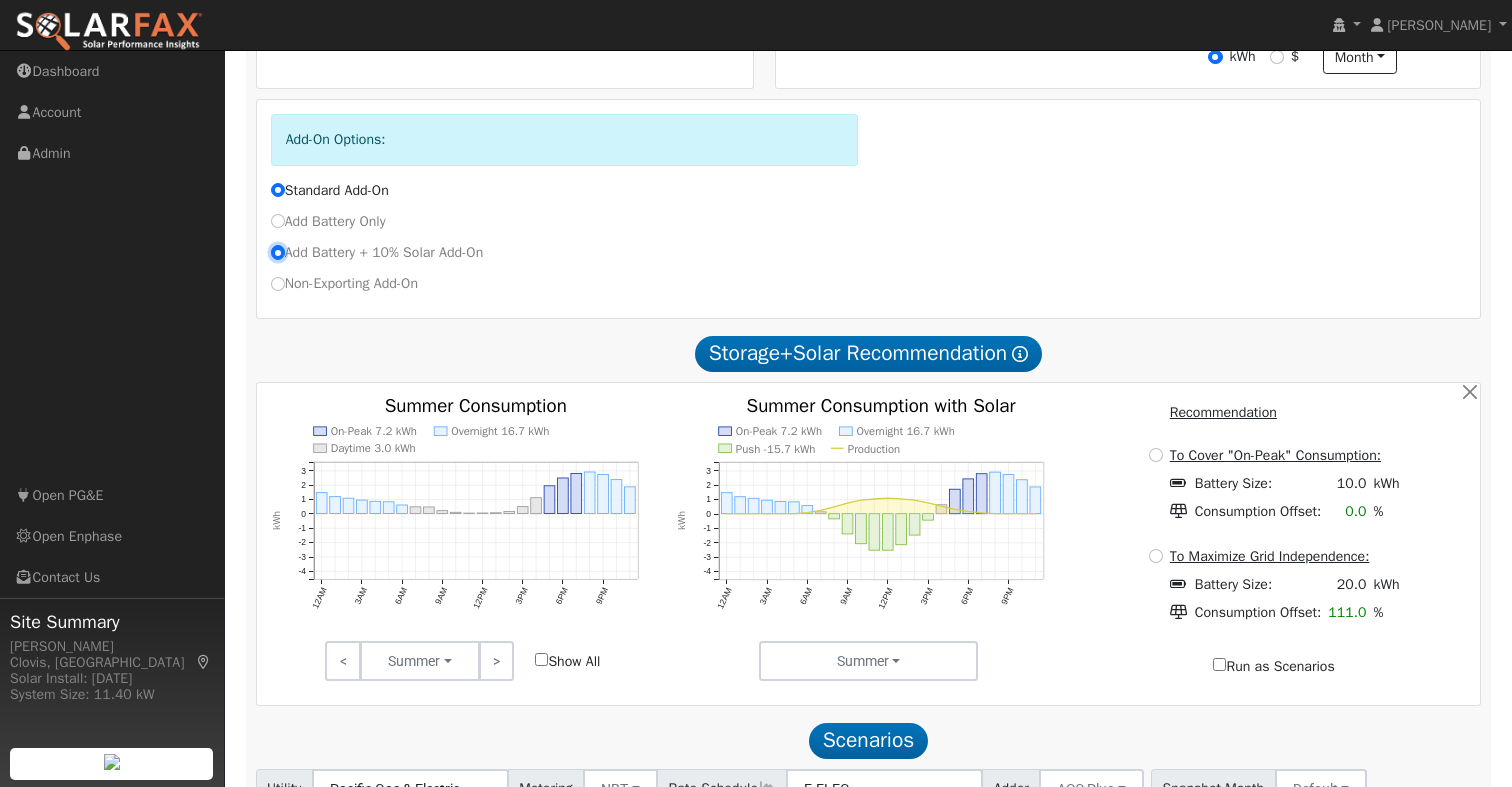 radio on "true" 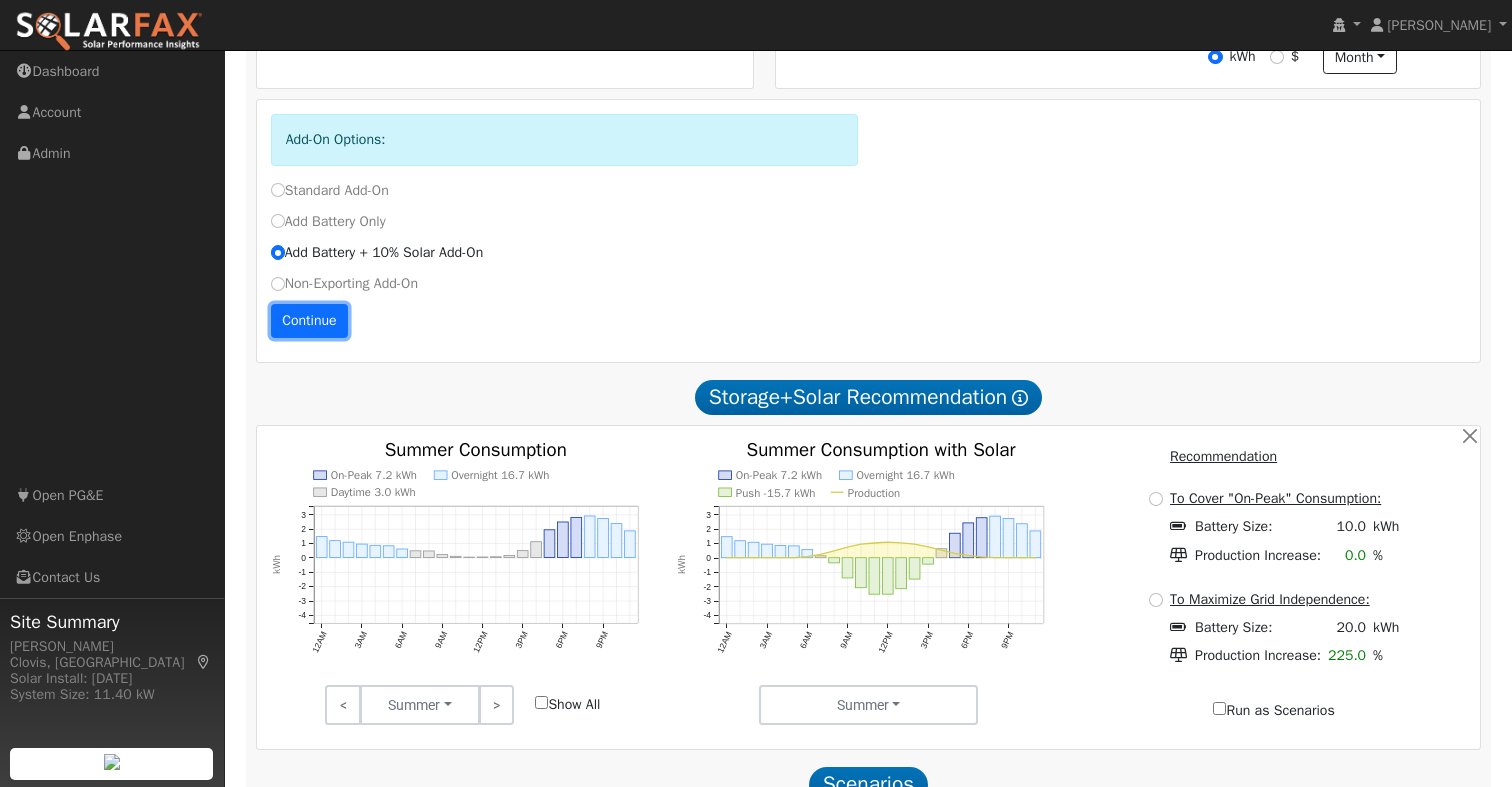 click on "Continue" at bounding box center [310, 321] 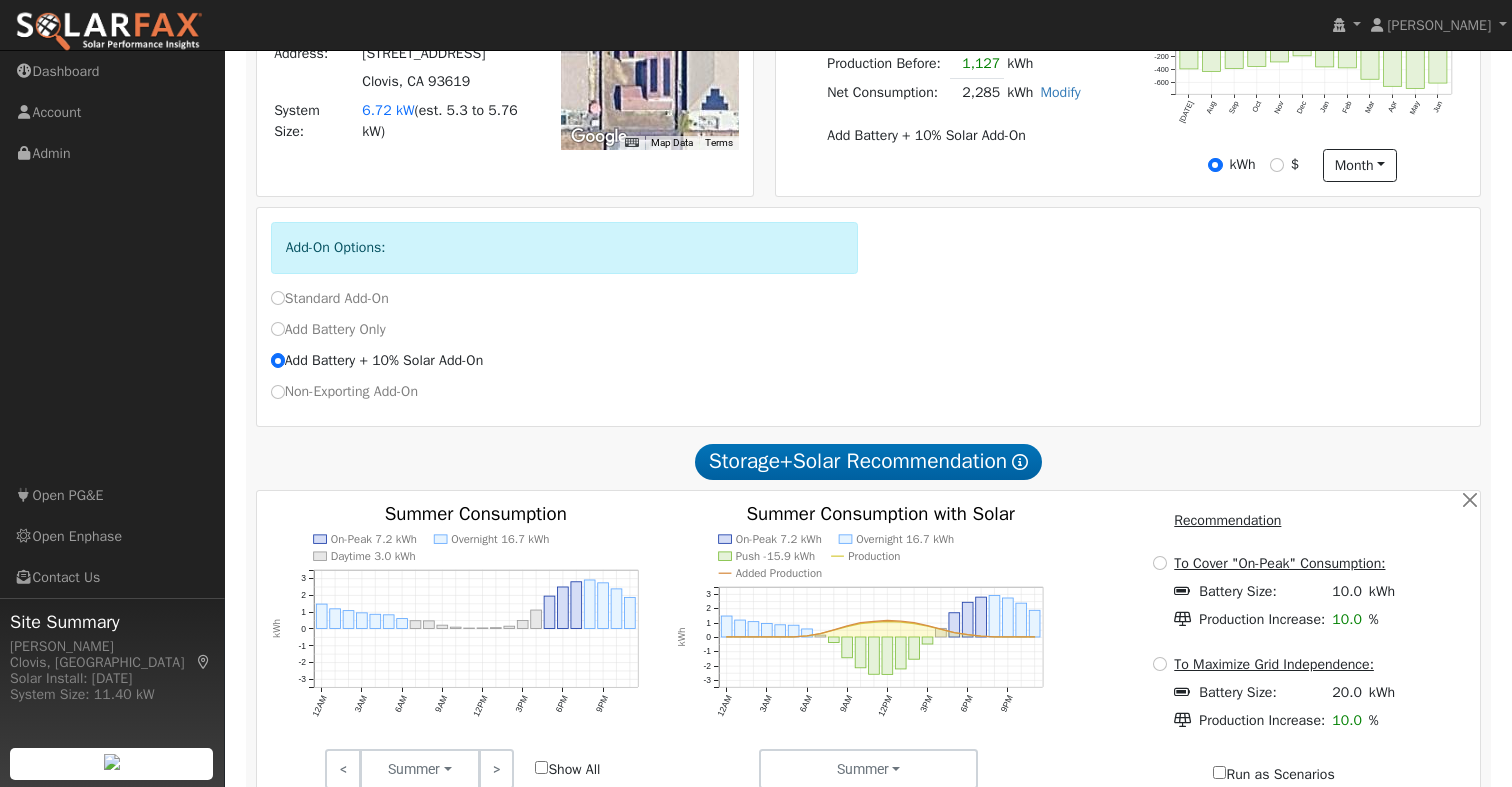 scroll, scrollTop: 637, scrollLeft: 0, axis: vertical 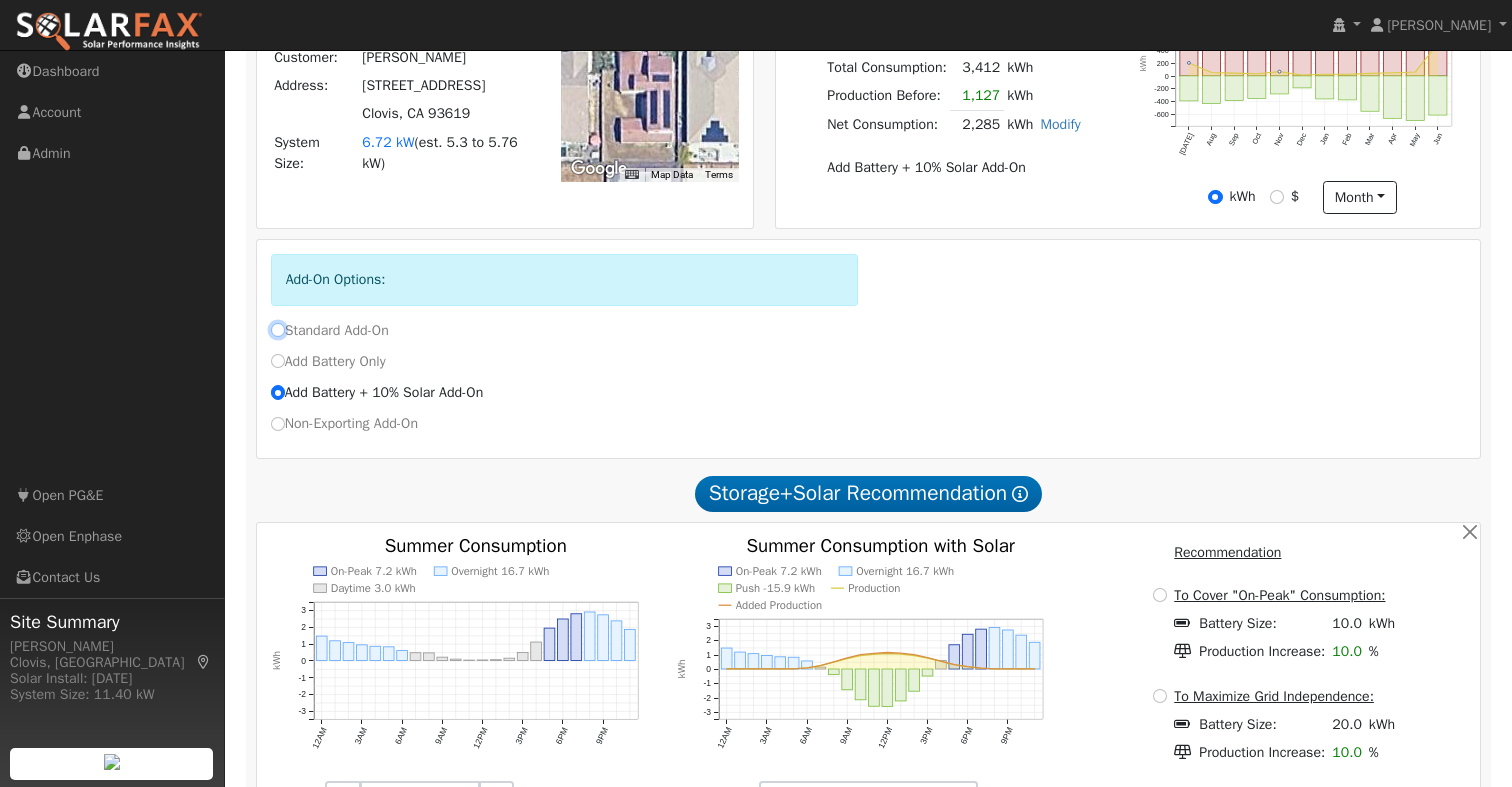click on "Standard Add-On" at bounding box center (278, 330) 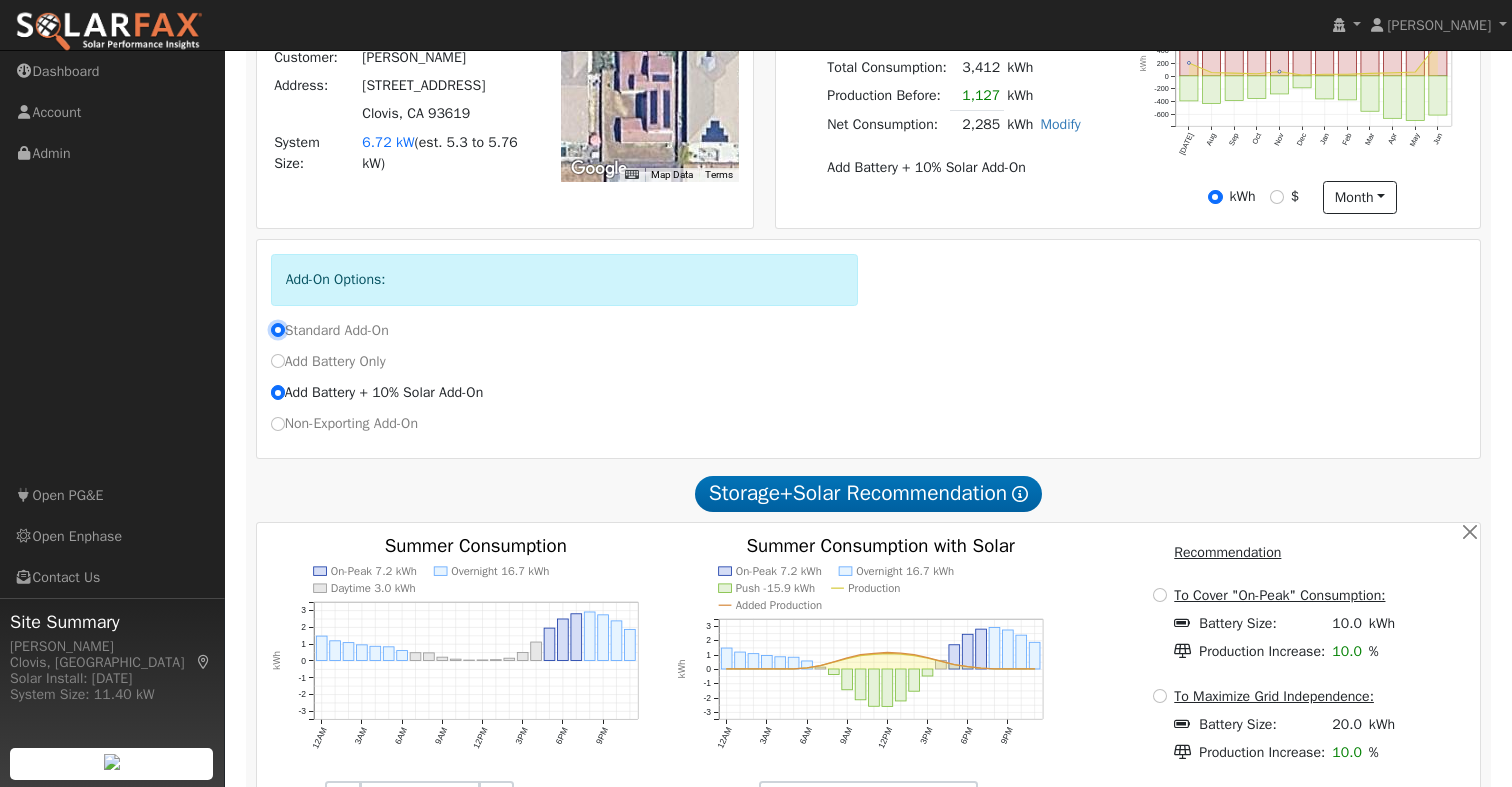 radio on "false" 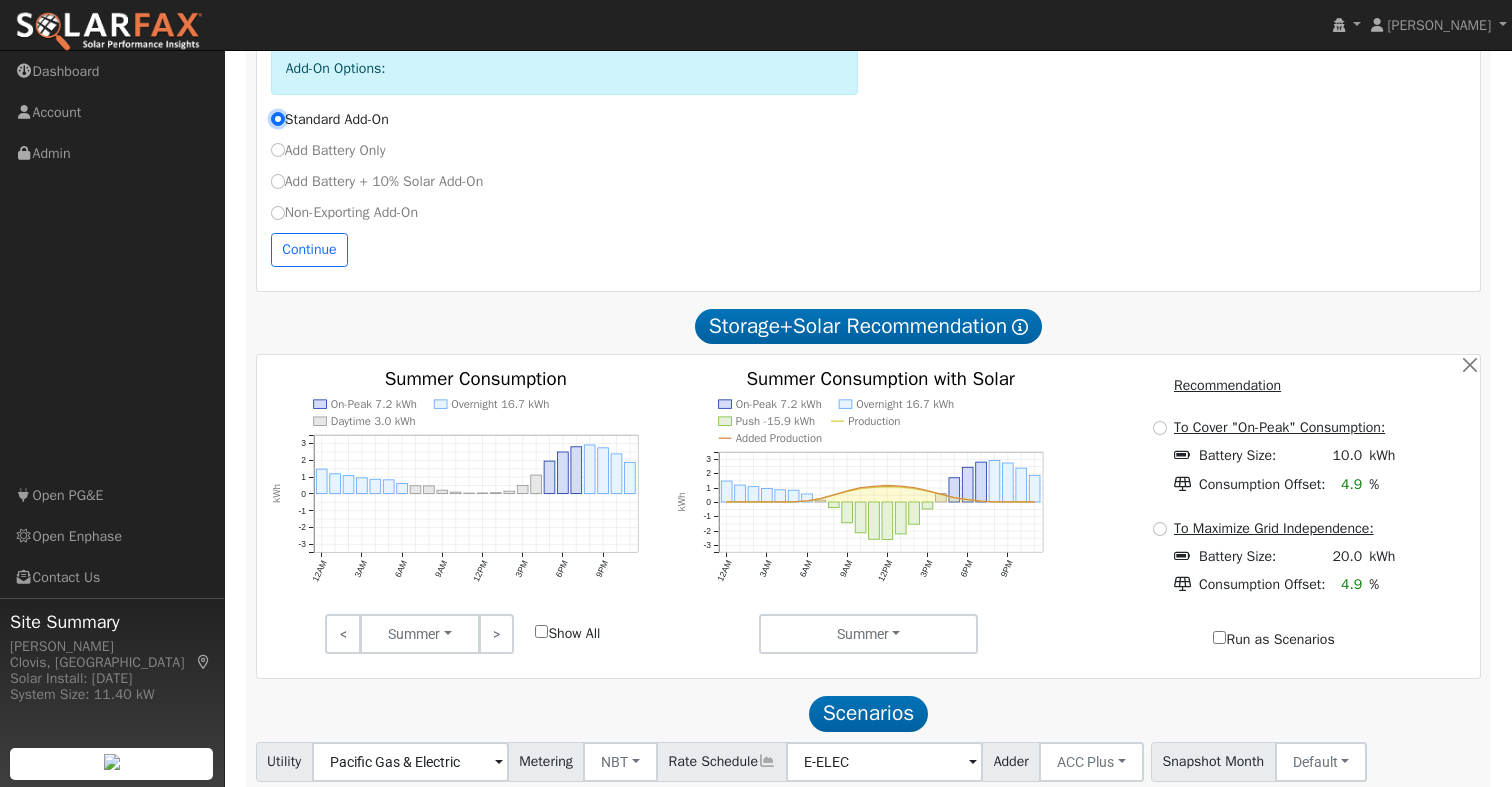 scroll, scrollTop: 879, scrollLeft: 0, axis: vertical 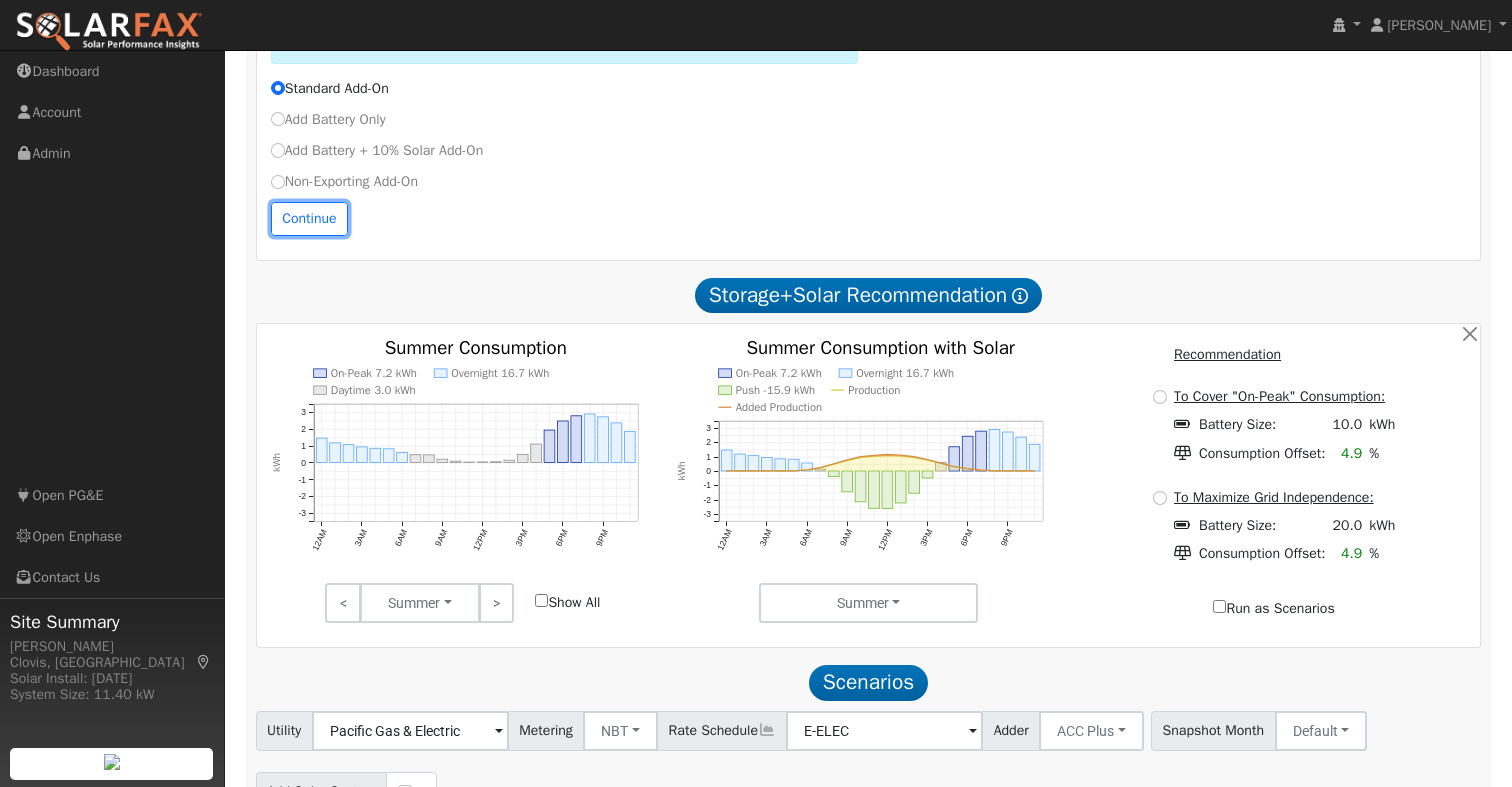 drag, startPoint x: 309, startPoint y: 223, endPoint x: 438, endPoint y: 227, distance: 129.062 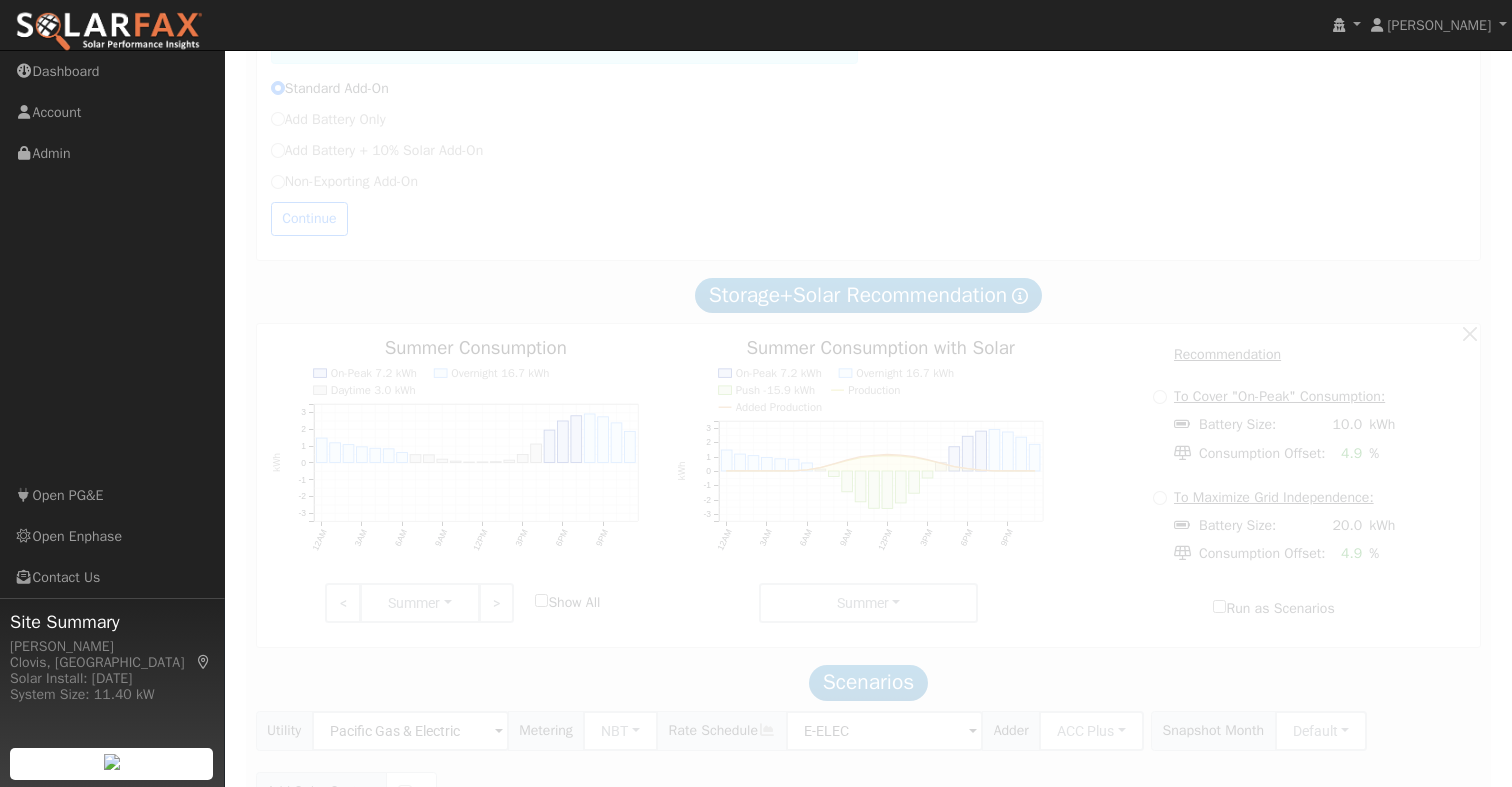 scroll, scrollTop: 947, scrollLeft: 0, axis: vertical 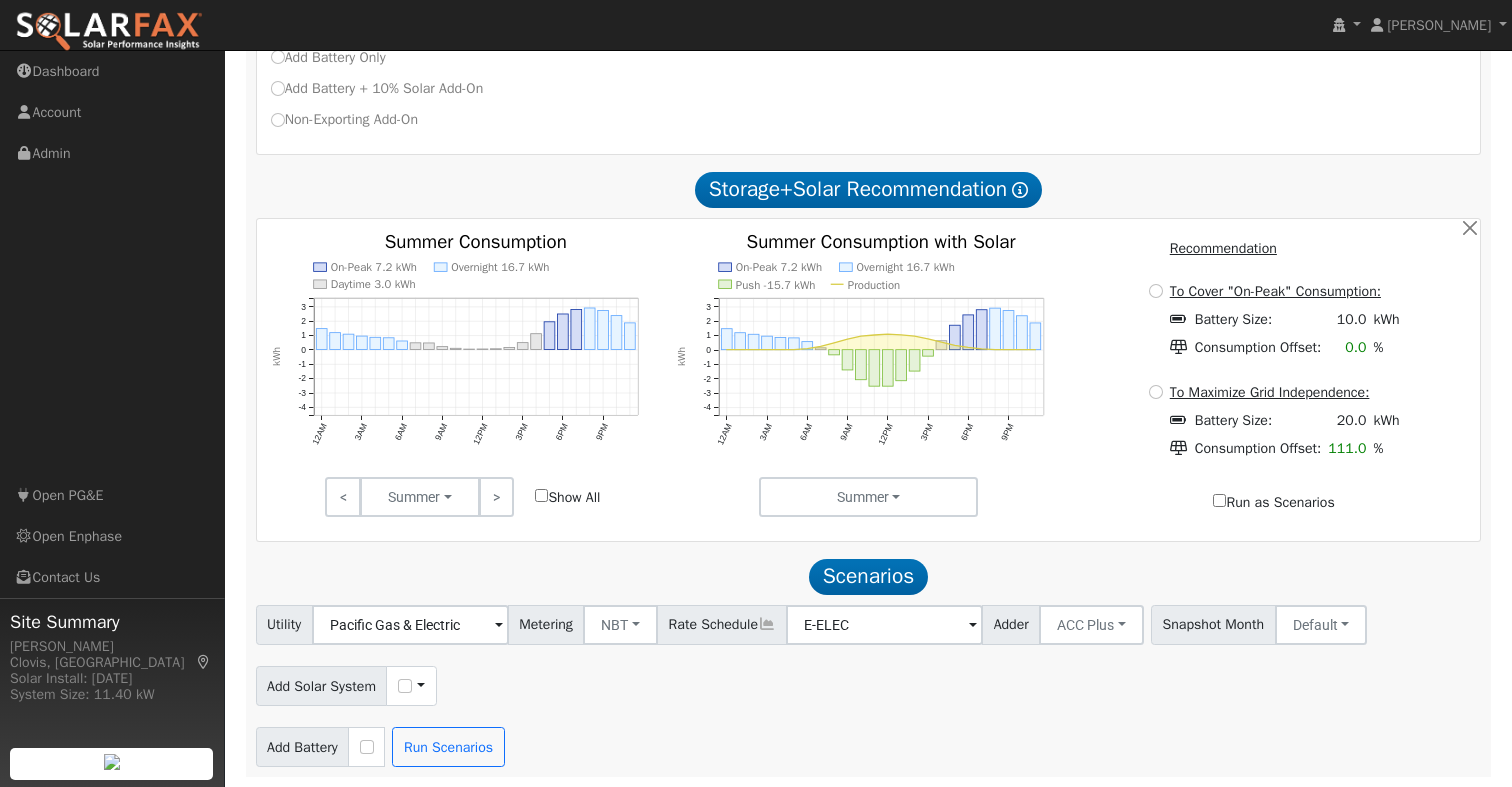 click on "Use CSV Data" at bounding box center (411, 686) 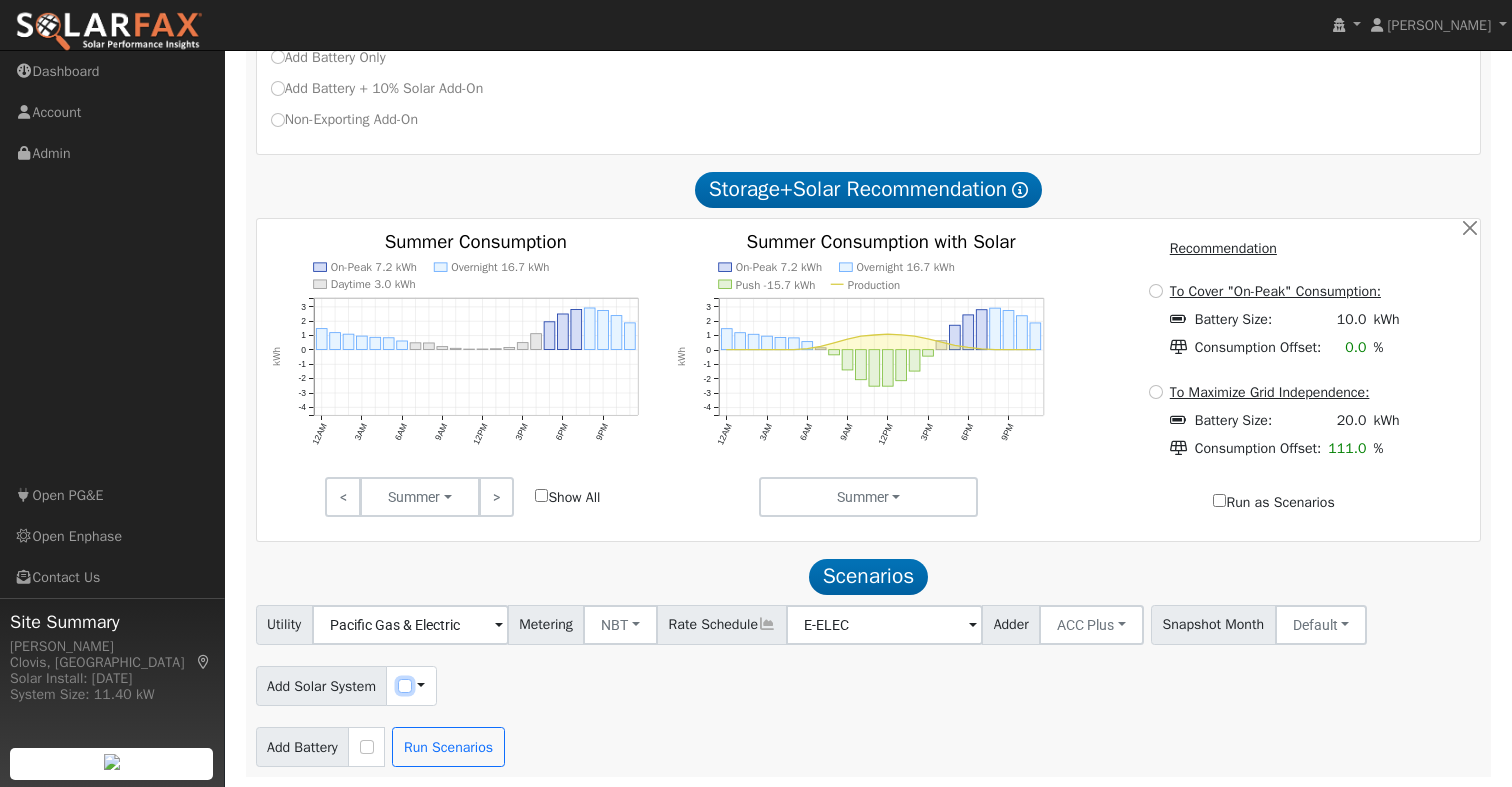 drag, startPoint x: 415, startPoint y: 688, endPoint x: 434, endPoint y: 686, distance: 19.104973 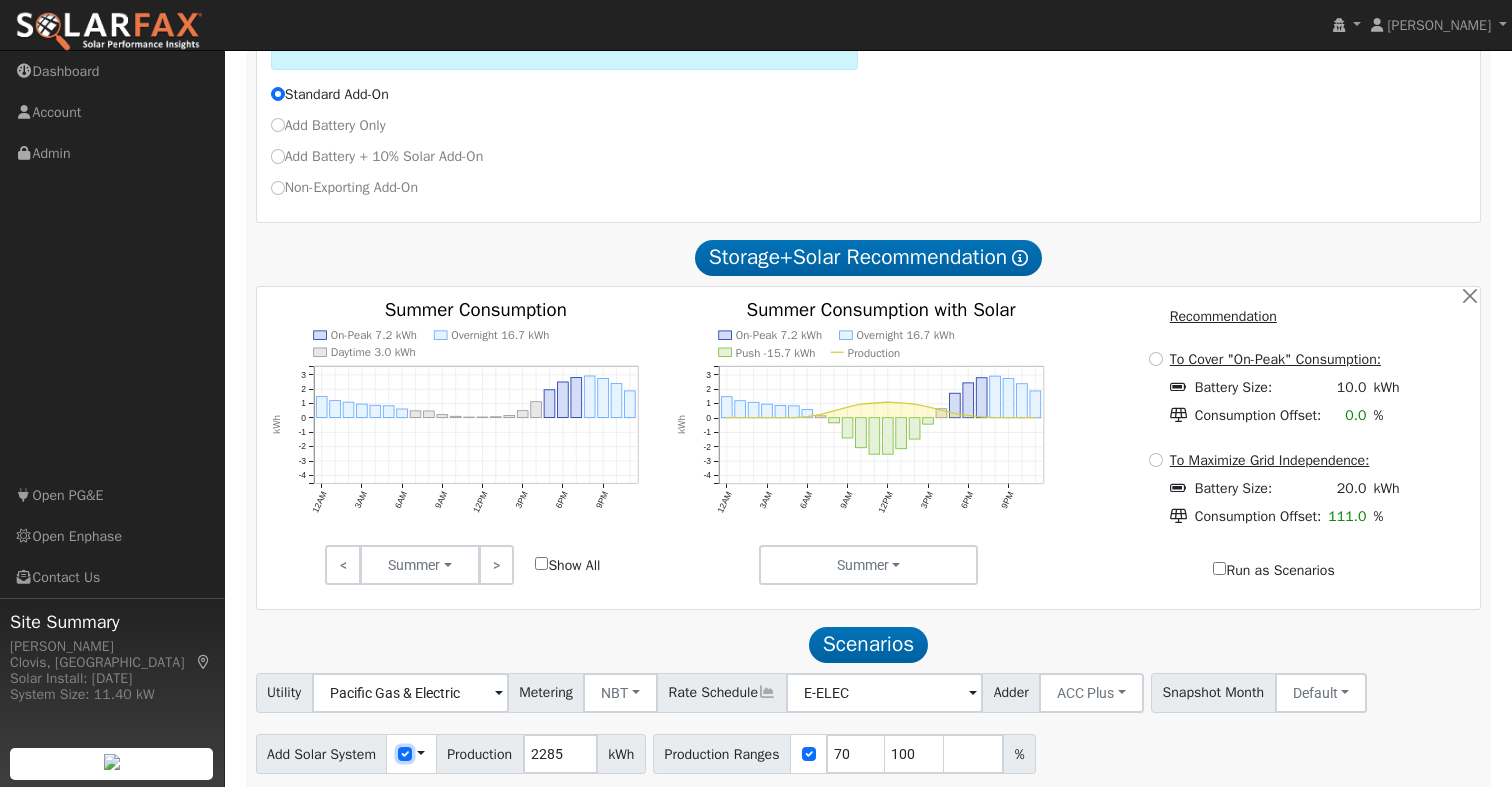scroll, scrollTop: 947, scrollLeft: 0, axis: vertical 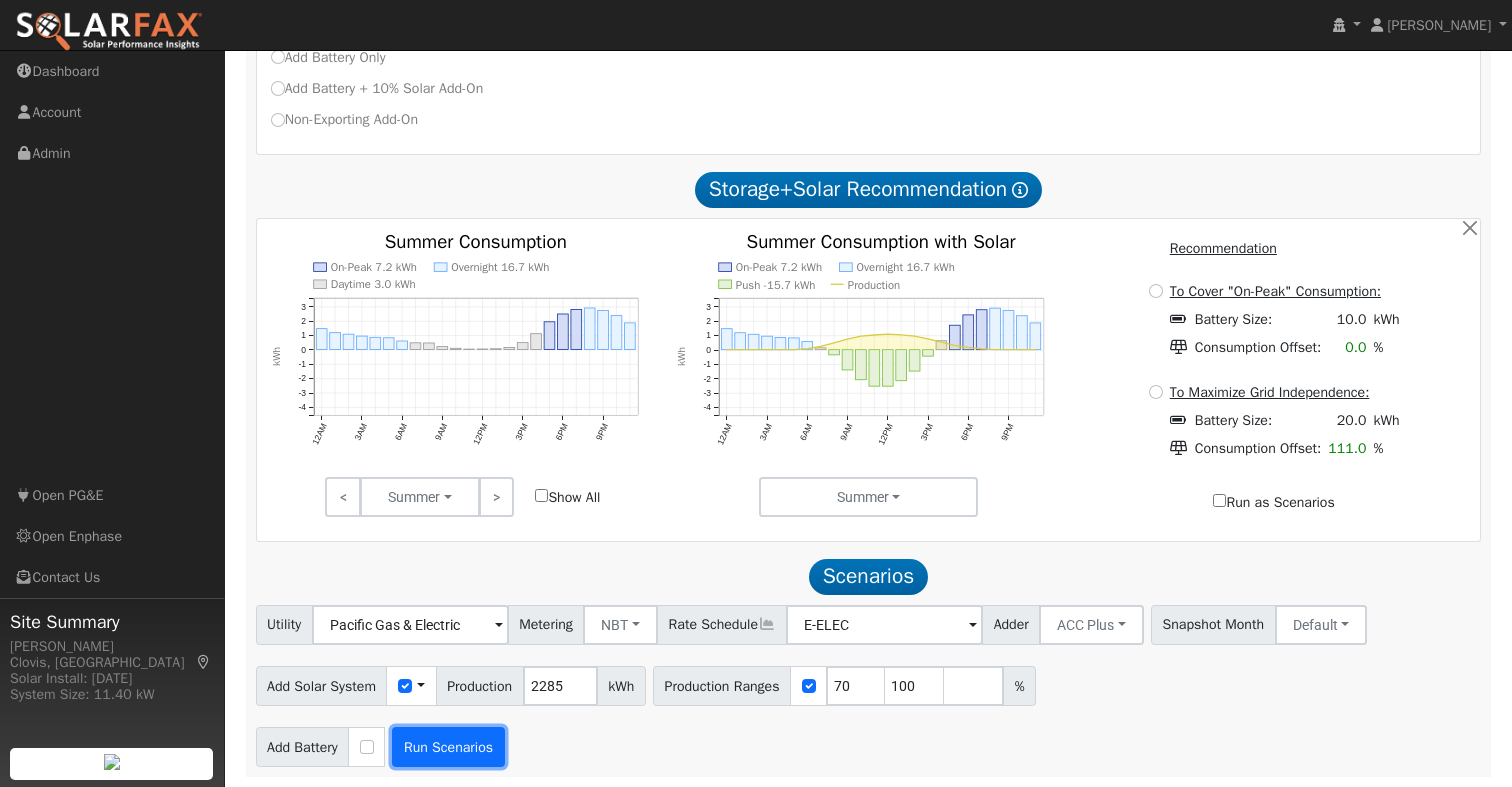 click on "Run Scenarios" at bounding box center (448, 747) 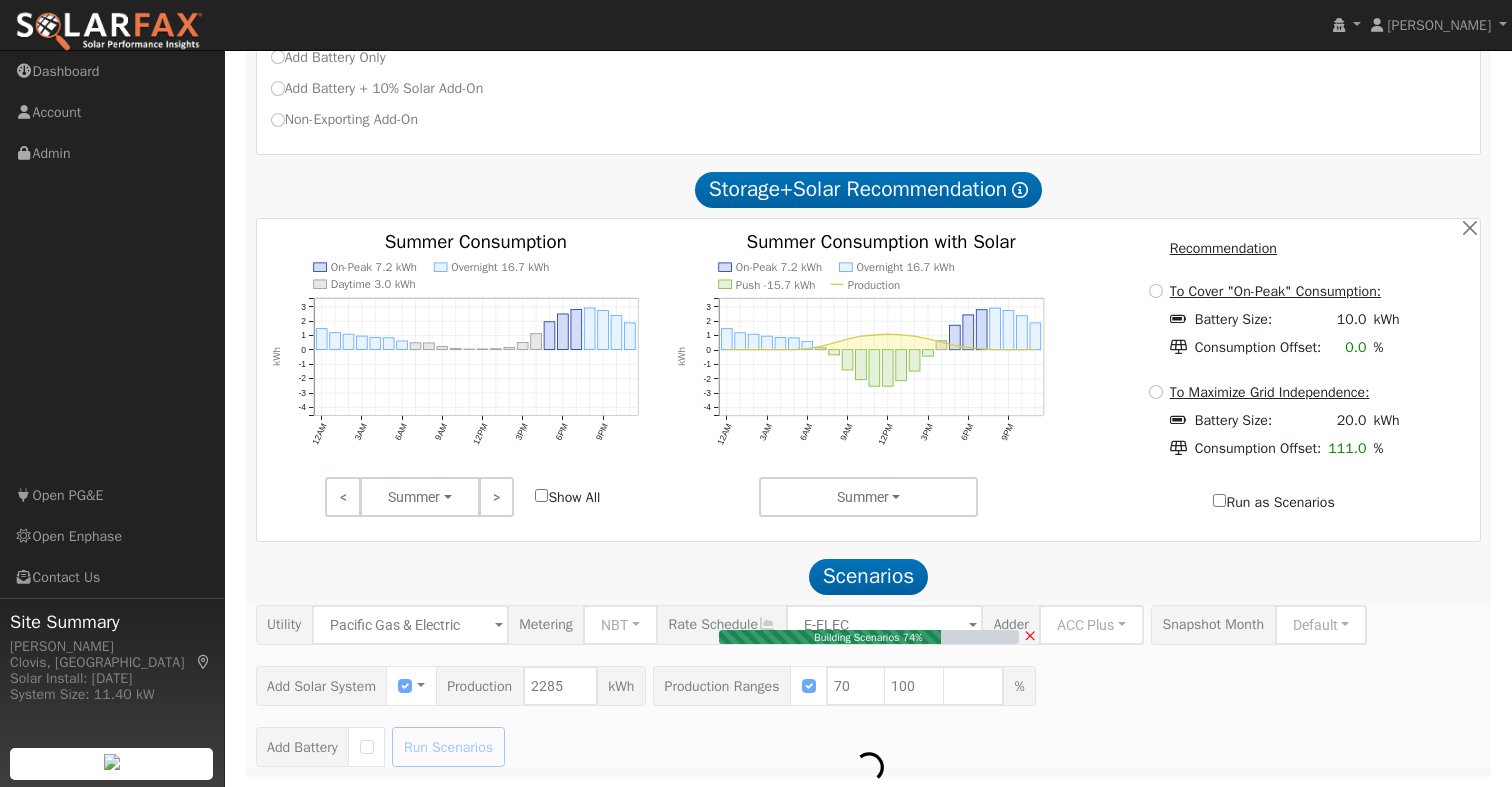 type on "1.6" 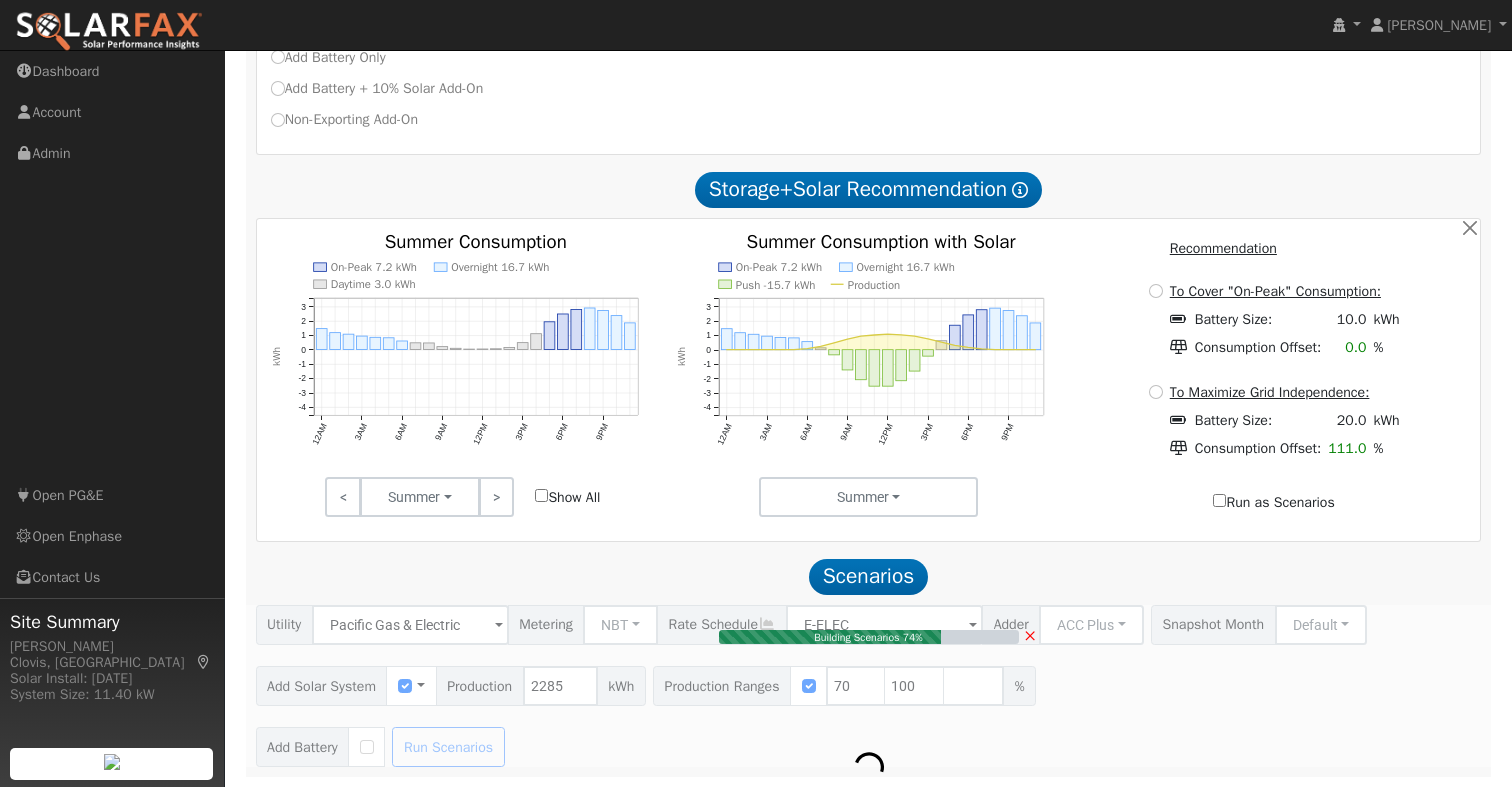 type on "$4,896" 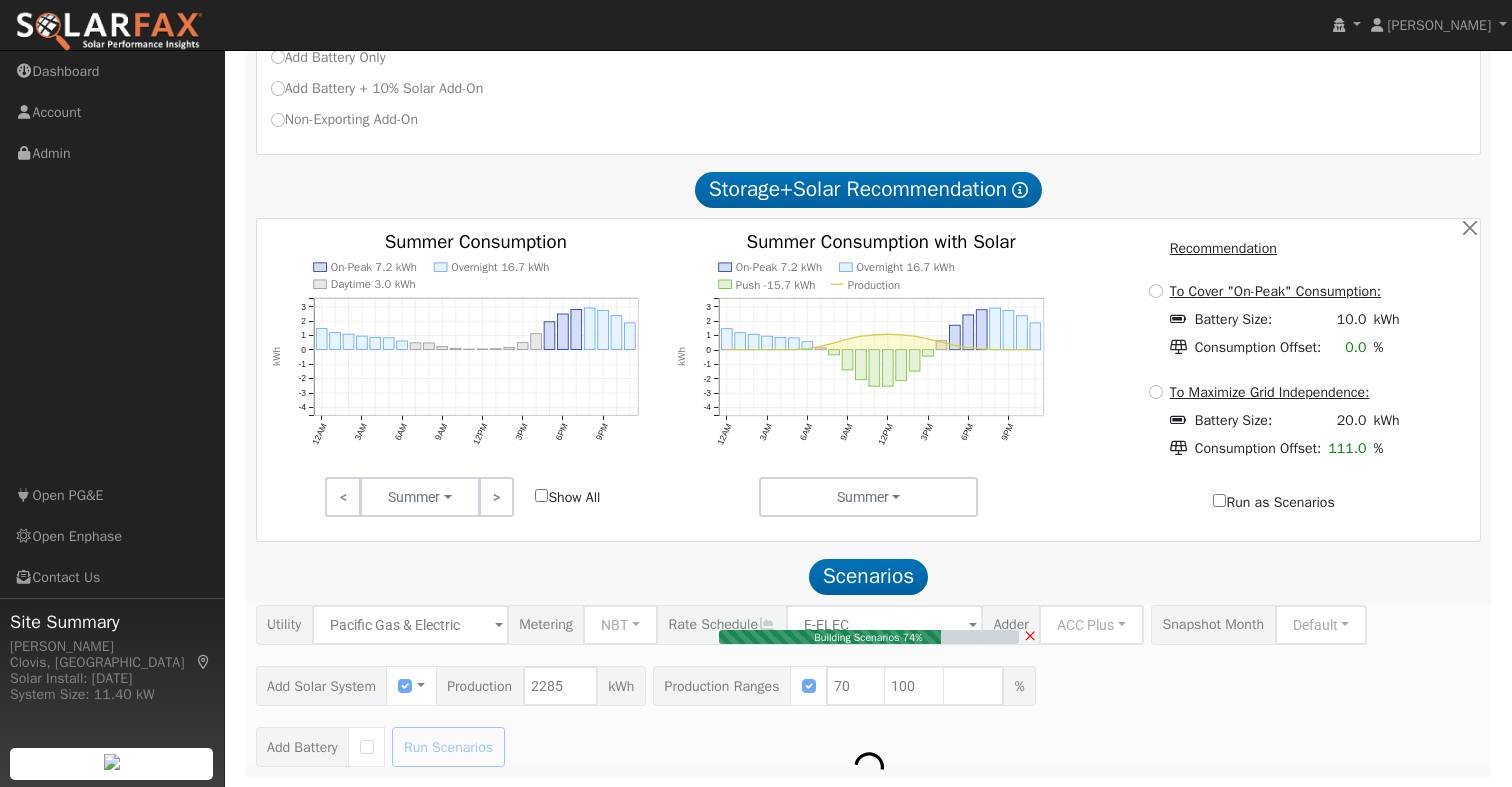 type on "$1,469" 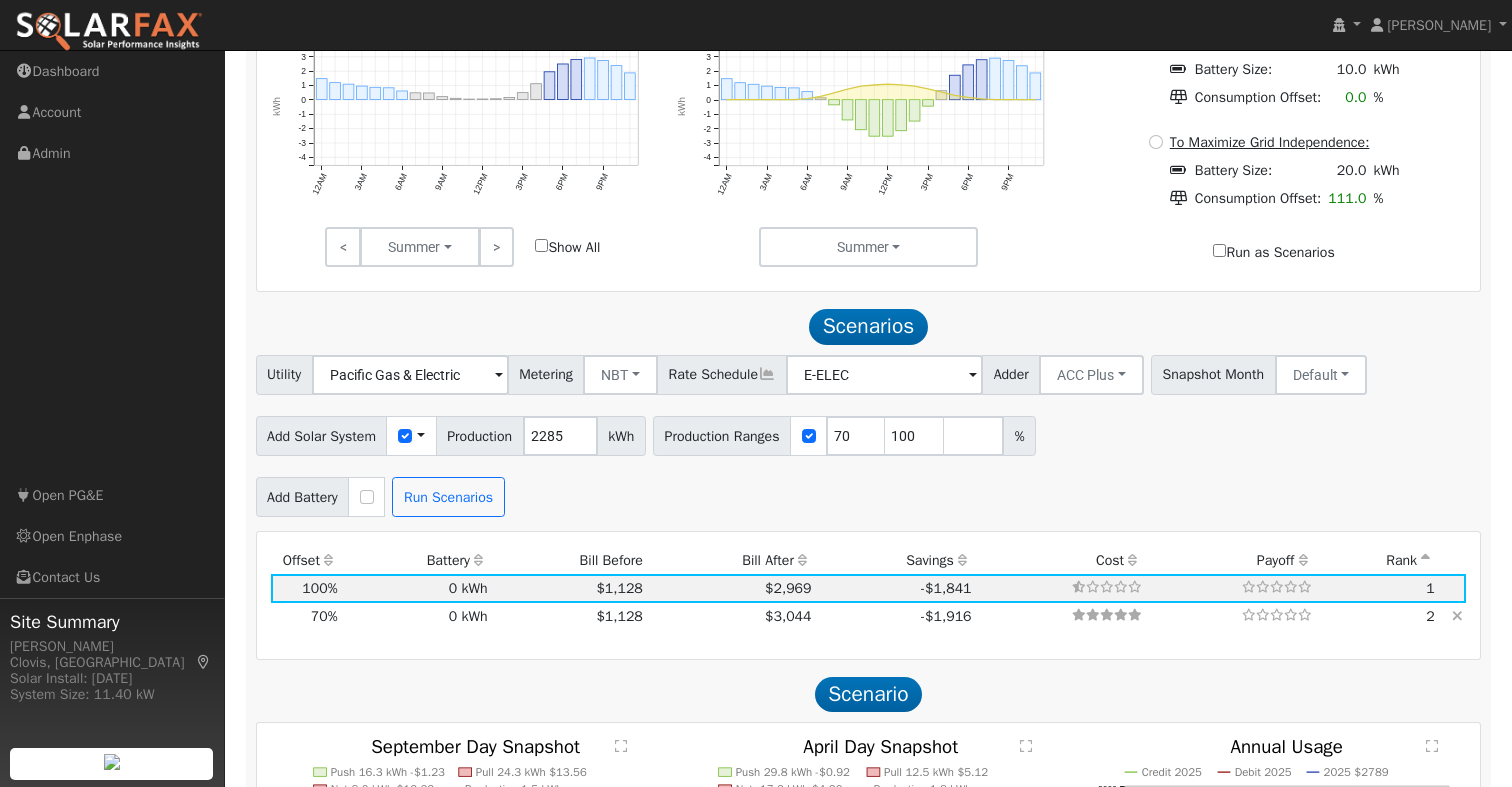 scroll, scrollTop: 1220, scrollLeft: 0, axis: vertical 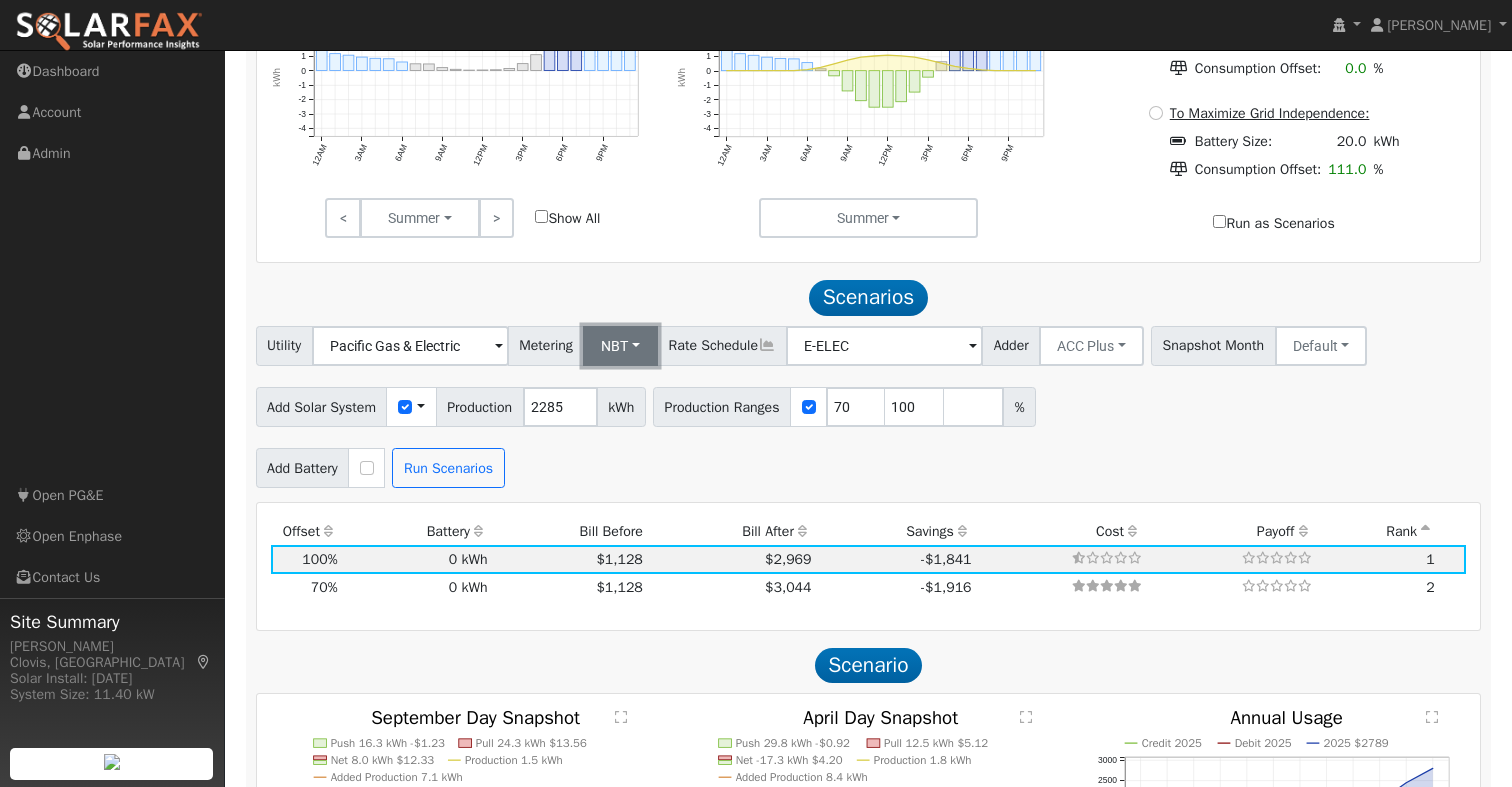 click on "NBT" at bounding box center [620, 346] 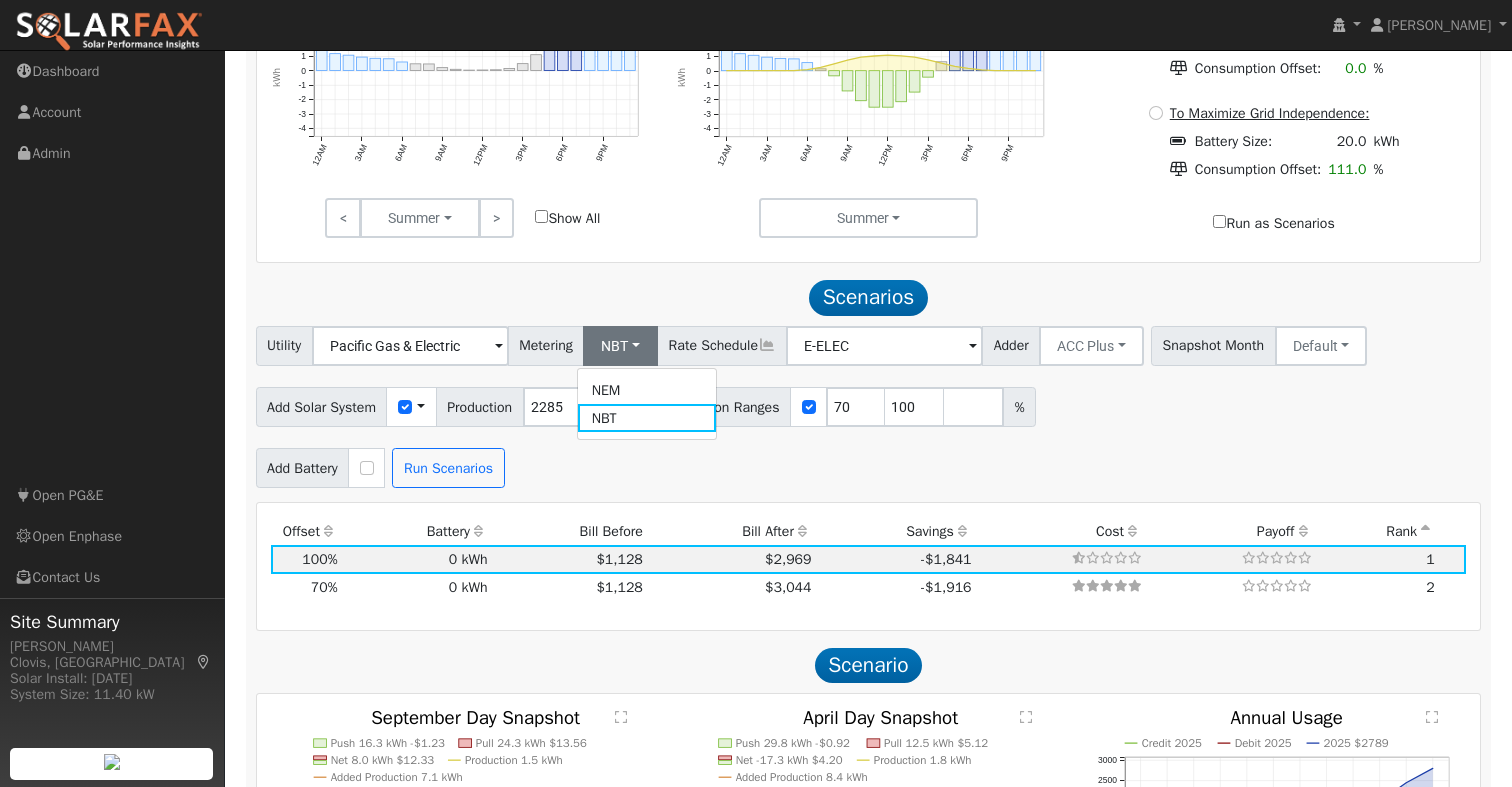 click on "NEM" at bounding box center (647, 390) 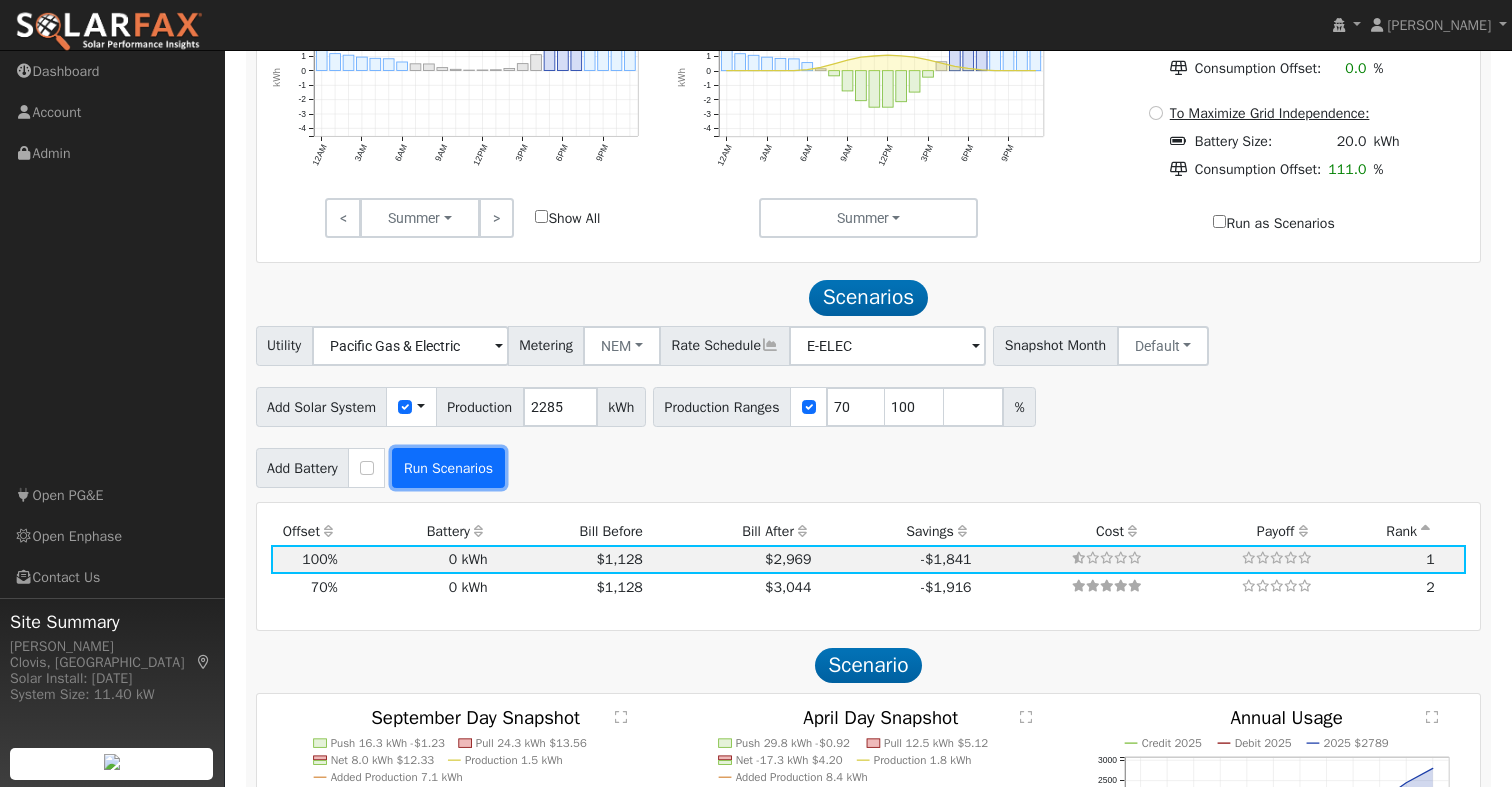 click on "Run Scenarios" at bounding box center [448, 468] 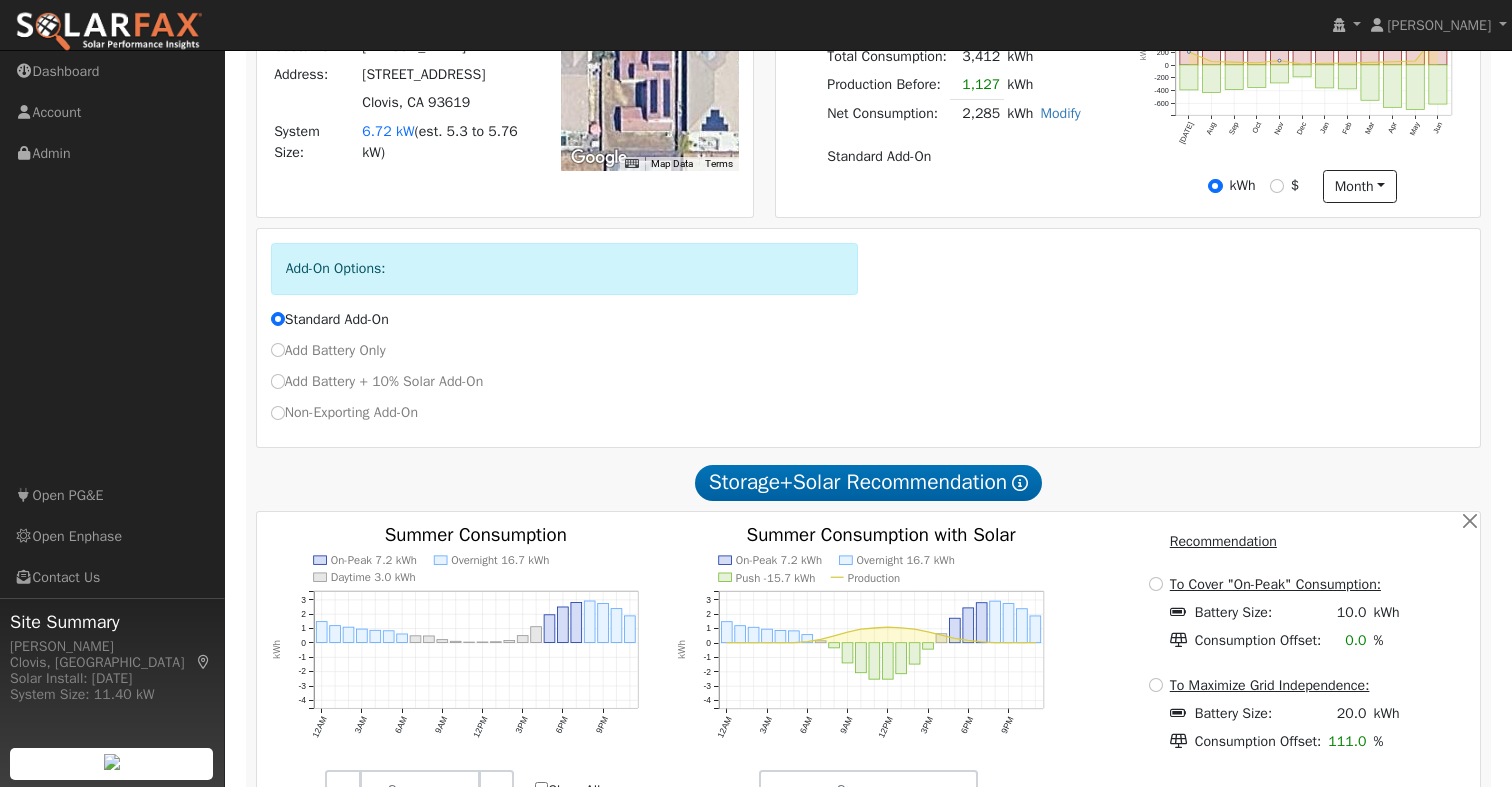 scroll, scrollTop: 611, scrollLeft: 0, axis: vertical 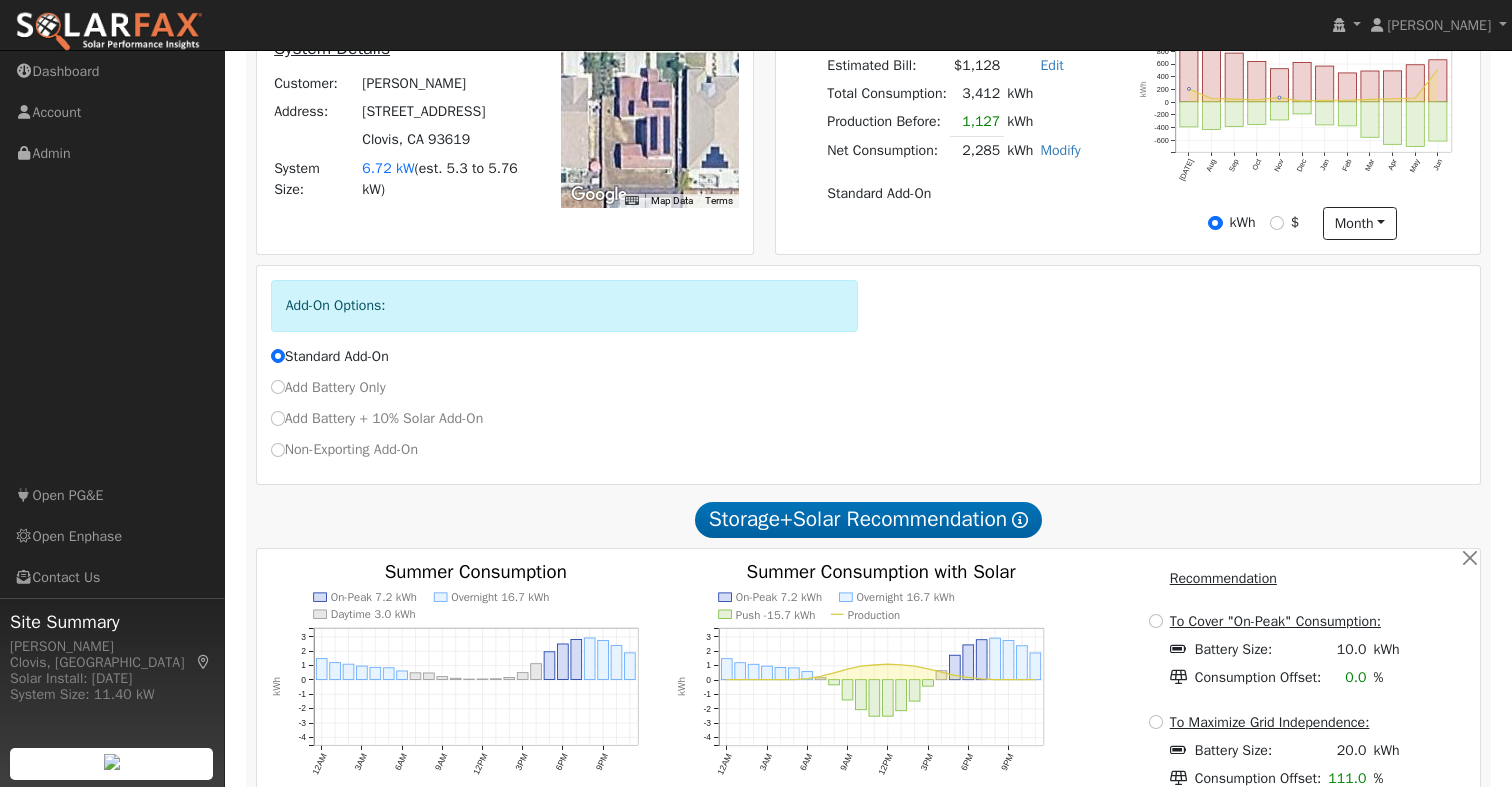 click on "Add Battery + 10% Solar Add-On" at bounding box center [377, 418] 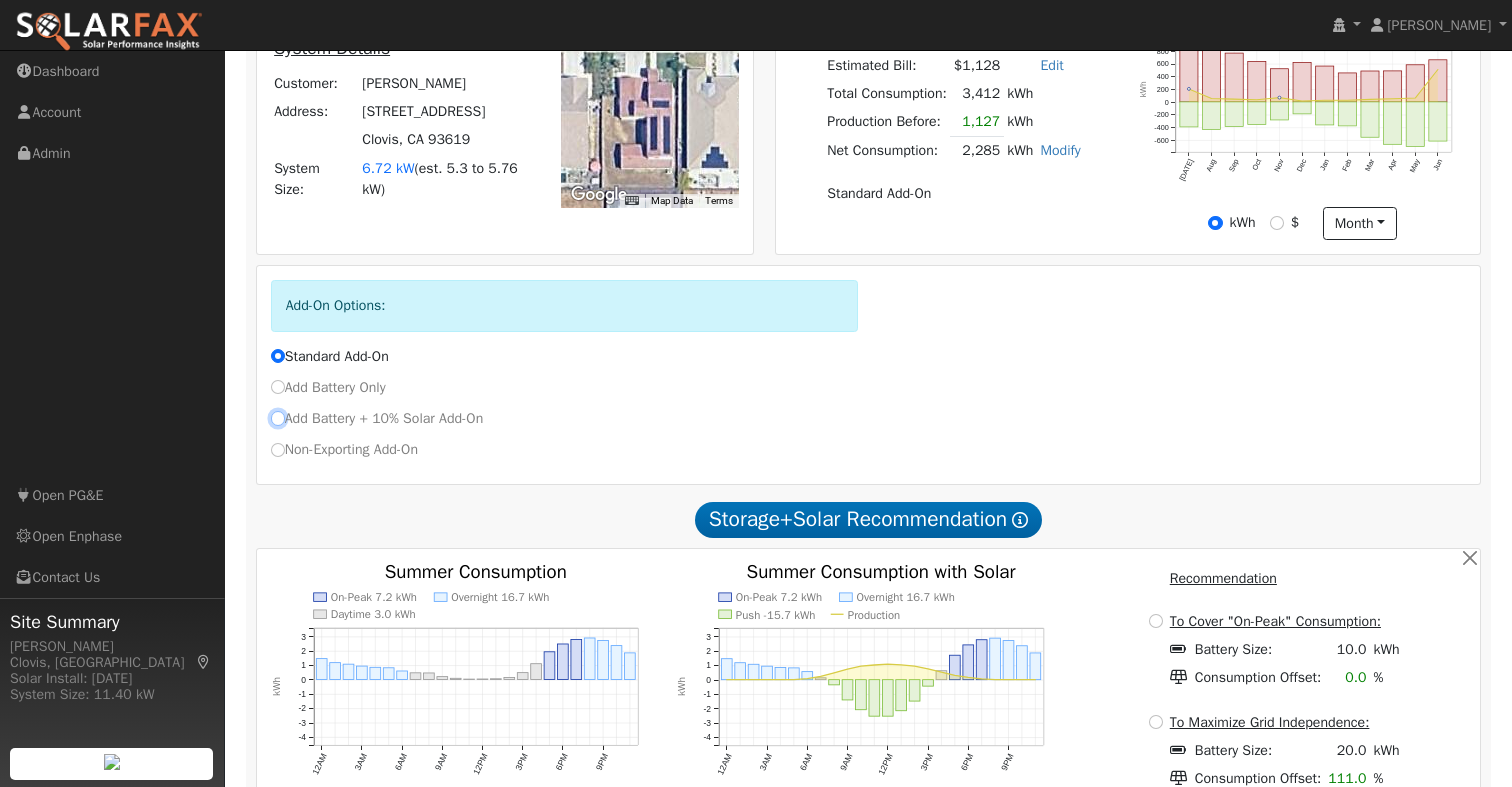 click on "Add Battery + 10% Solar Add-On" at bounding box center (278, 418) 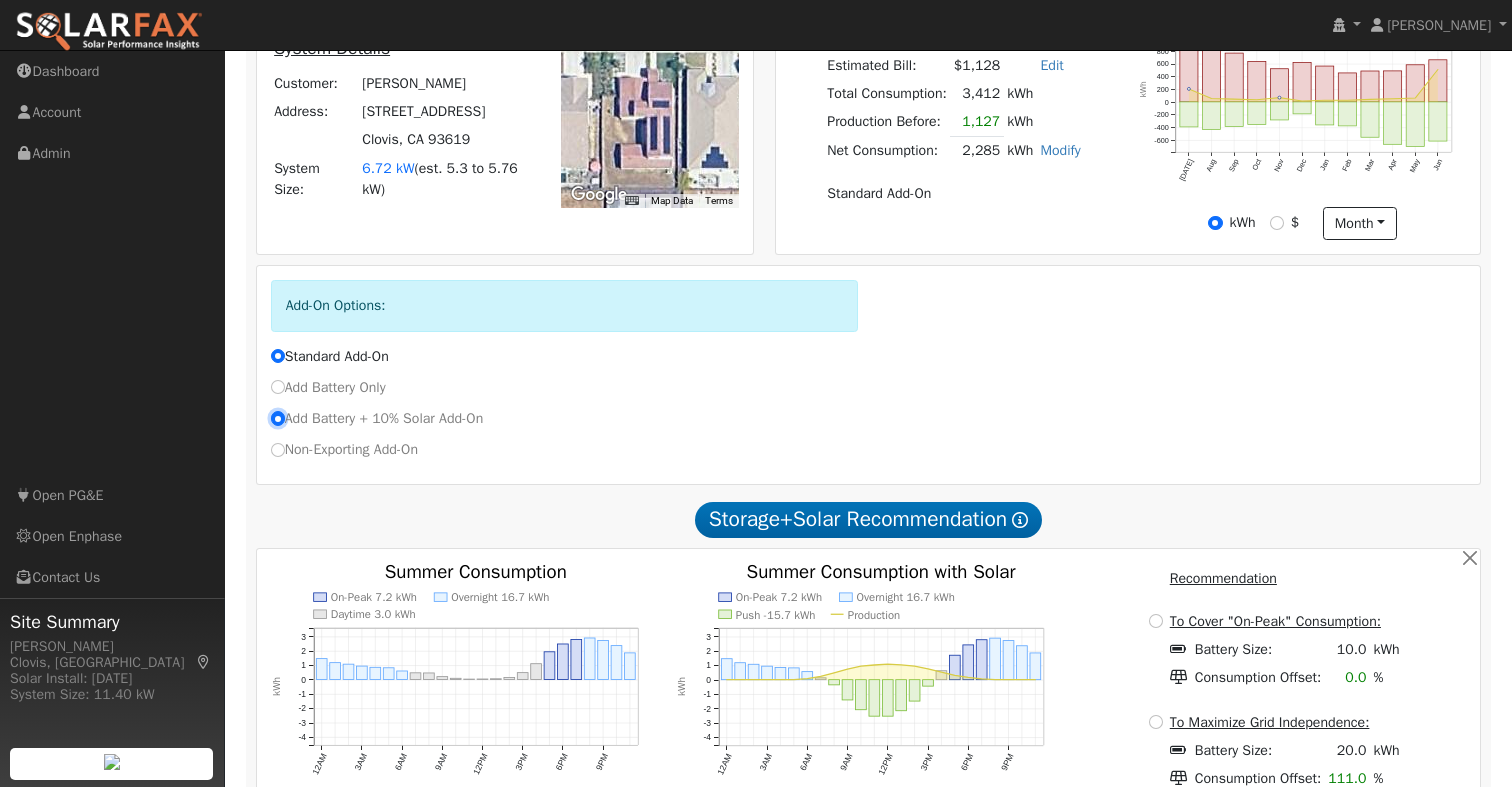 radio on "false" 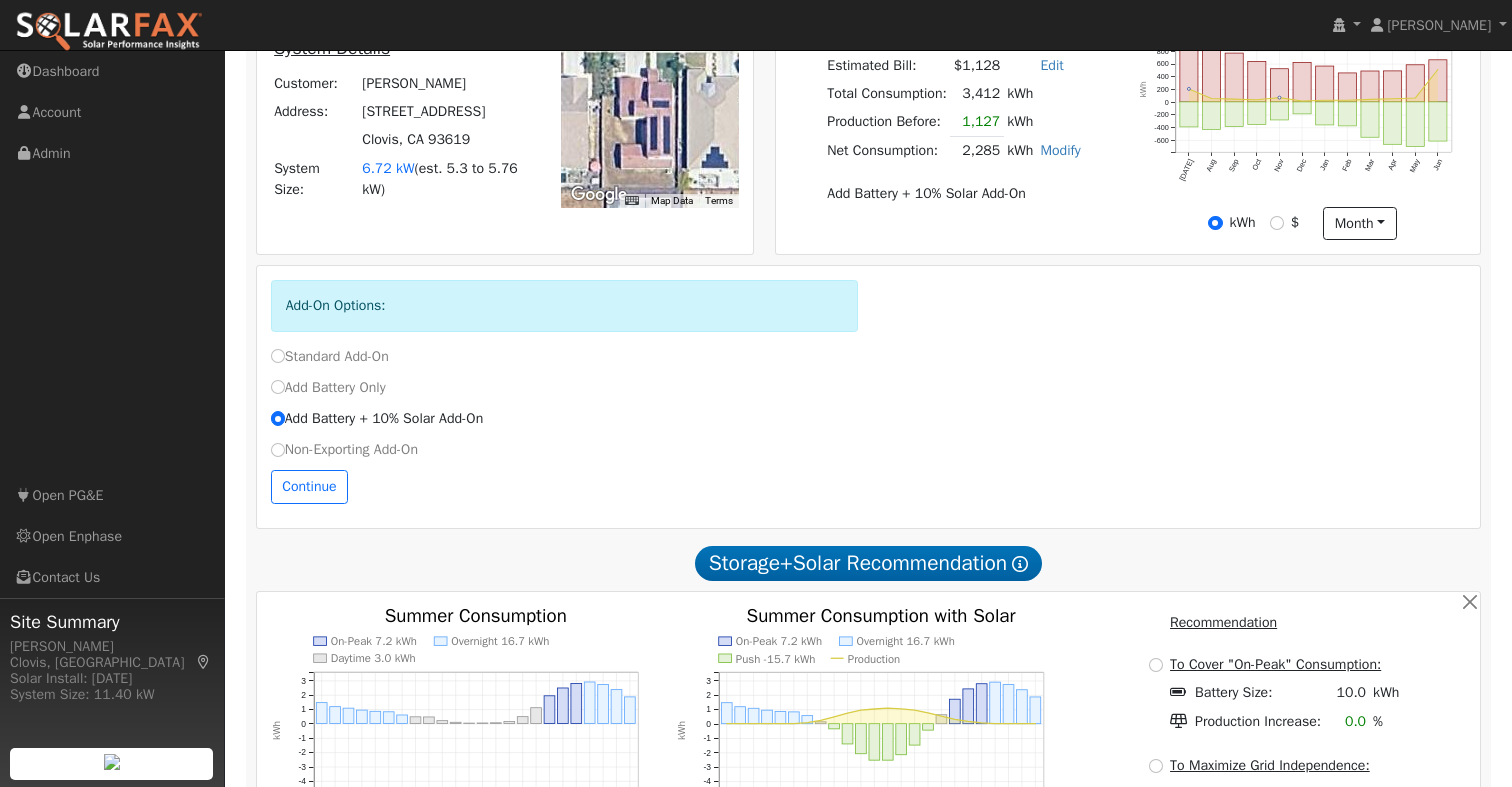 click on "Standard Add-On" at bounding box center [330, 356] 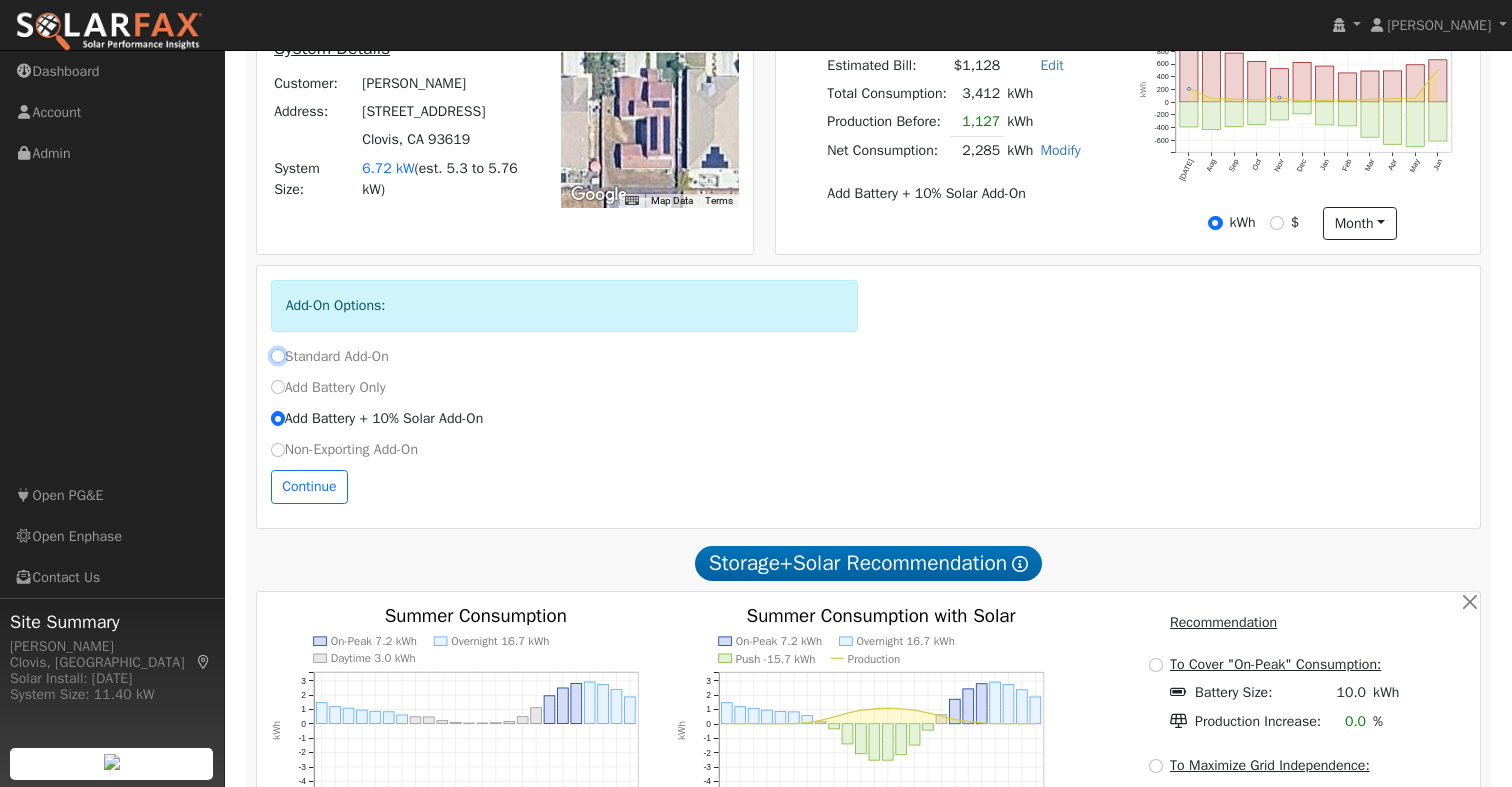 click on "Standard Add-On" at bounding box center [278, 356] 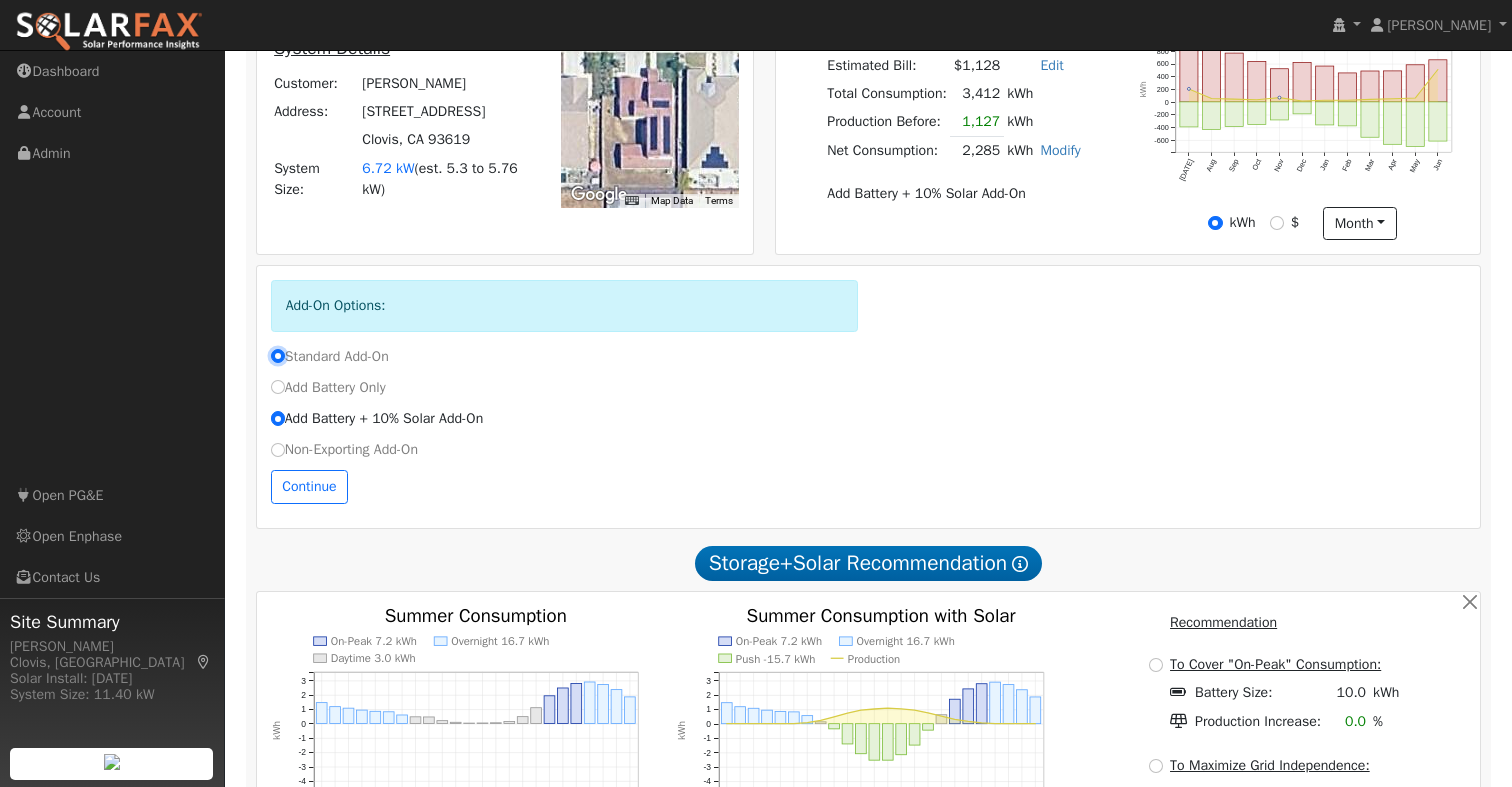 radio on "false" 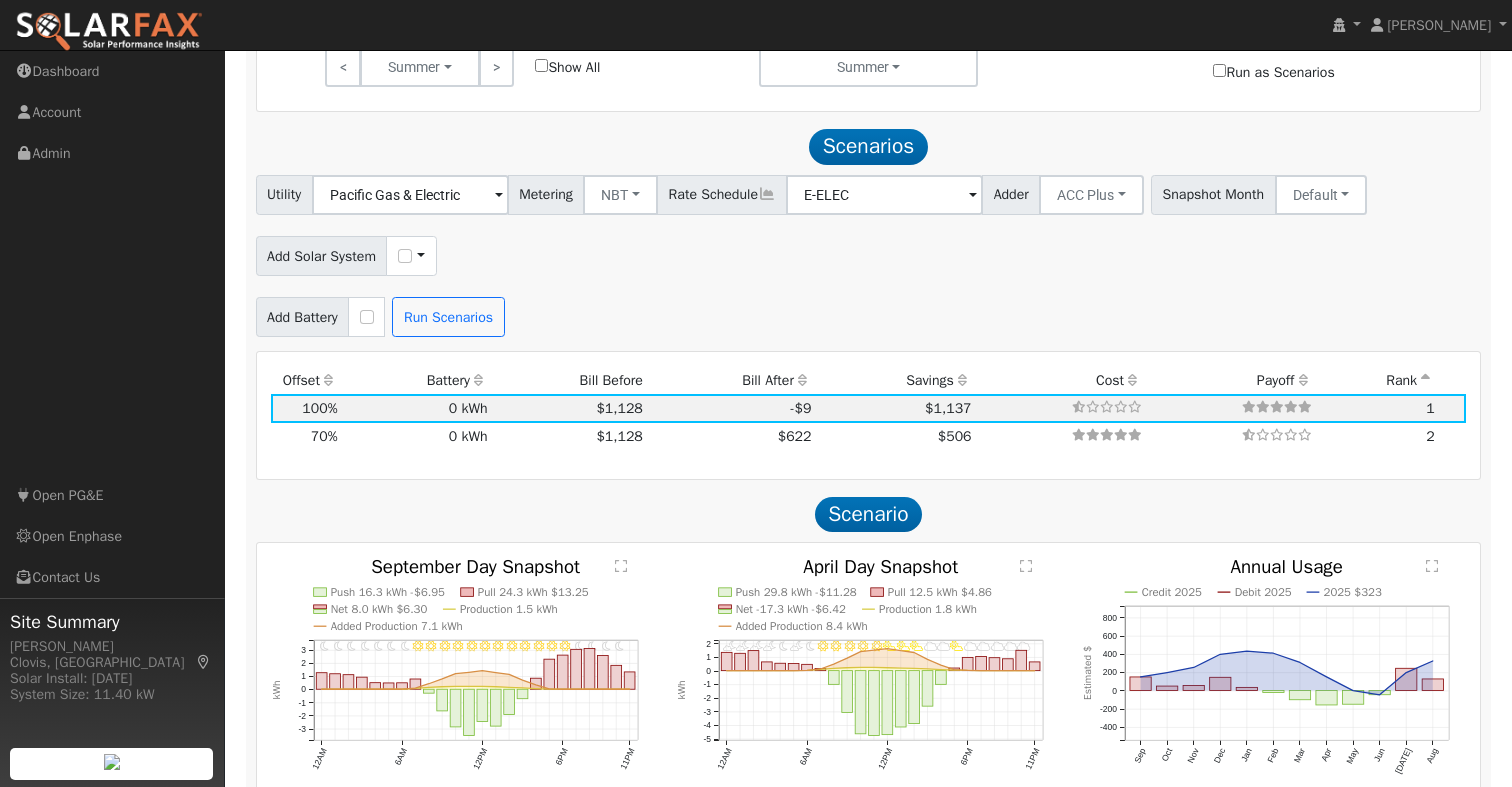 scroll, scrollTop: 1255, scrollLeft: 0, axis: vertical 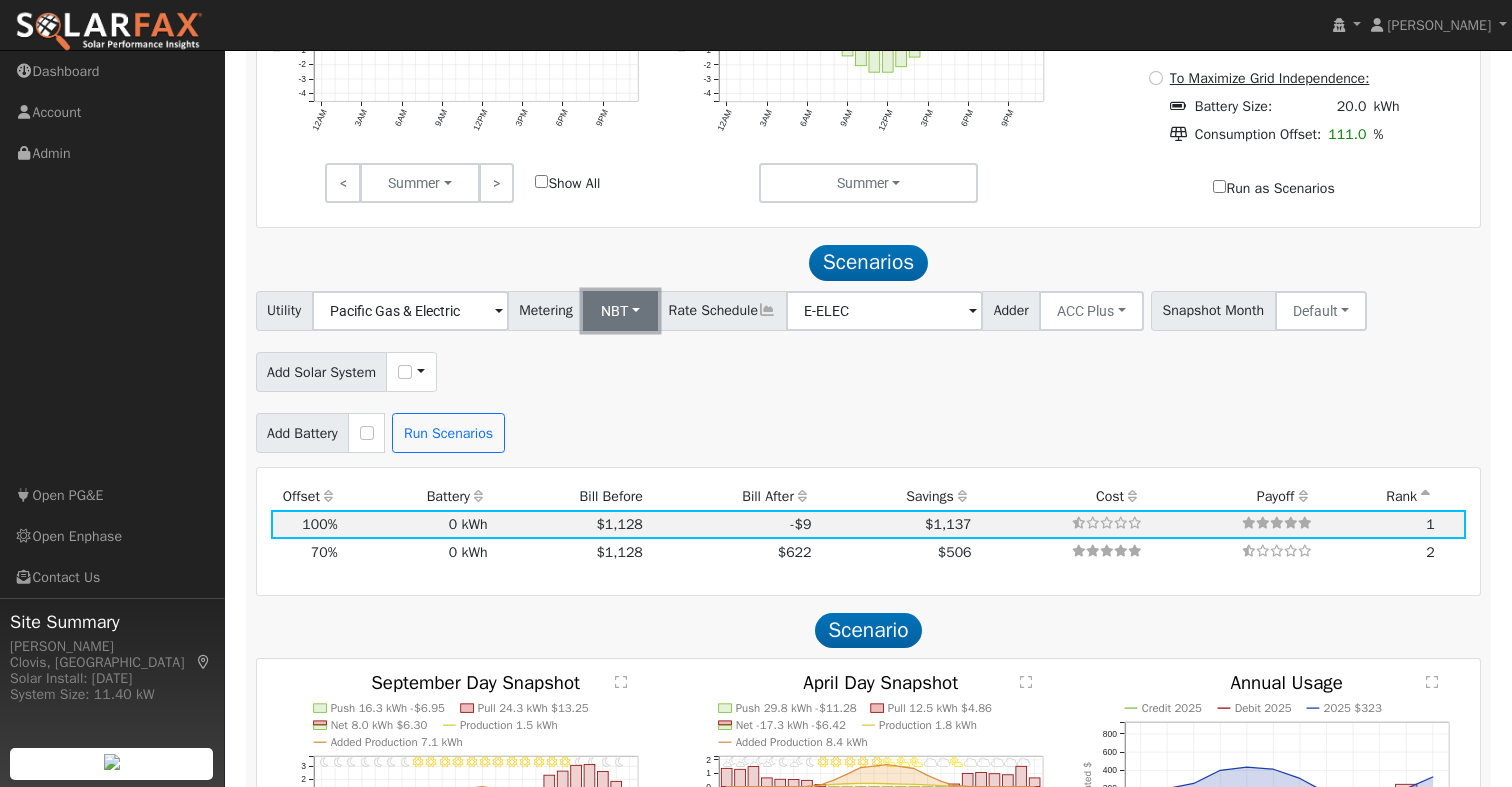 click on "NBT" at bounding box center [620, 311] 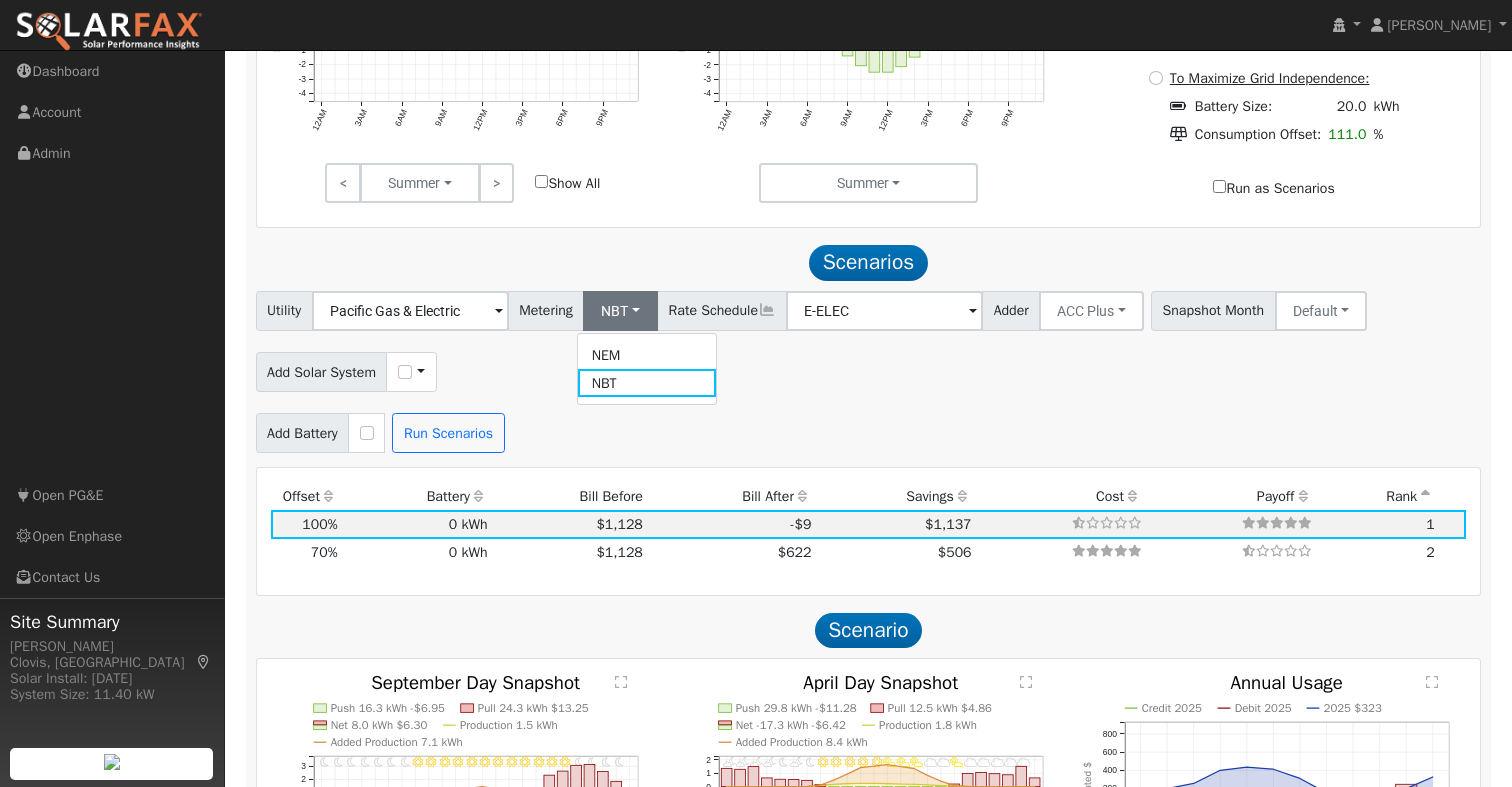 drag, startPoint x: 620, startPoint y: 360, endPoint x: 763, endPoint y: 346, distance: 143.68369 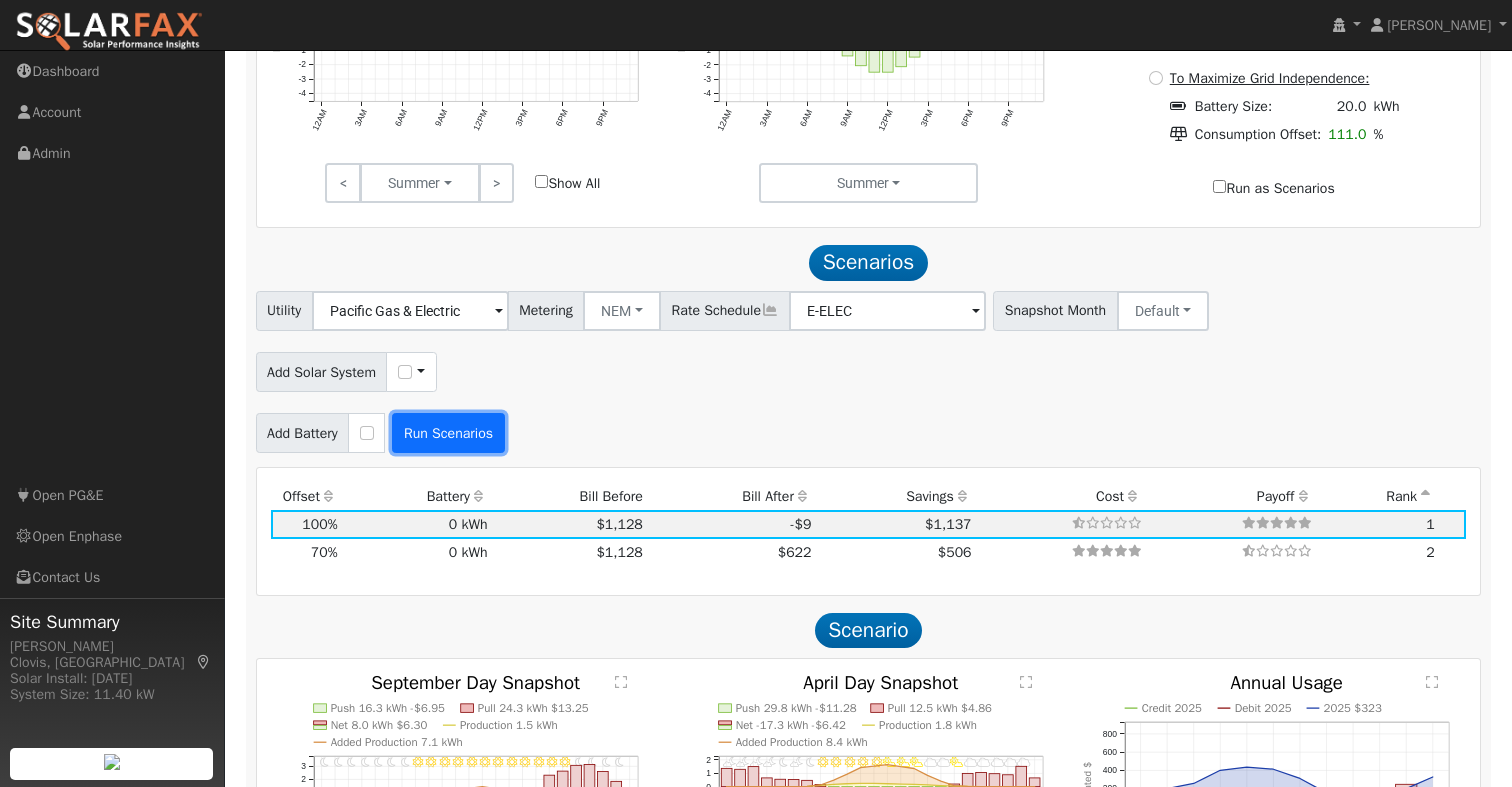 click on "Run Scenarios" at bounding box center (448, 433) 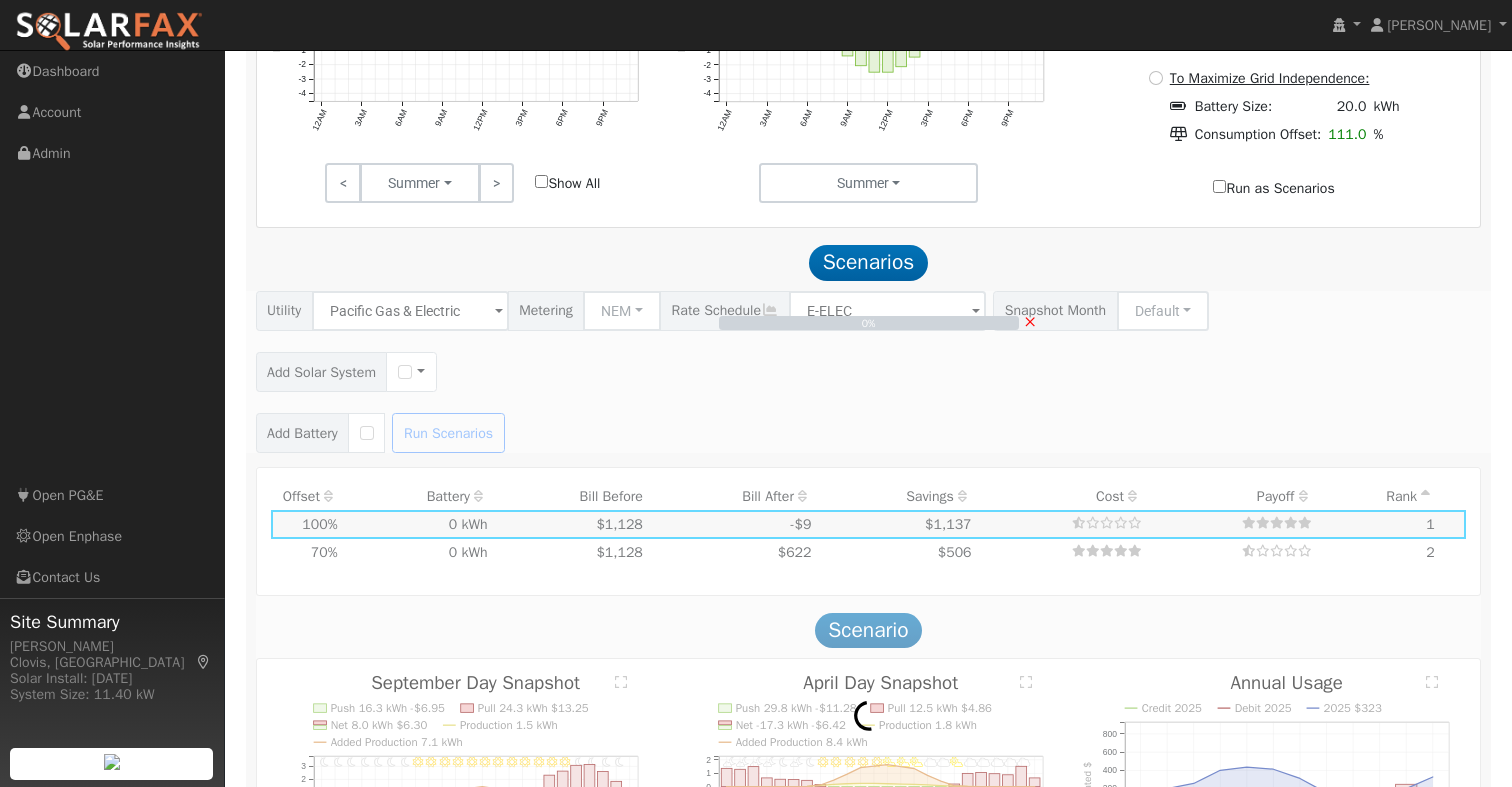 scroll, scrollTop: 1254, scrollLeft: 0, axis: vertical 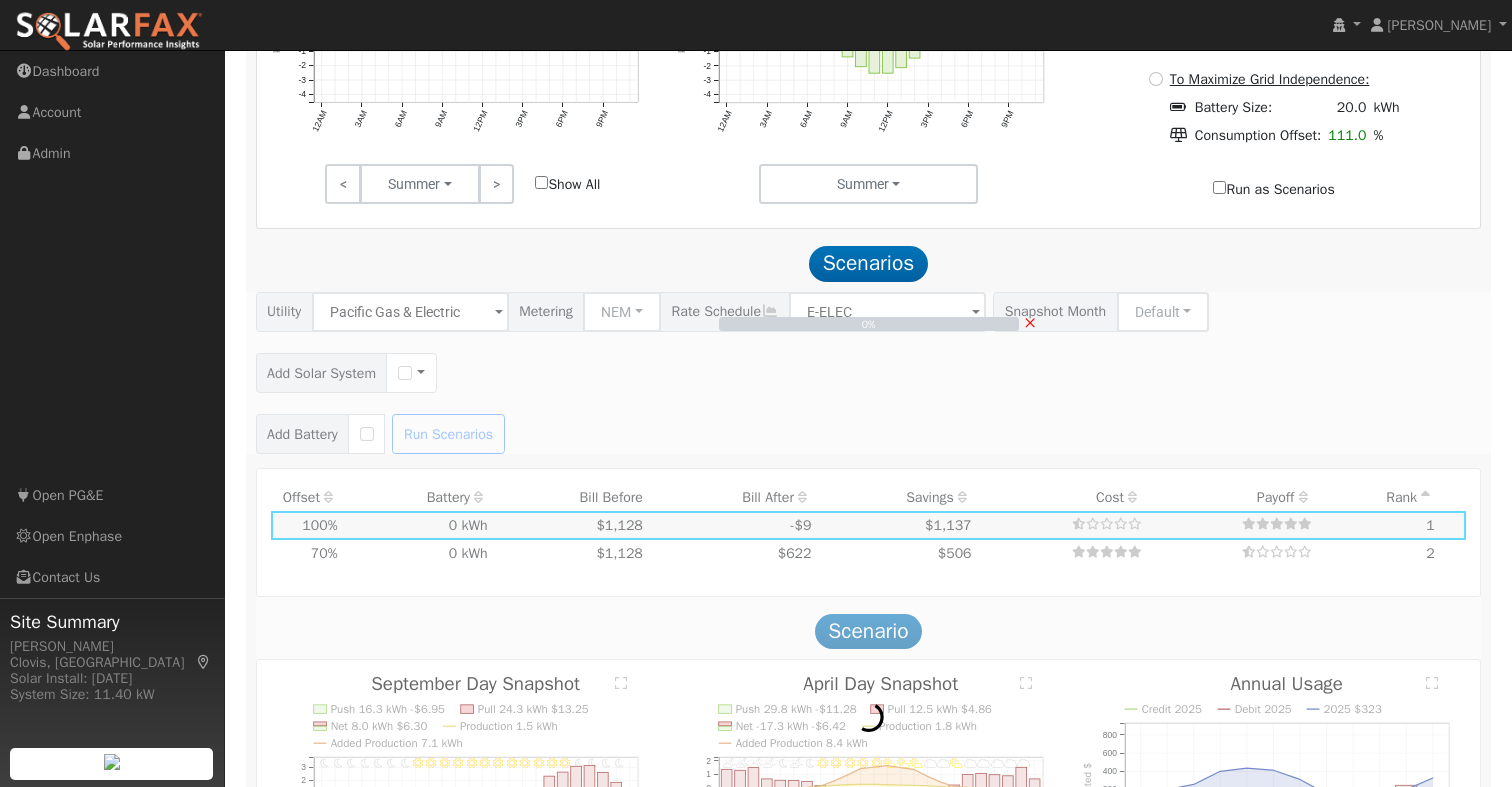 drag, startPoint x: 412, startPoint y: 380, endPoint x: 476, endPoint y: 392, distance: 65.11528 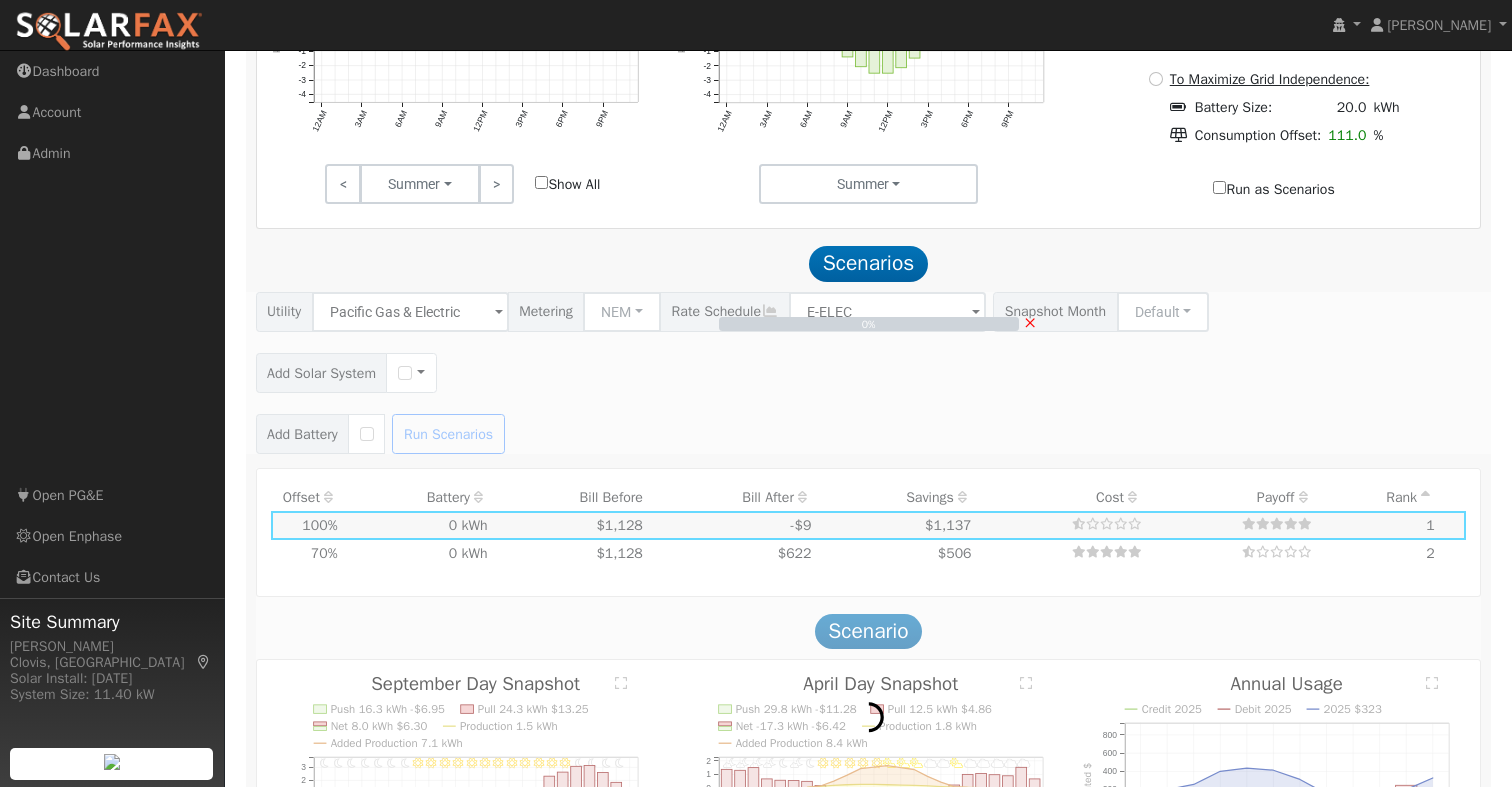 click on "0%  ×" at bounding box center (868, 373) 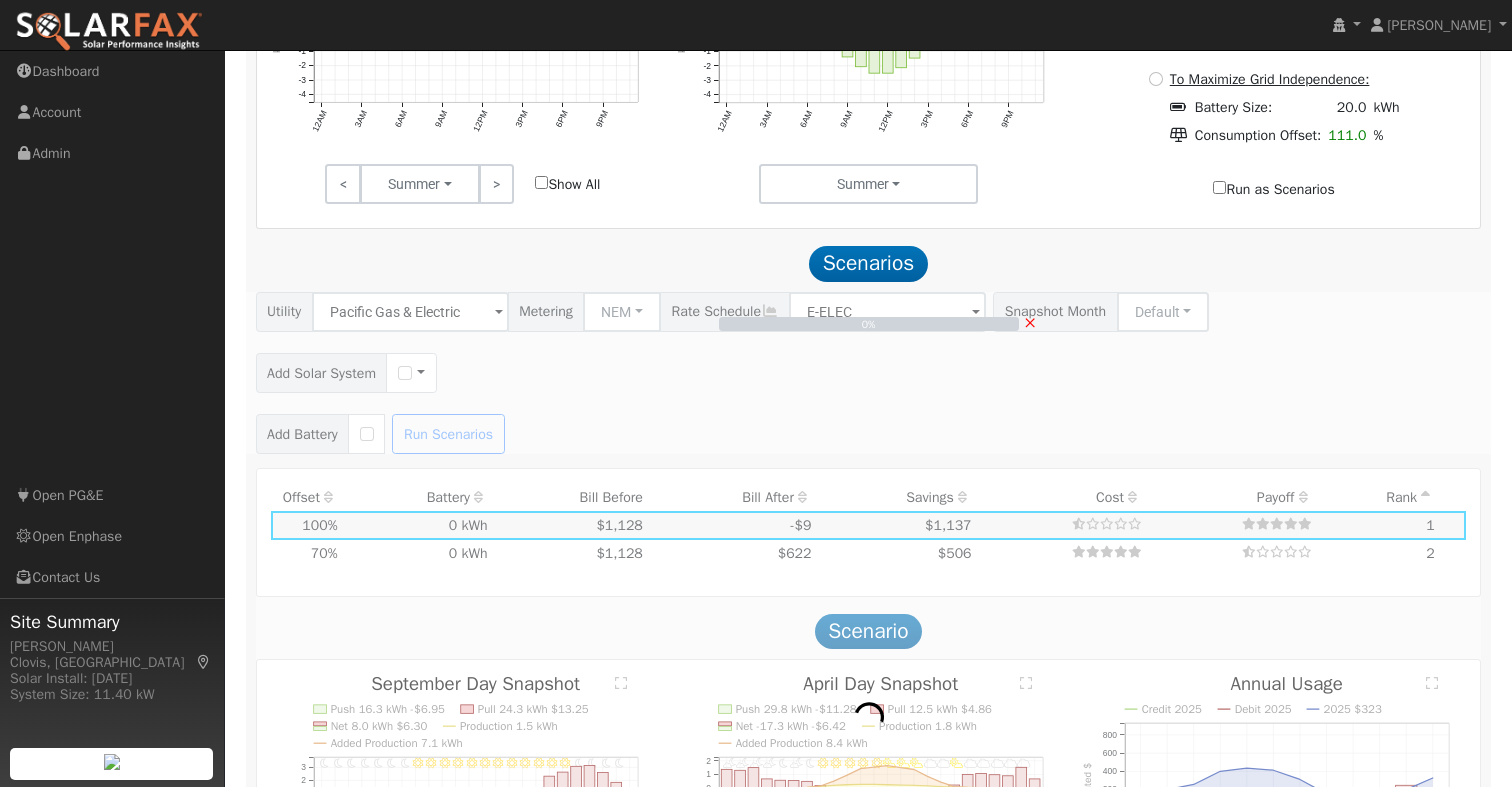 click on "0%  ×" at bounding box center [868, 373] 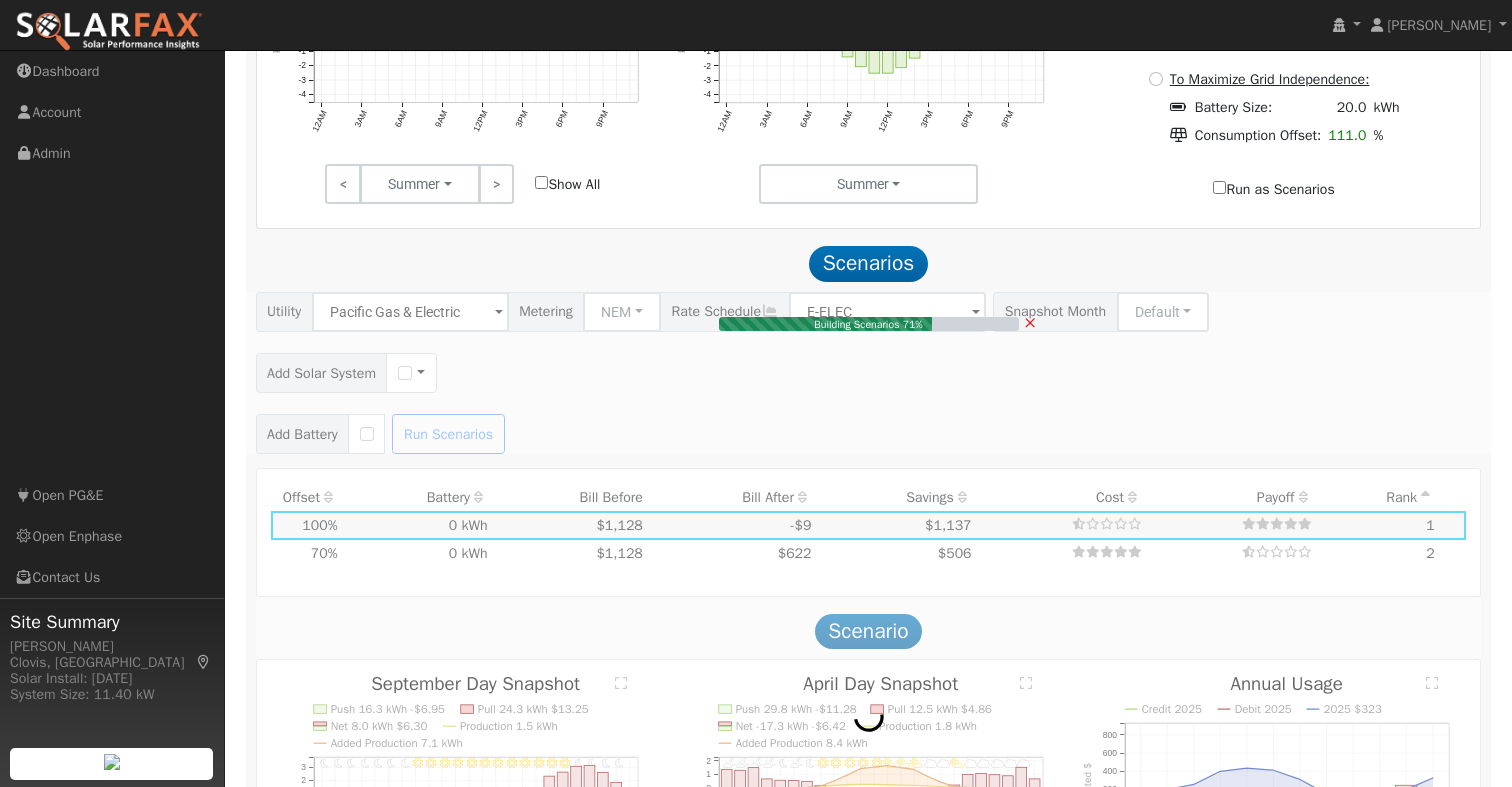 type 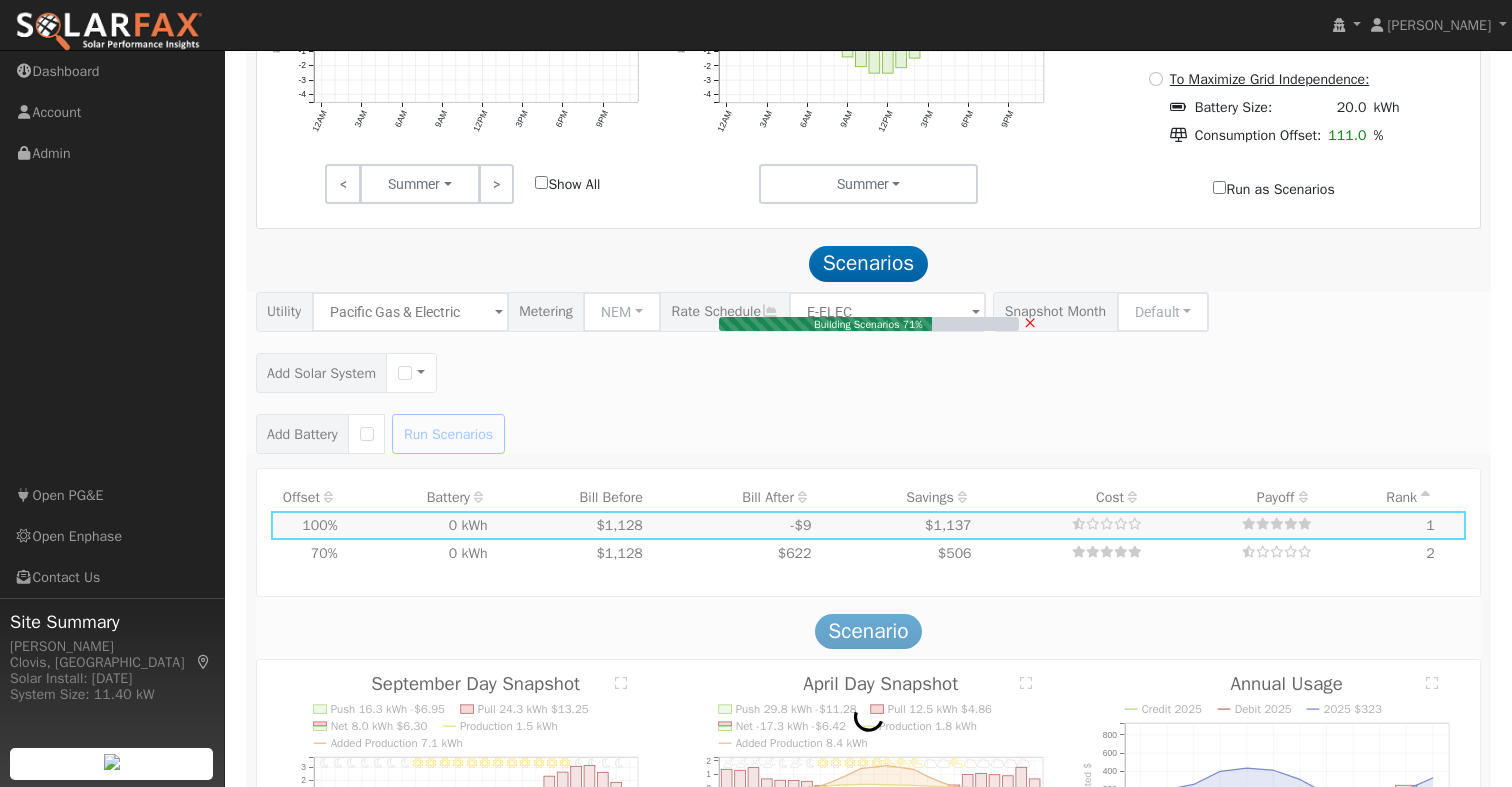 type on "$0" 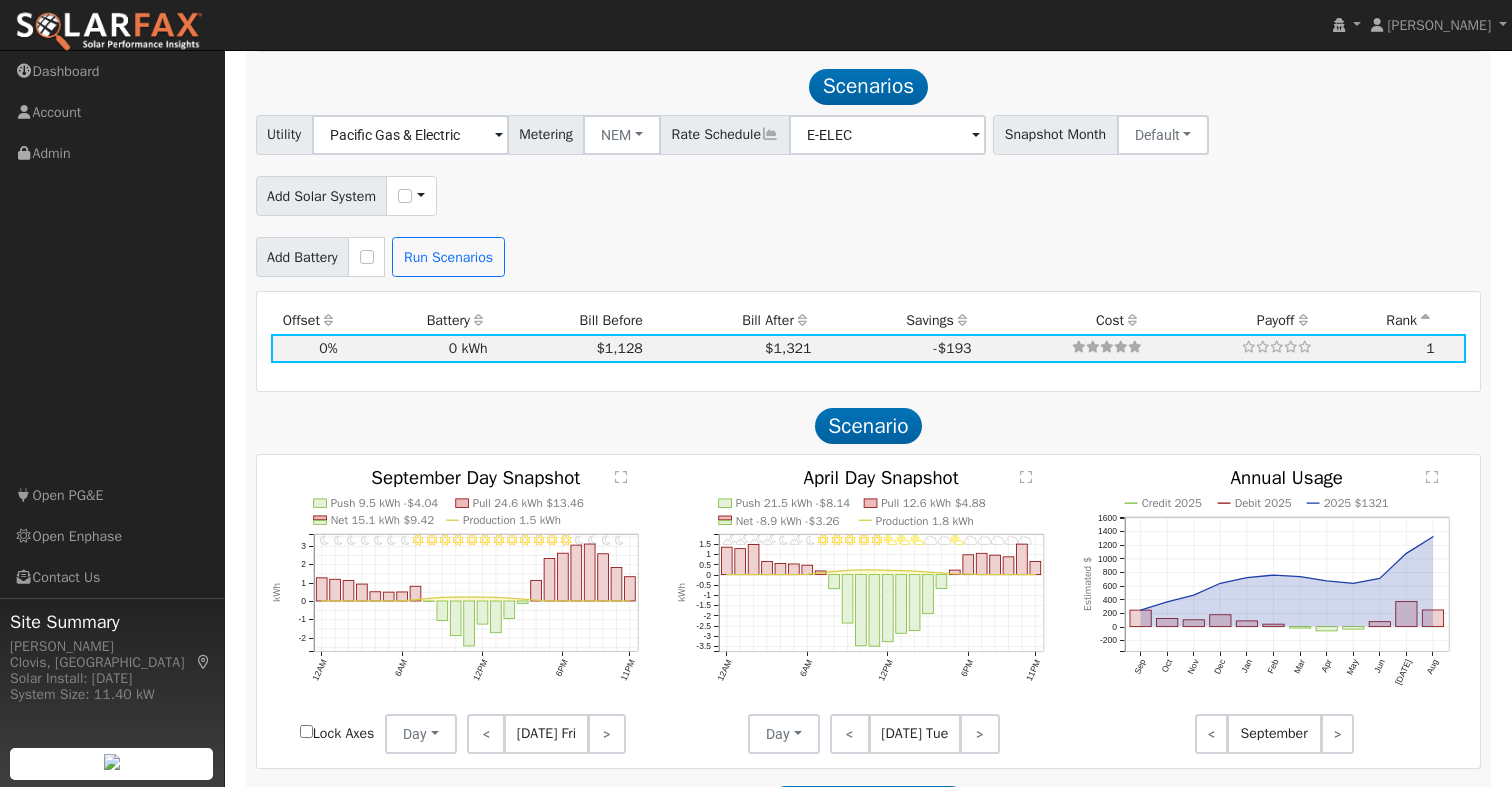 scroll, scrollTop: 1445, scrollLeft: 0, axis: vertical 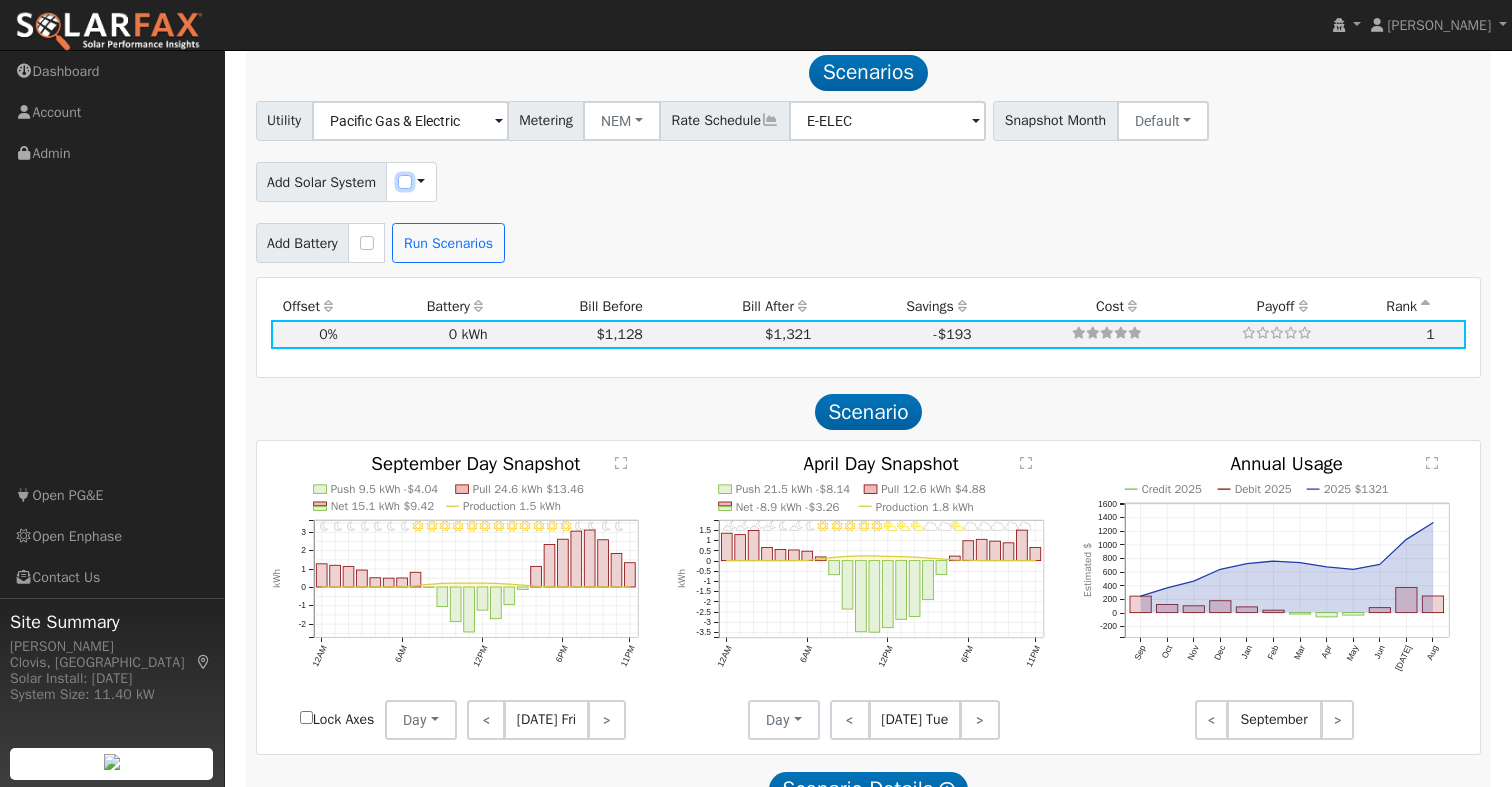 click at bounding box center [405, 182] 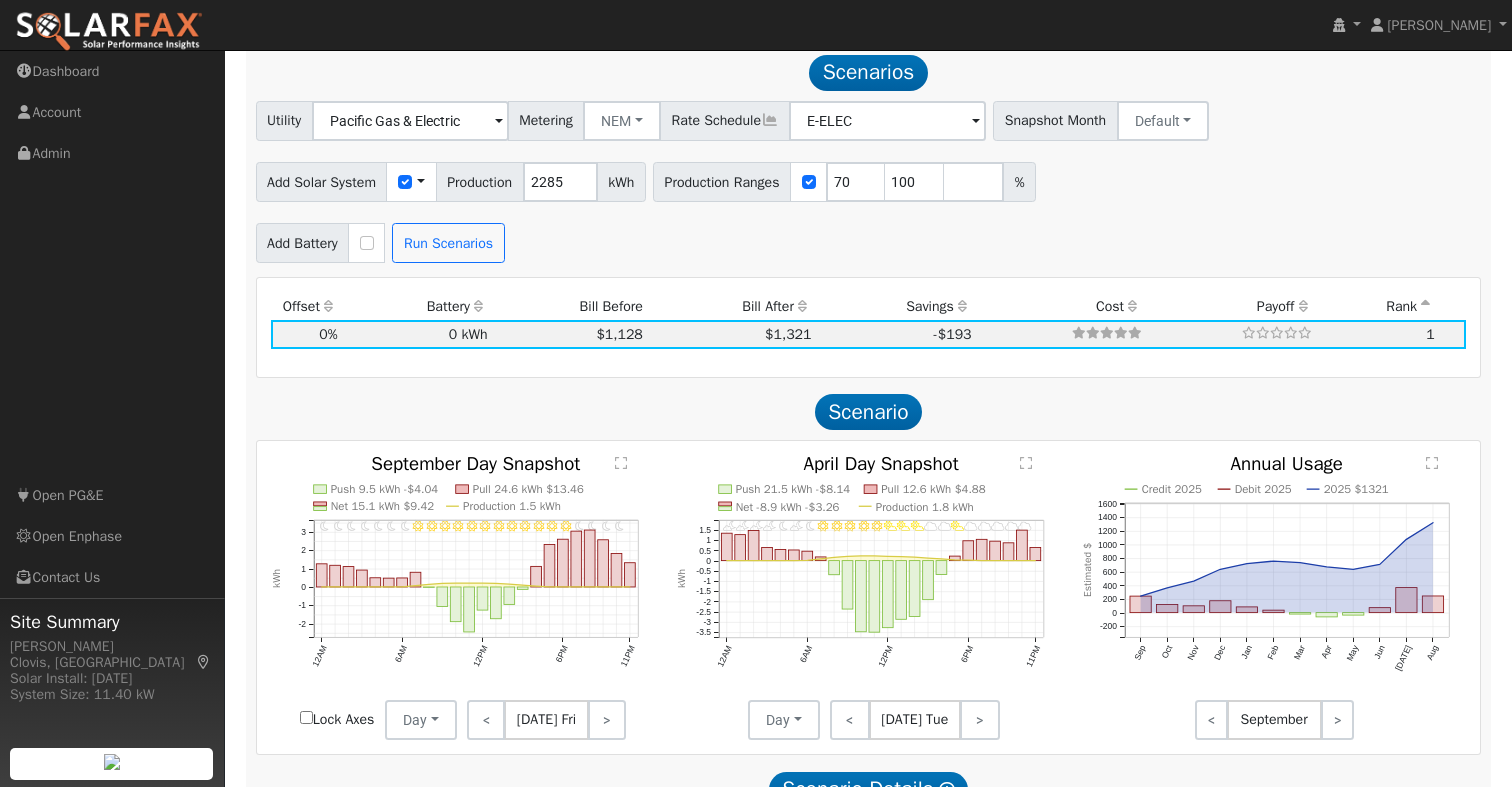 click on "Scenario Report  Powered by SolarFax ®  Notes: ** 2 months with partial consumption data corrected  Energy Consumption Overview  Show Help  This analysis uses information about your recent energy consumption to recommend the ideal amount of battery storage based upon your need for energy bill savings and backup power.    You have provided your hourly consumption data, which provides the most accurate battery storage recommendation to meet your energy goals.  Your annual energy consumption is  2,285 kWh  and your estimated annual cost for this power is  $1,128 Your highest energy usage month is  July , and your lowest energy usage month is  April System Details Customer: Jan Inocencio Address: 4160 Saginaw Avenue Clovis, CA 93619 System Size: 6.72 kW   ( est. 5.3 to 5.76 kW ) ← Move left → Move right ↑ Move up ↓ Move down + Zoom in - Zoom out Home Jump left by 75% End Jump right by 75% Page Up Jump up by 75% Page Down Jump down by 75% Map Data Imagery ©2025 Airbus, Maxar Technologies 10 m  Terms 0" 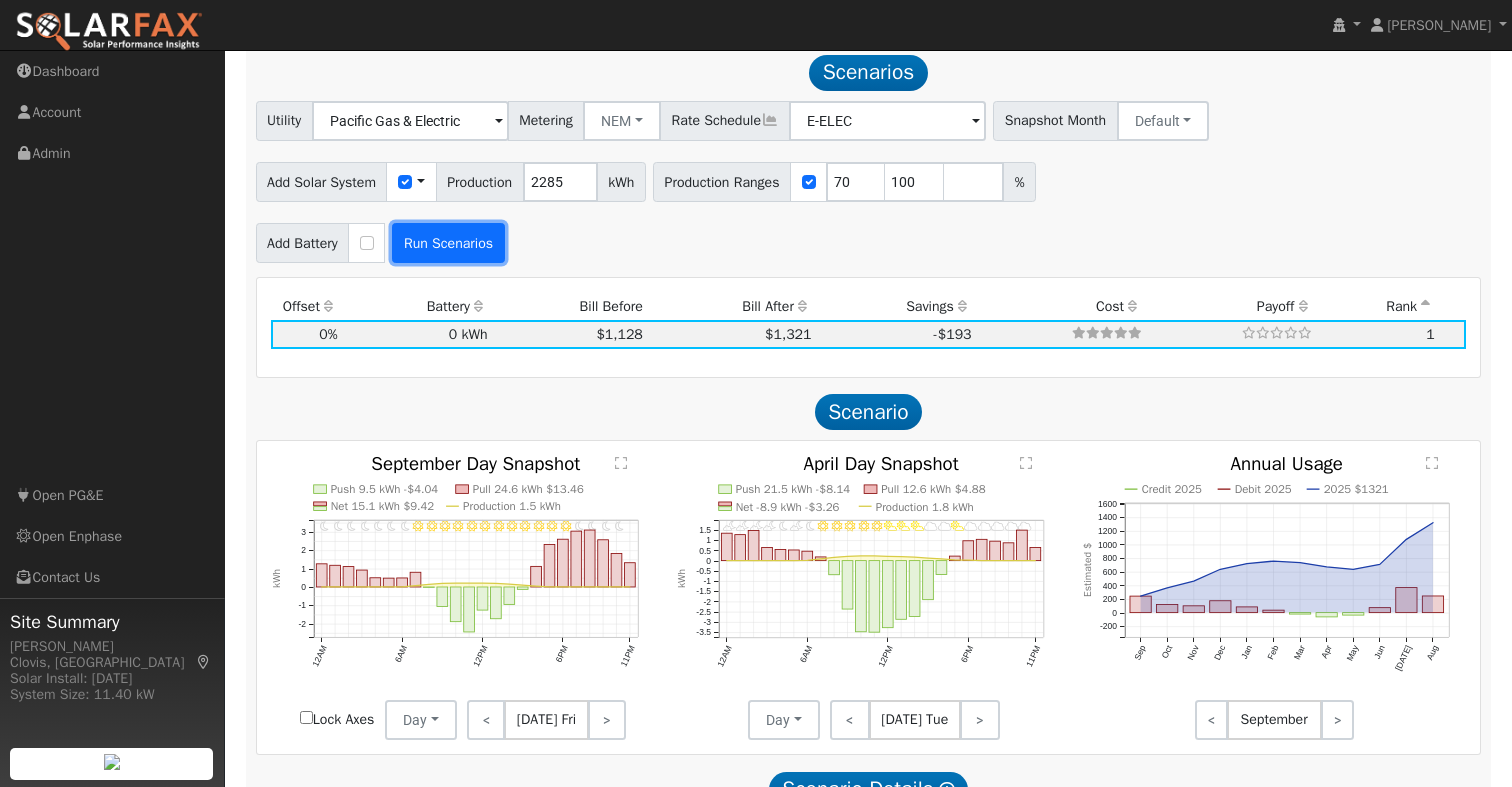 click on "Run Scenarios" at bounding box center [448, 243] 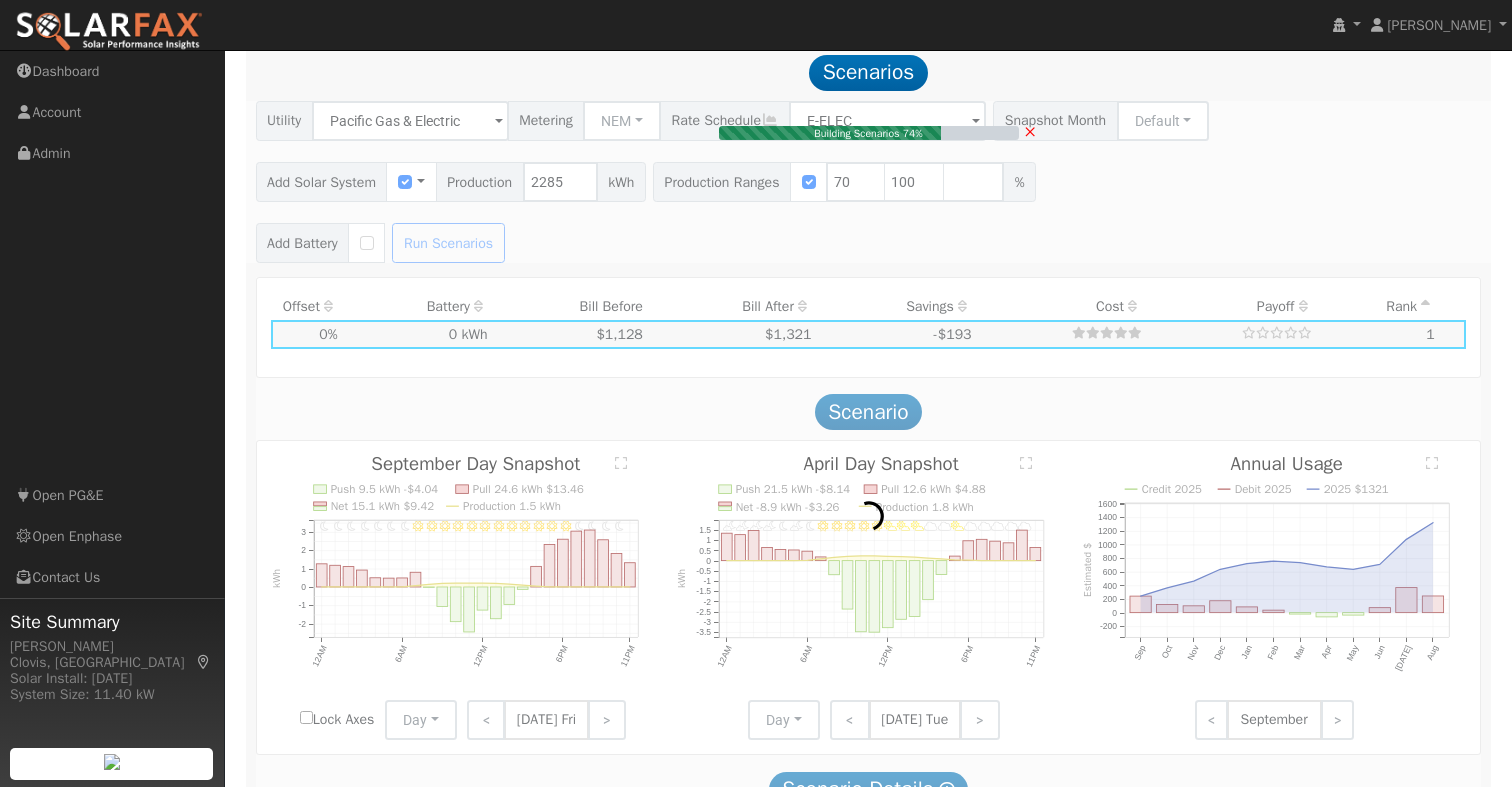 type on "1.6" 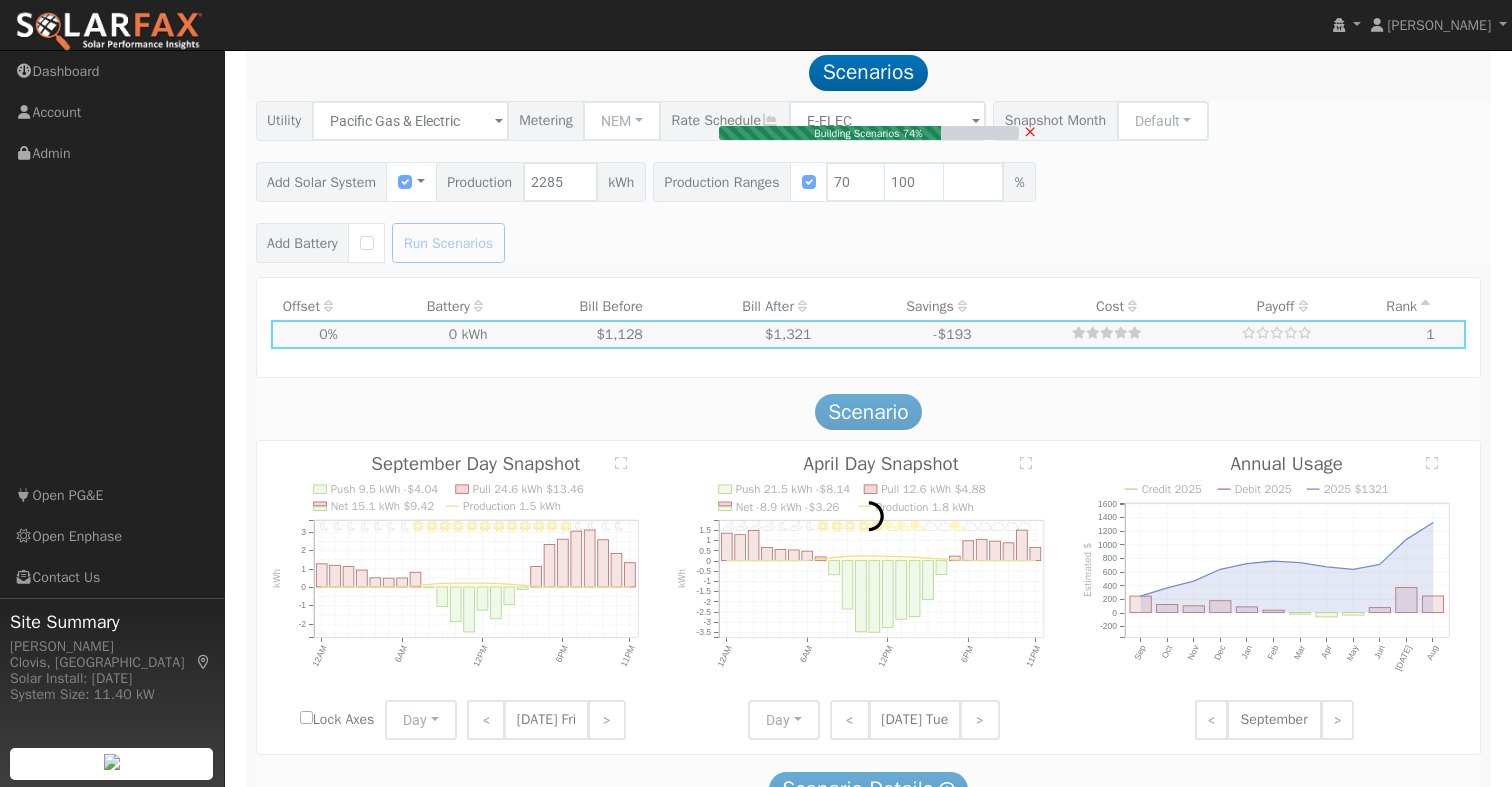 type on "$1,469" 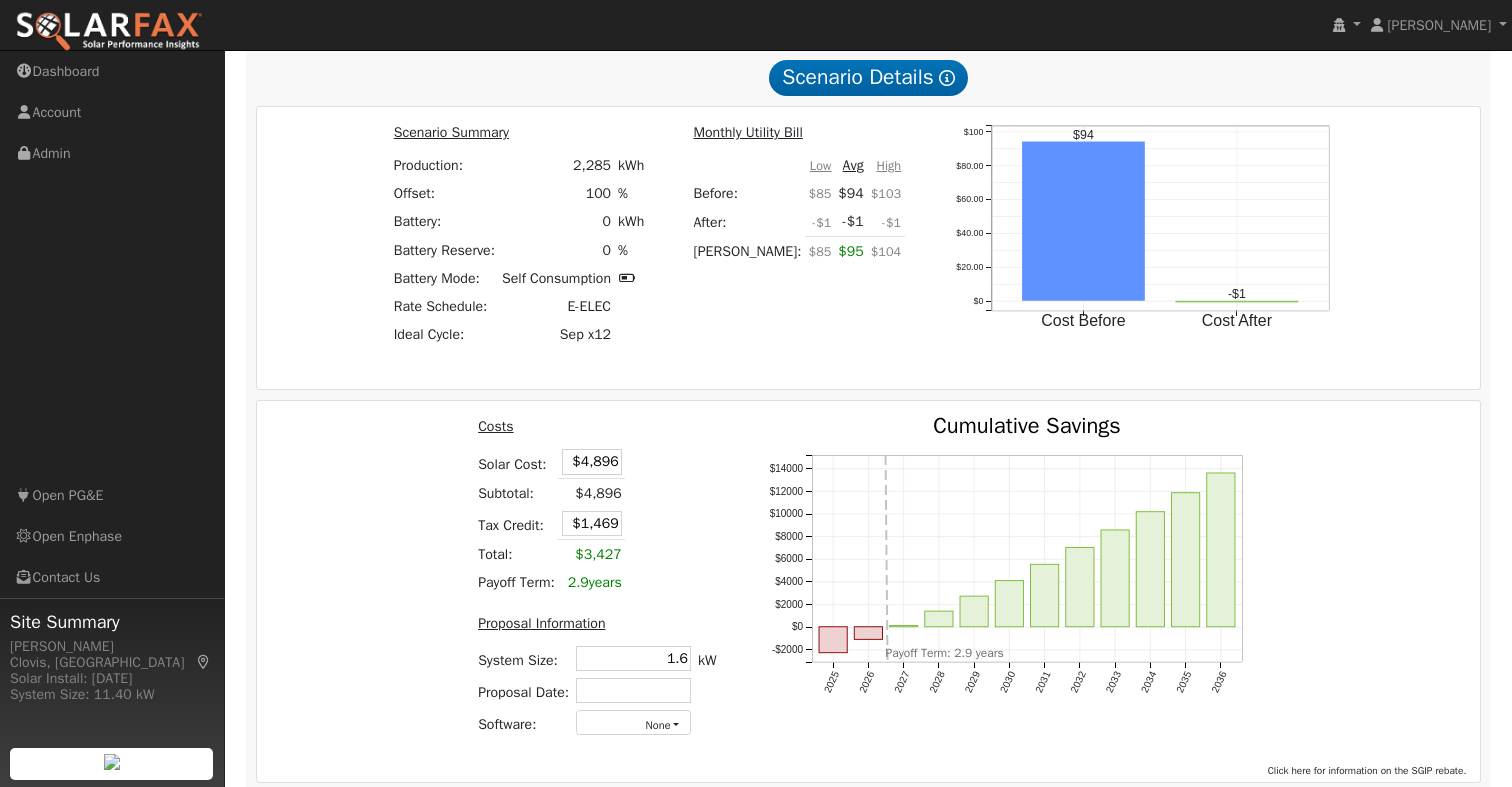 scroll, scrollTop: 2273, scrollLeft: 0, axis: vertical 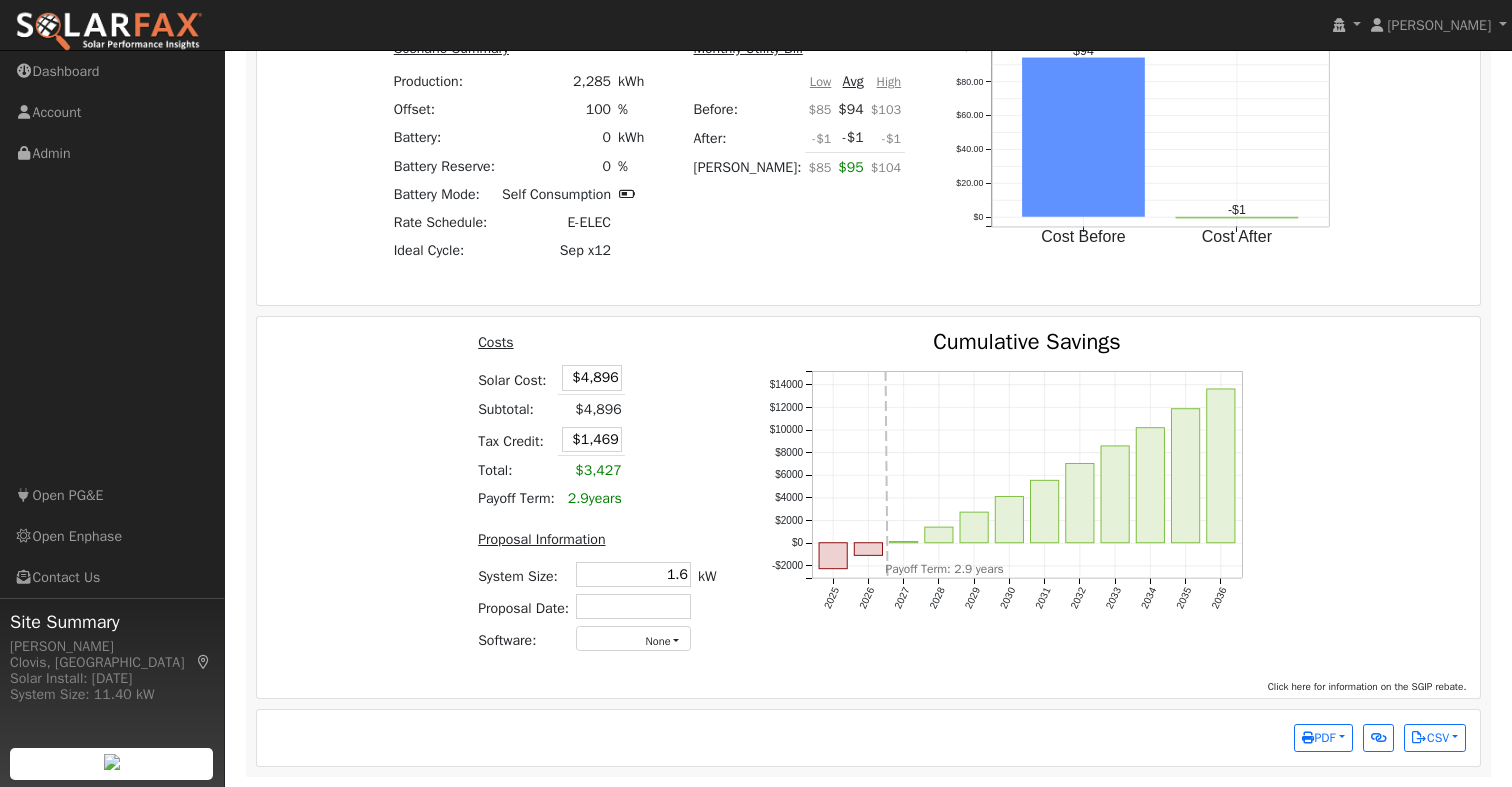 drag, startPoint x: 686, startPoint y: 351, endPoint x: 664, endPoint y: 377, distance: 34.058773 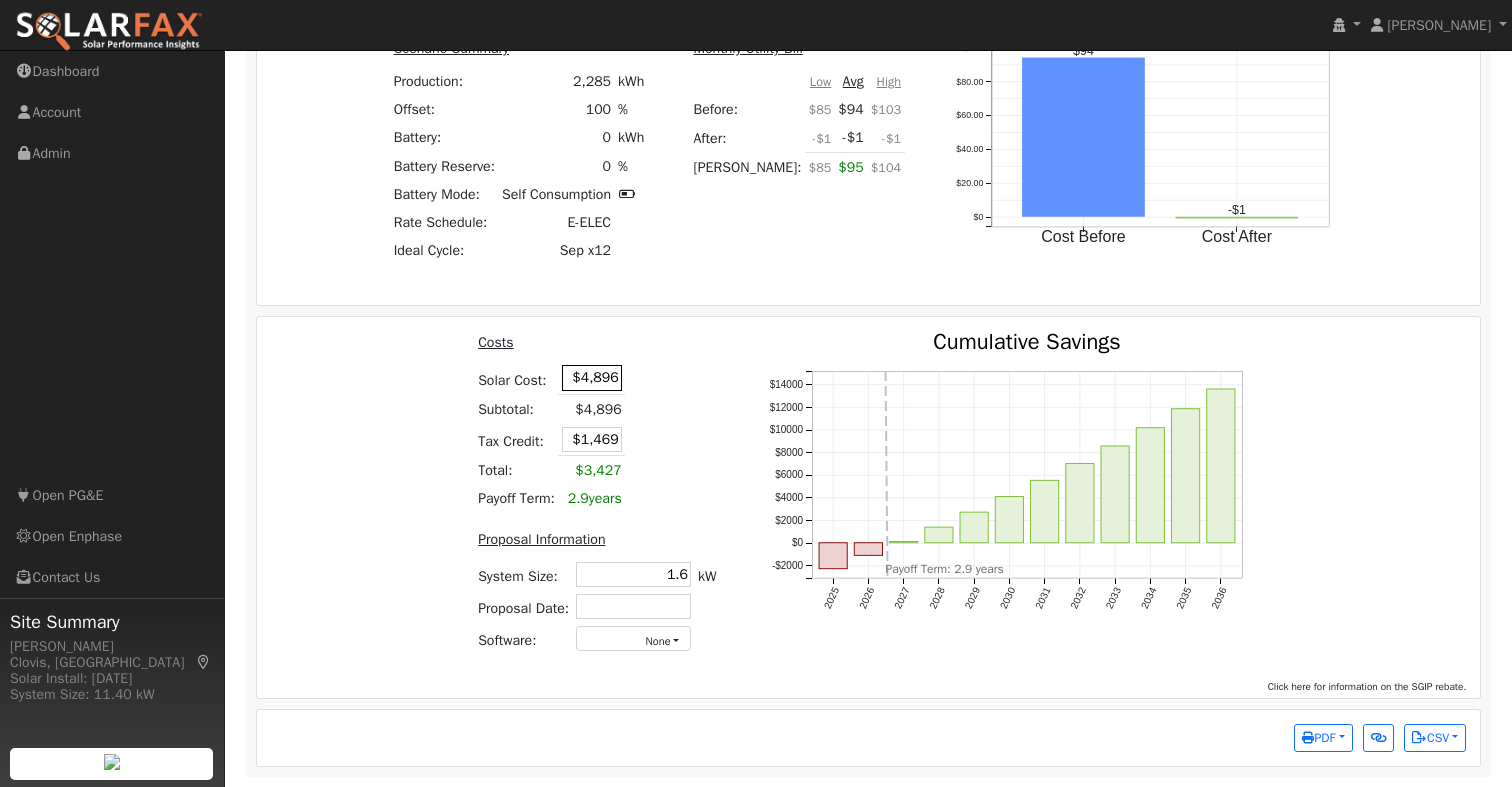 click on "$4,896" at bounding box center (592, 377) 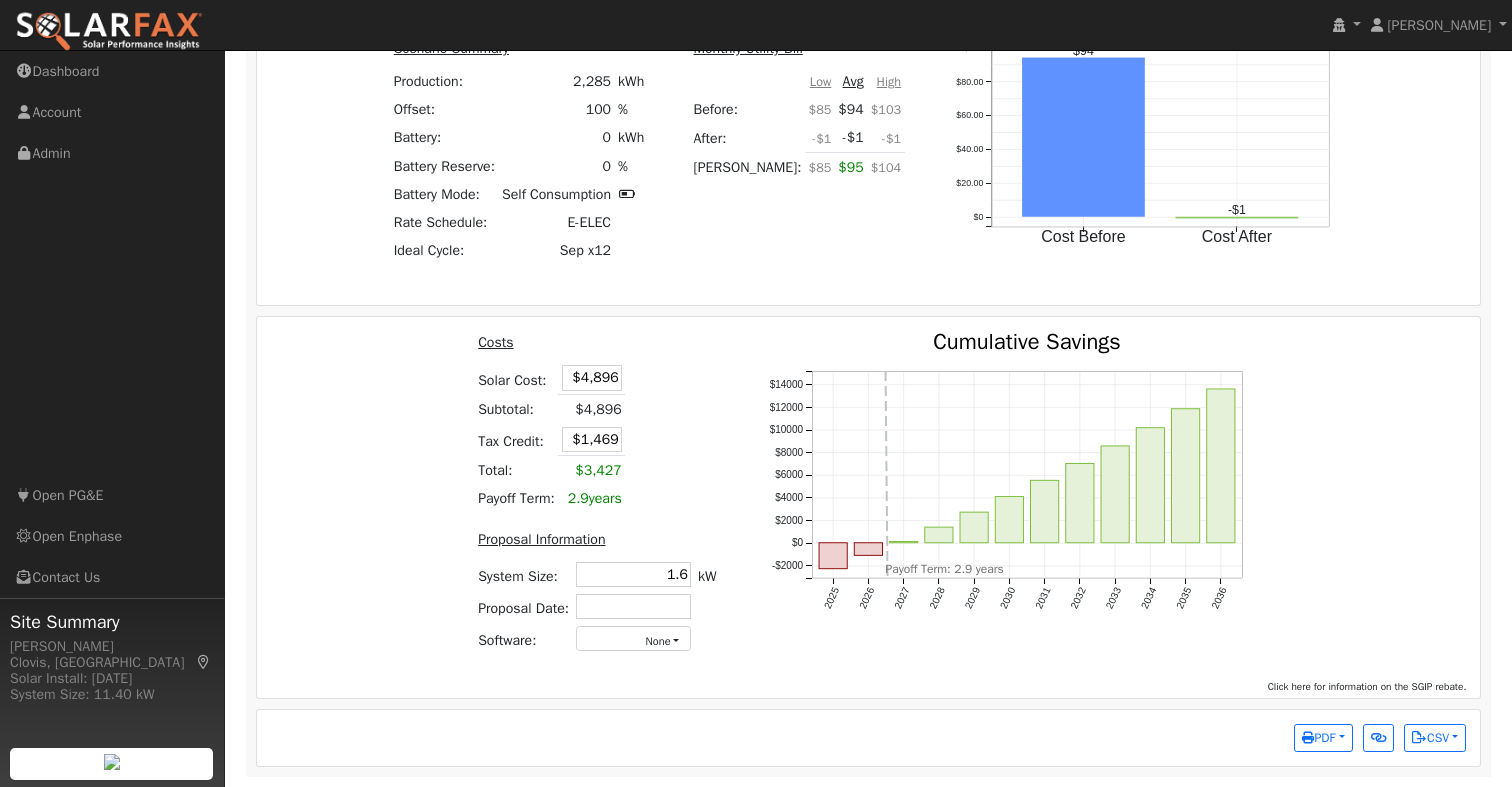click on "Costs  Solar Cost:  $4,896 Subtotal: $4,896  Tax Credit:  $1,469 Total: $3,427 Payoff Term: 2.9  years" at bounding box center [597, 422] 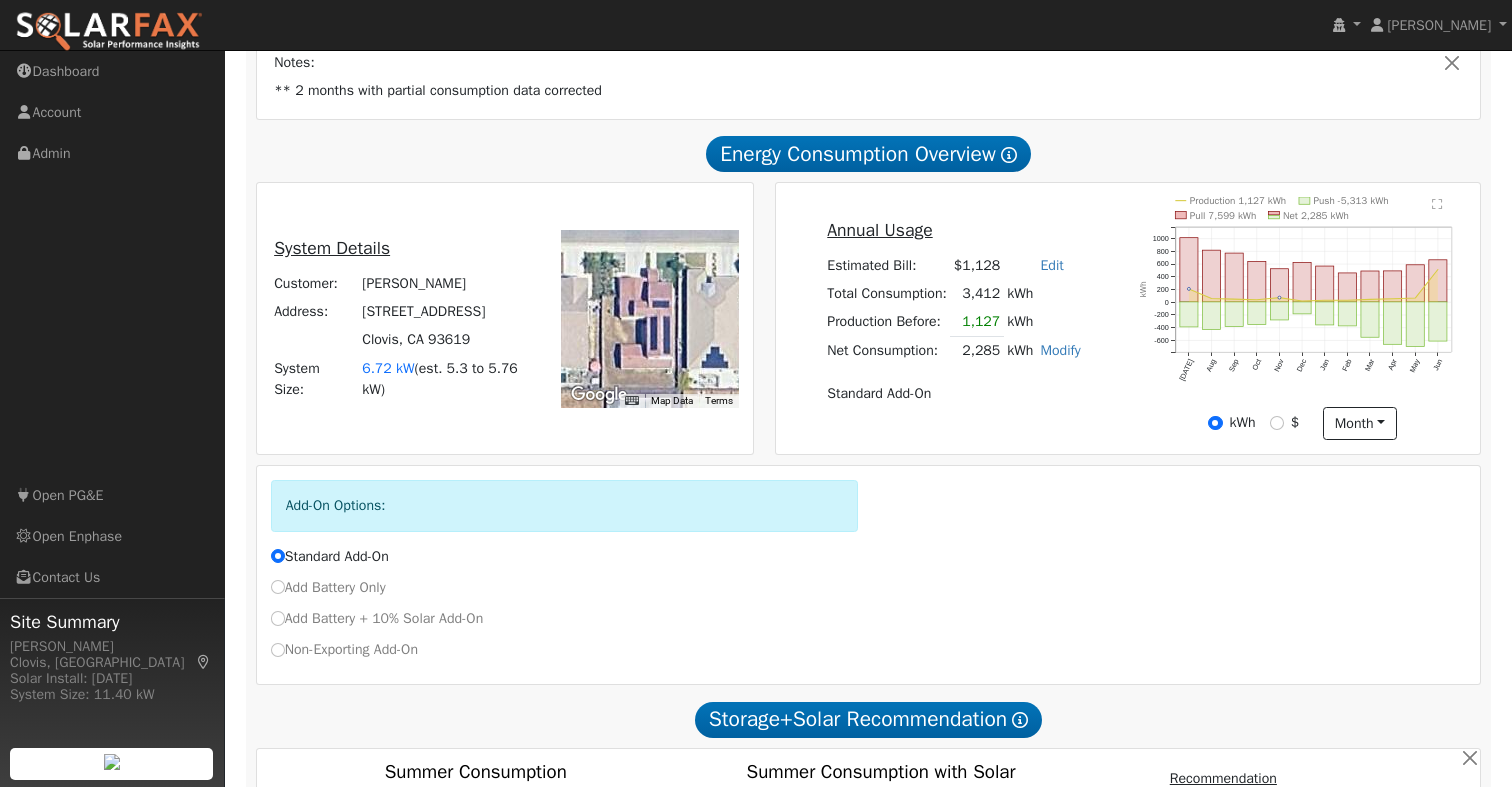 scroll, scrollTop: 0, scrollLeft: 0, axis: both 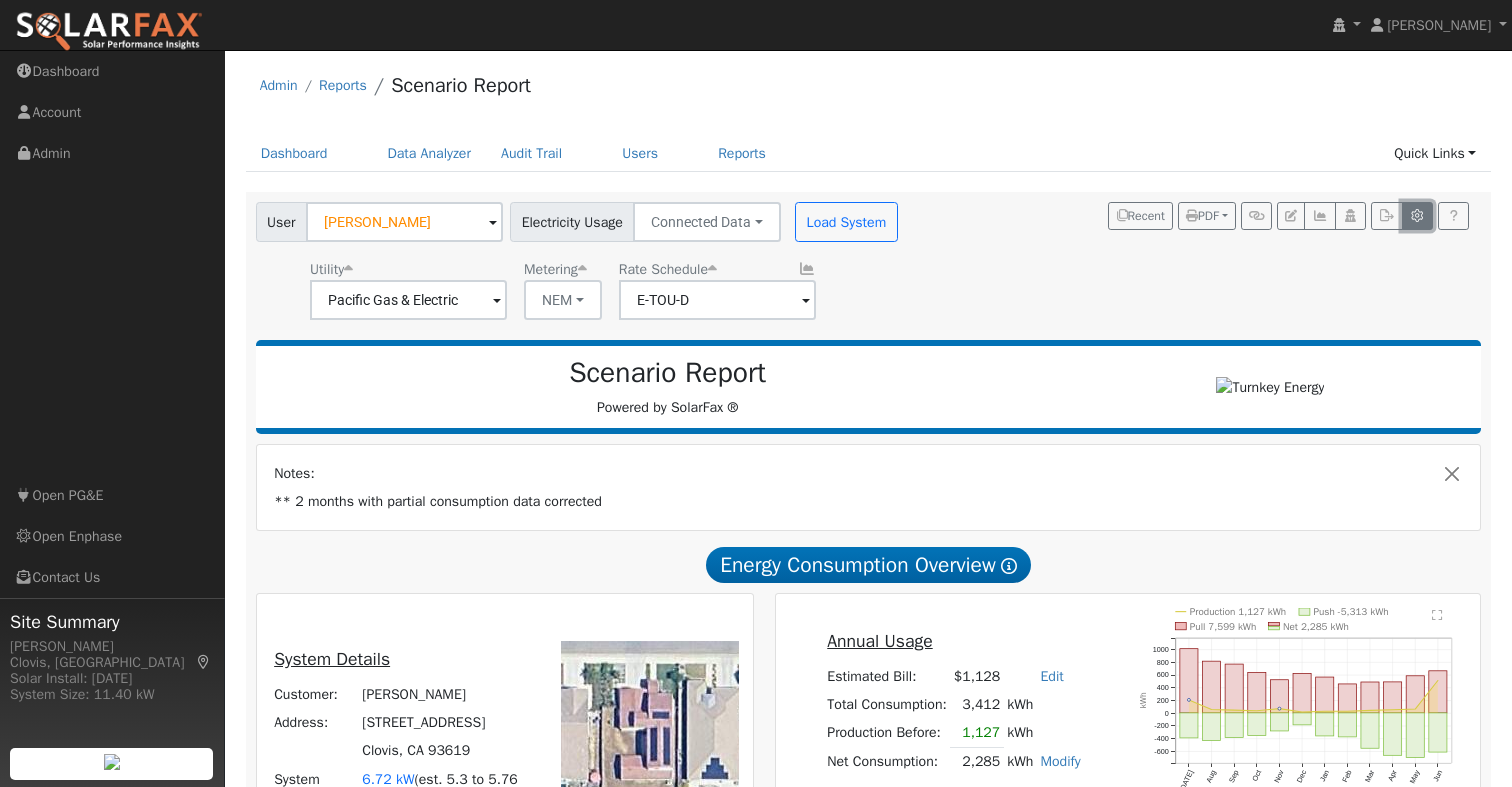 click at bounding box center (1417, 216) 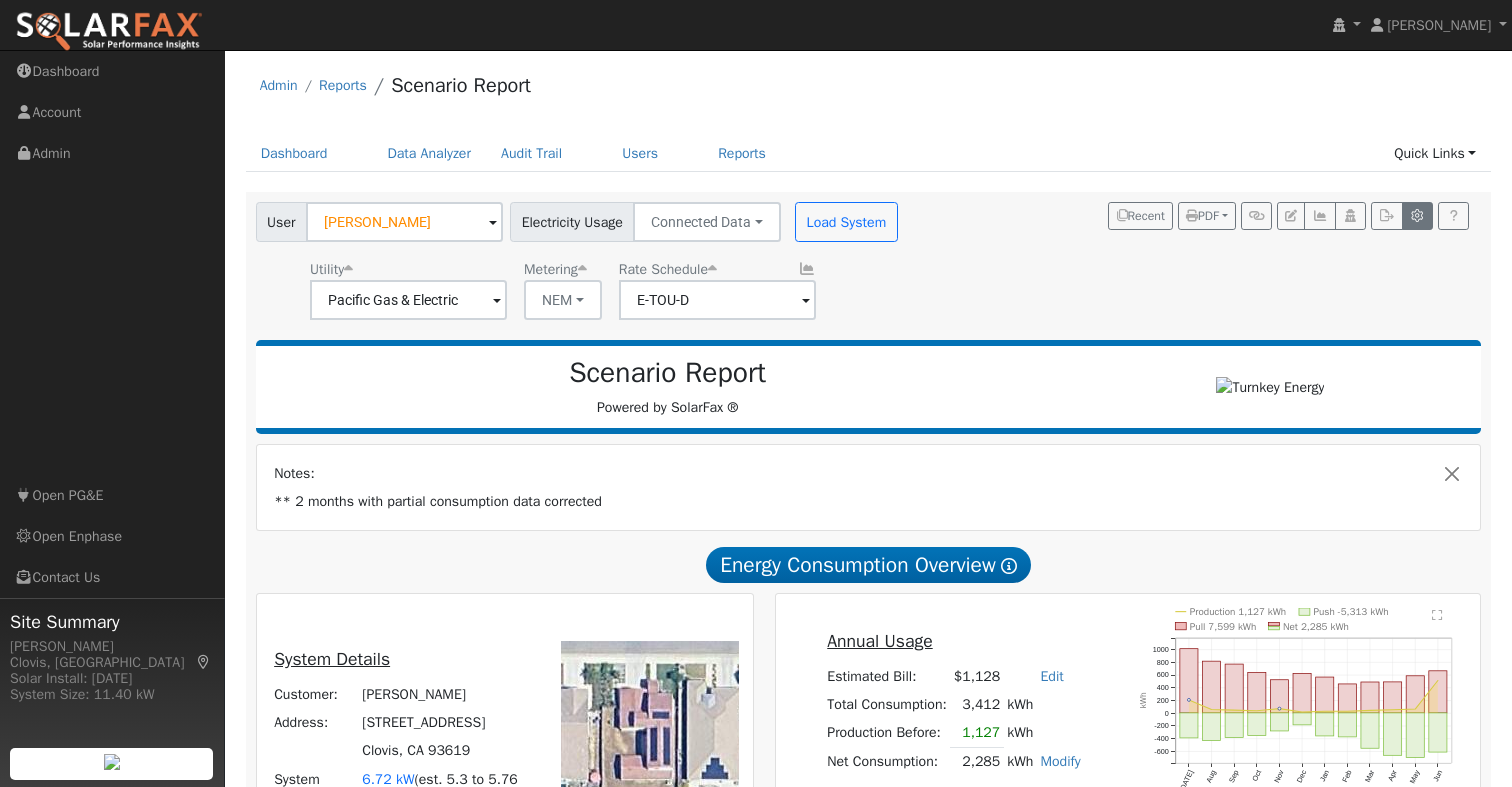 type on "70" 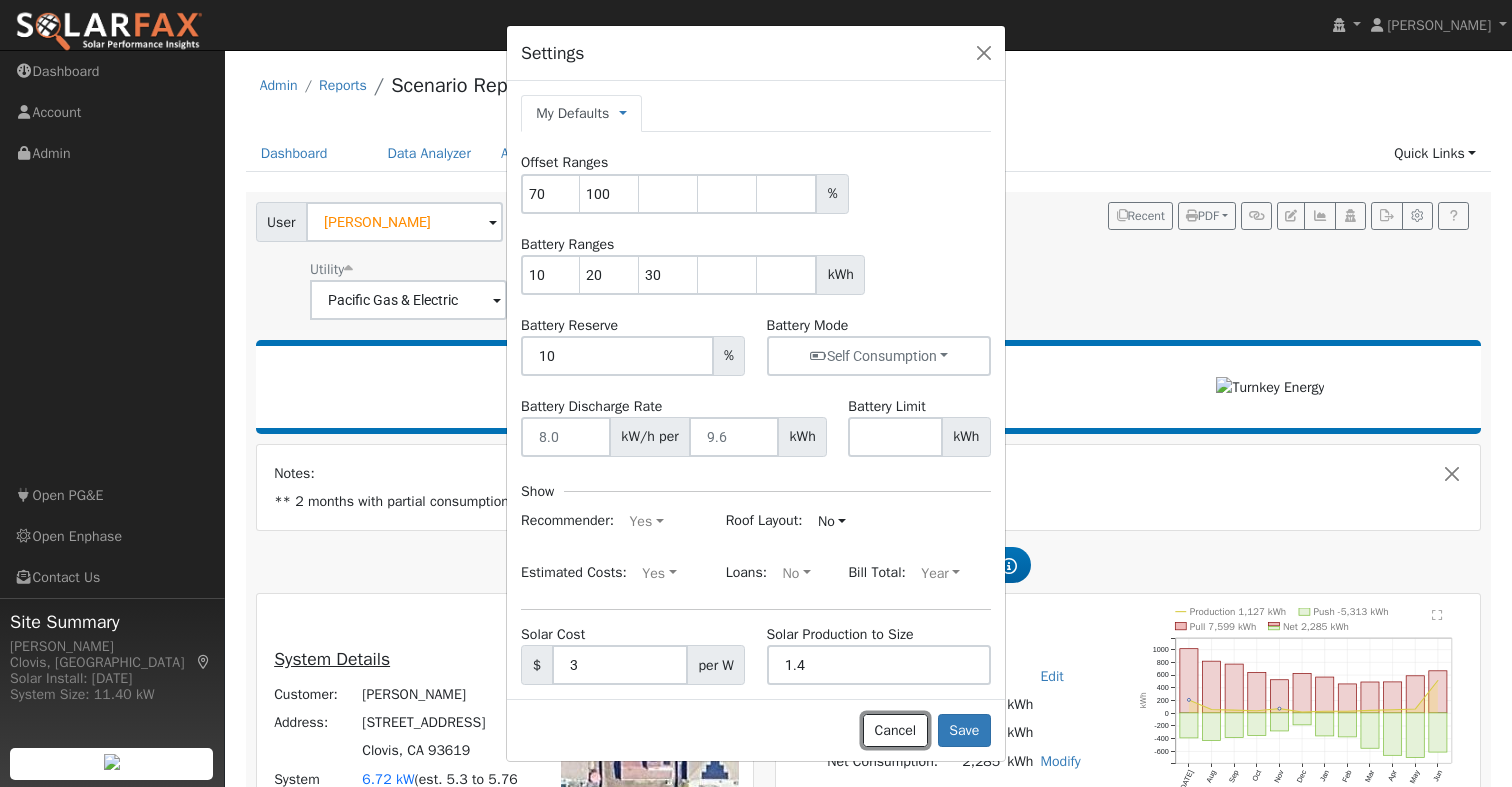 click on "Cancel" at bounding box center [895, 731] 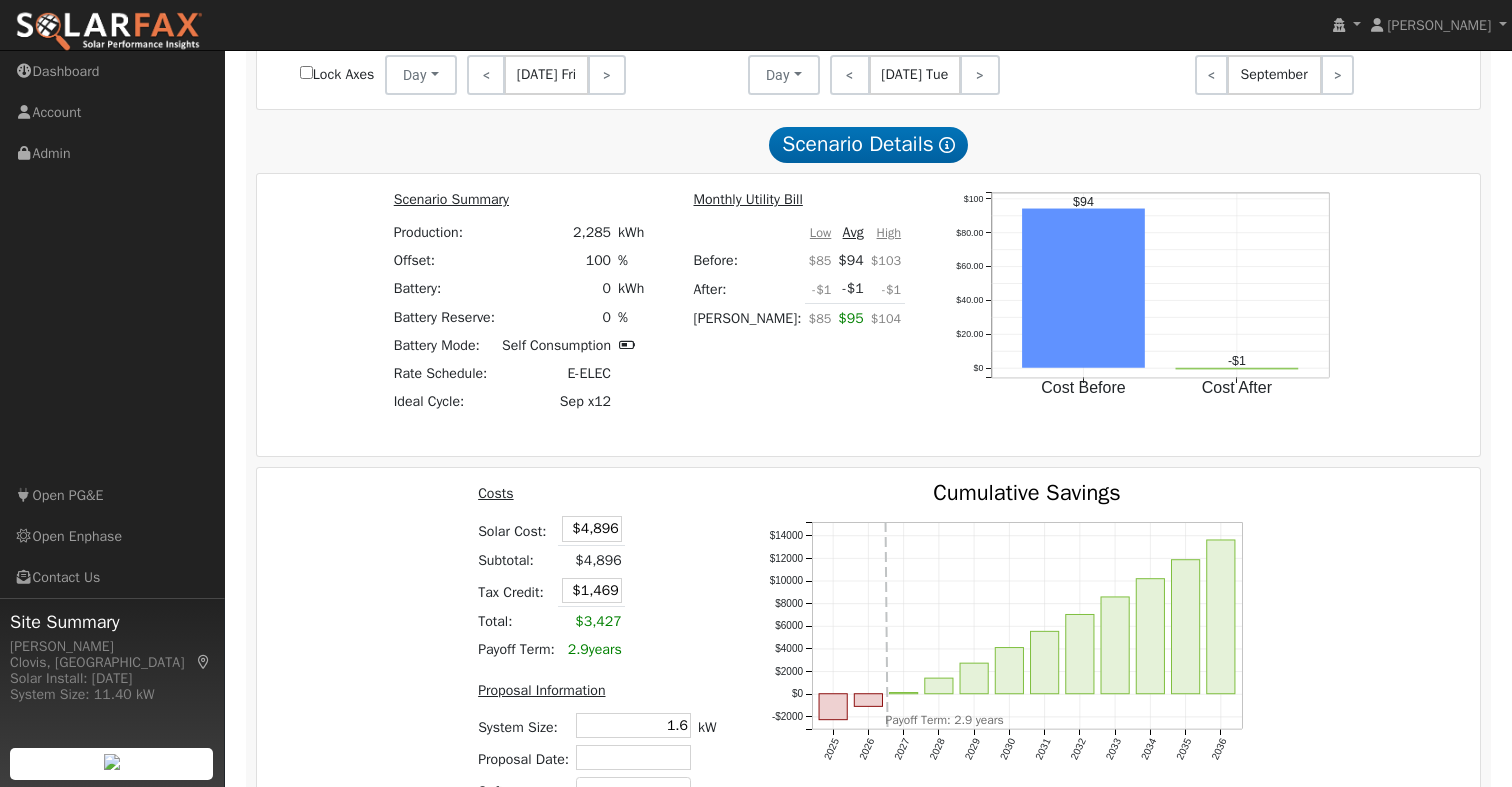 scroll, scrollTop: 2273, scrollLeft: 0, axis: vertical 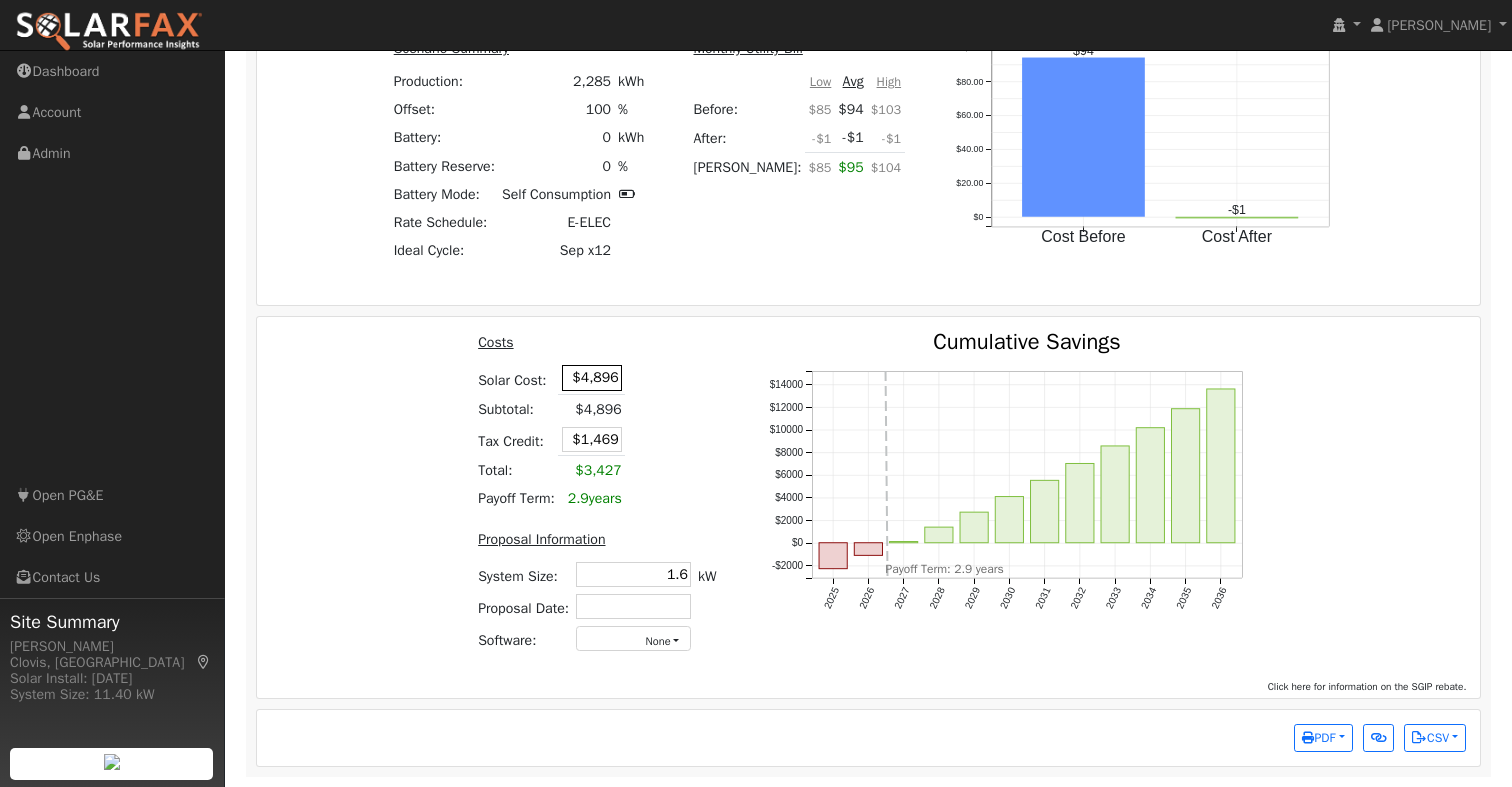 click on "$4,896" at bounding box center (591, 409) 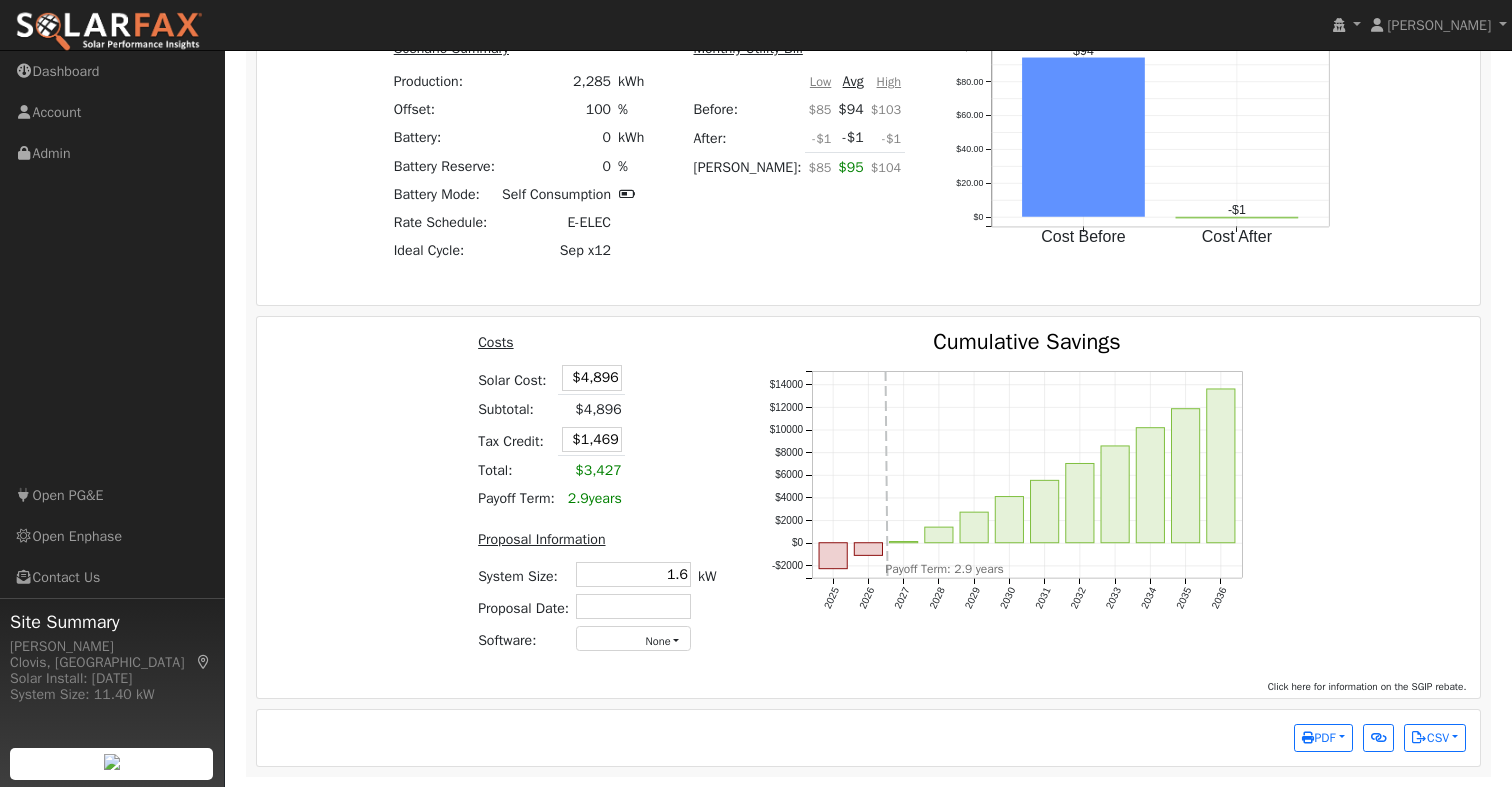 click on "Costs  Solar Cost:  $4,896 Subtotal: $4,896  Tax Credit:  $1,469 Total: $3,427 Payoff Term: 2.9  years" at bounding box center (597, 422) 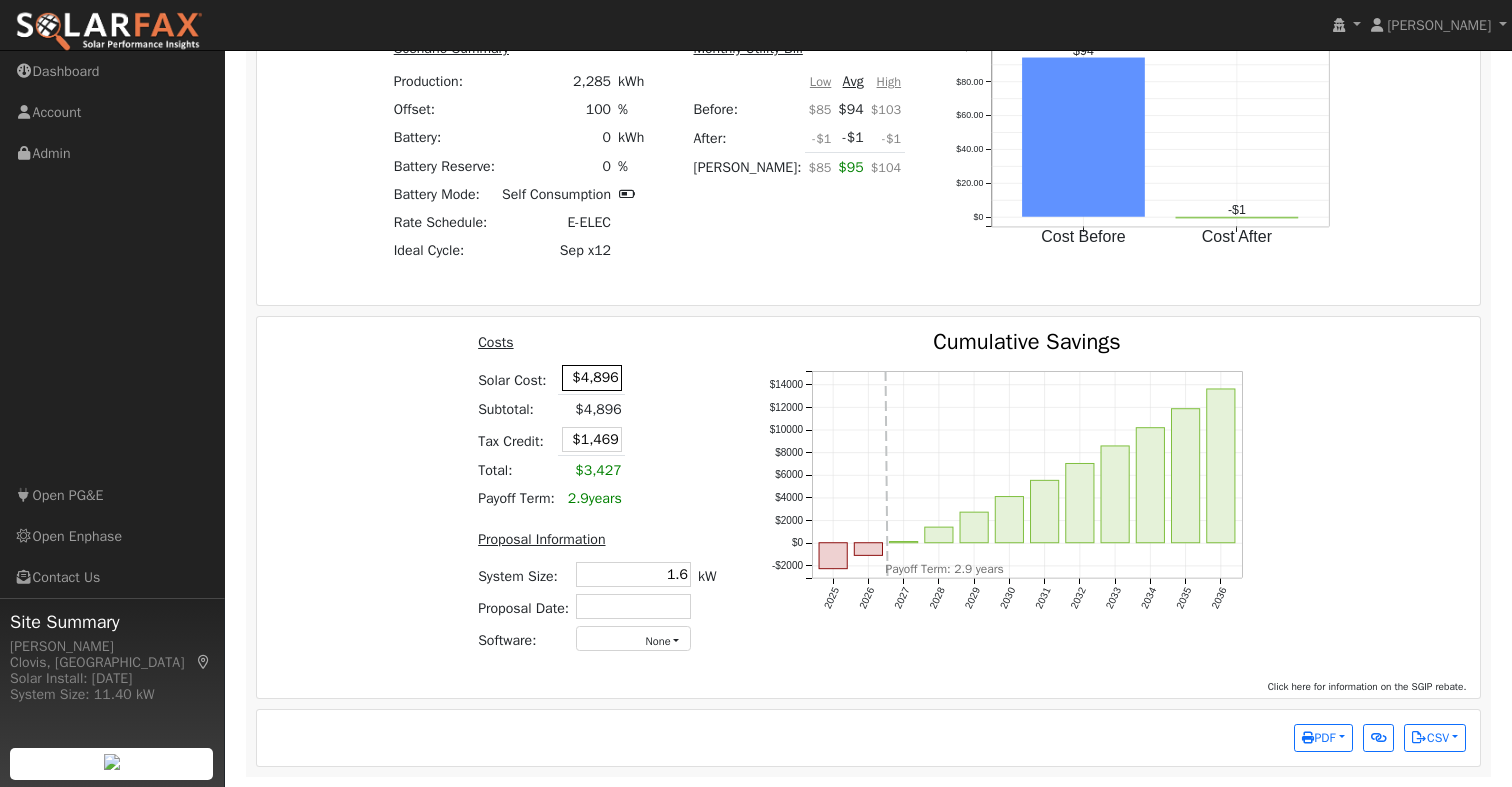 click on "$4,896" at bounding box center [592, 377] 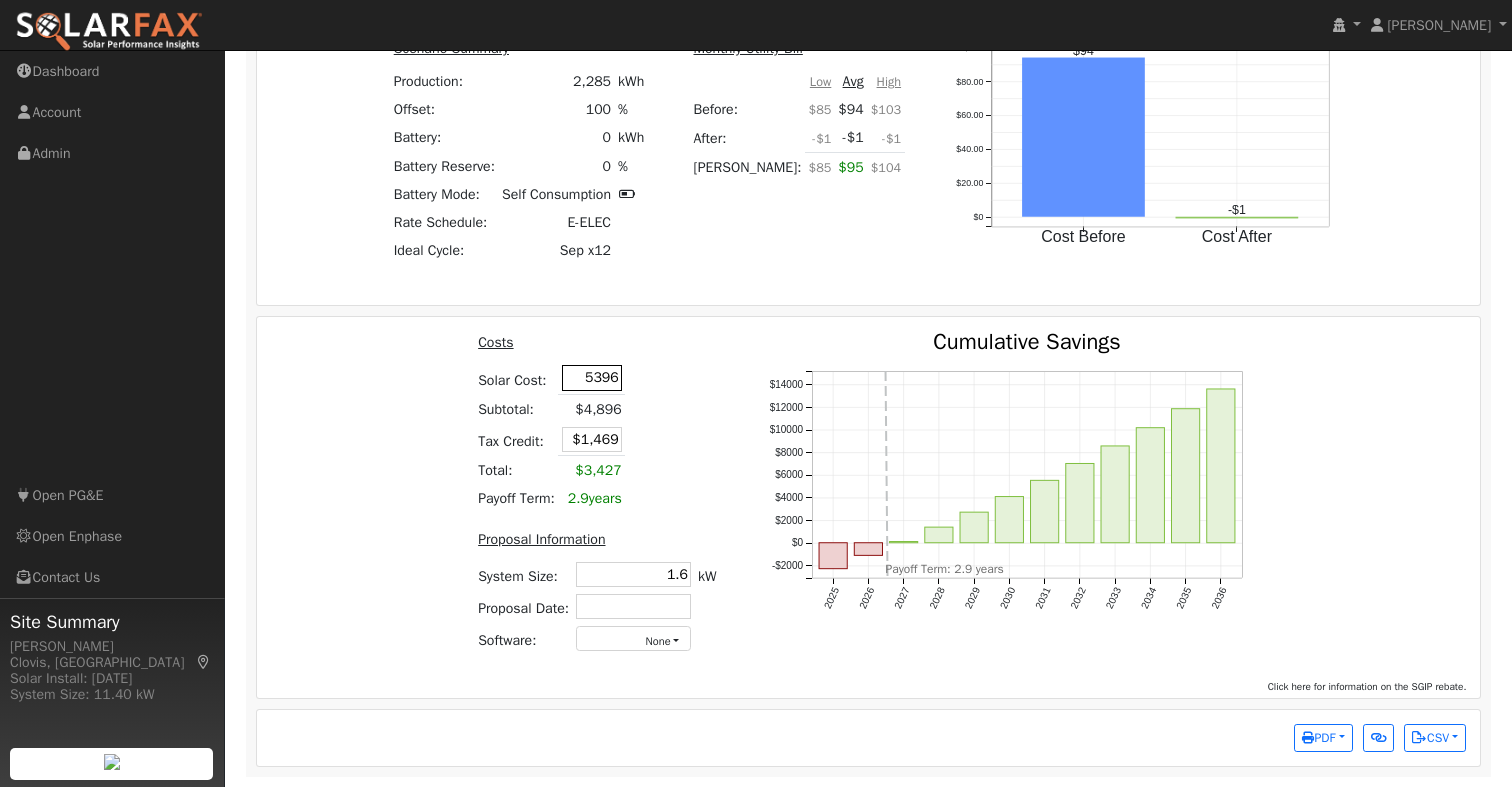 type on "5396" 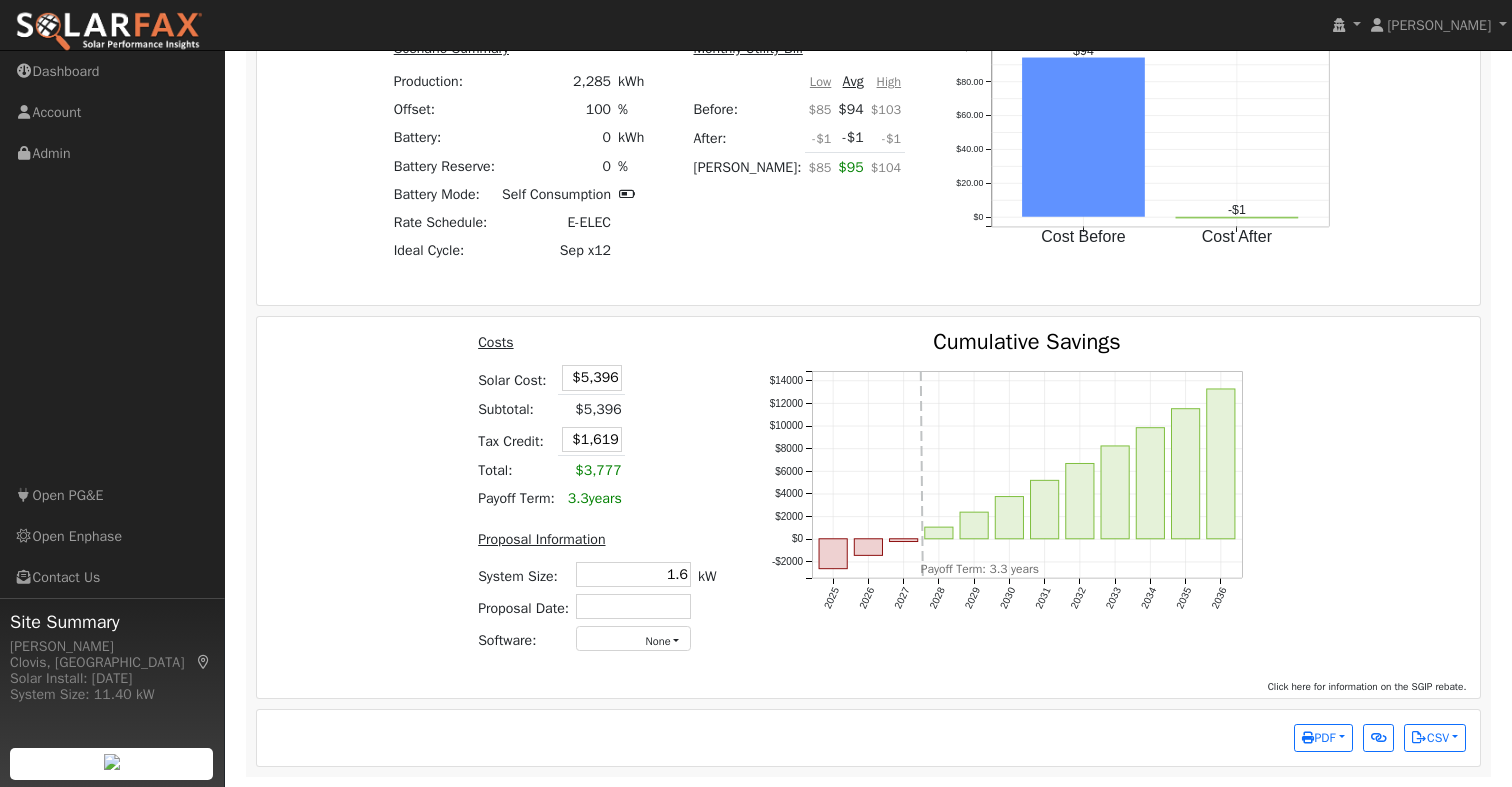 click at bounding box center (648, 378) 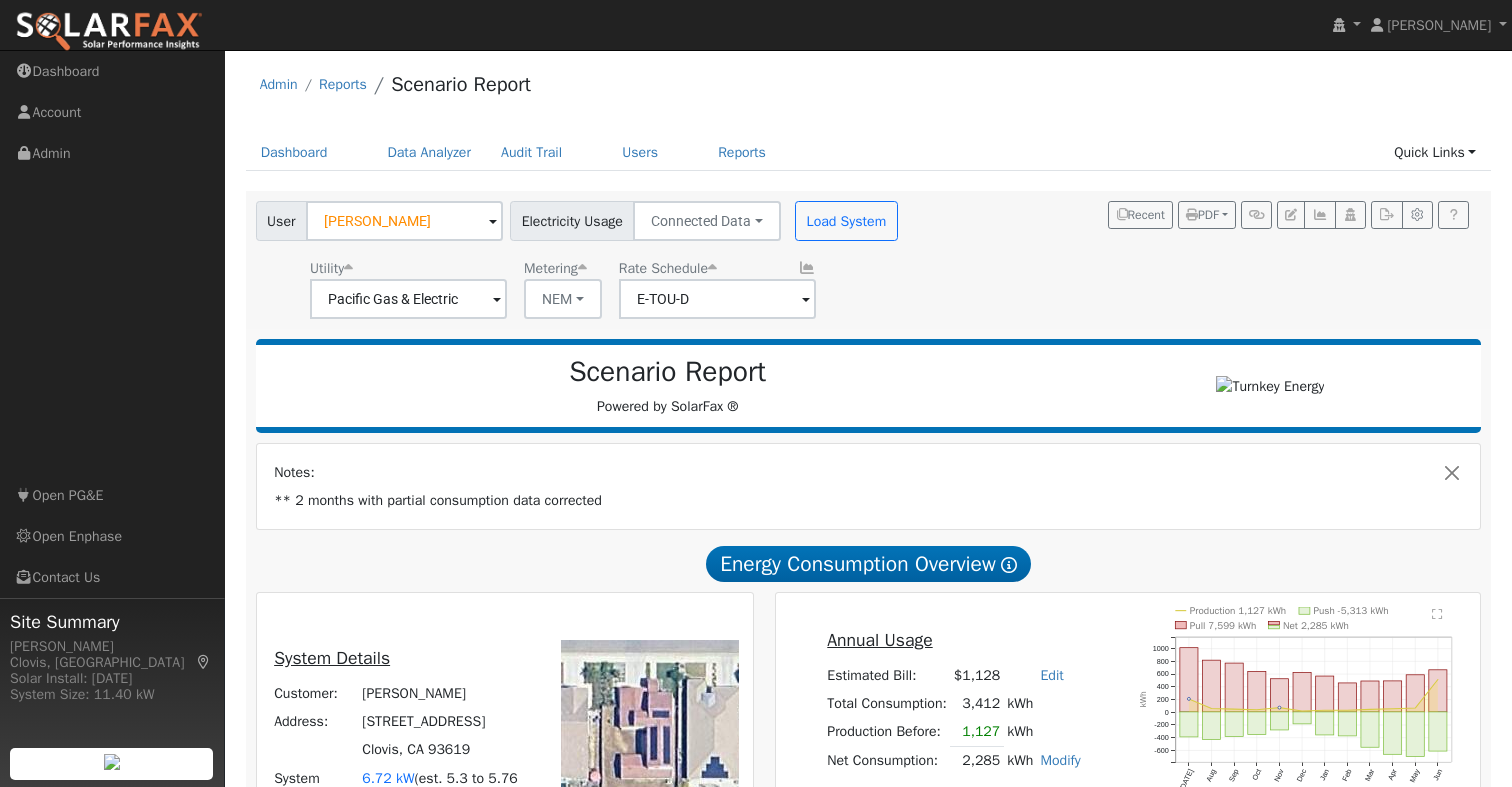 scroll, scrollTop: 0, scrollLeft: 0, axis: both 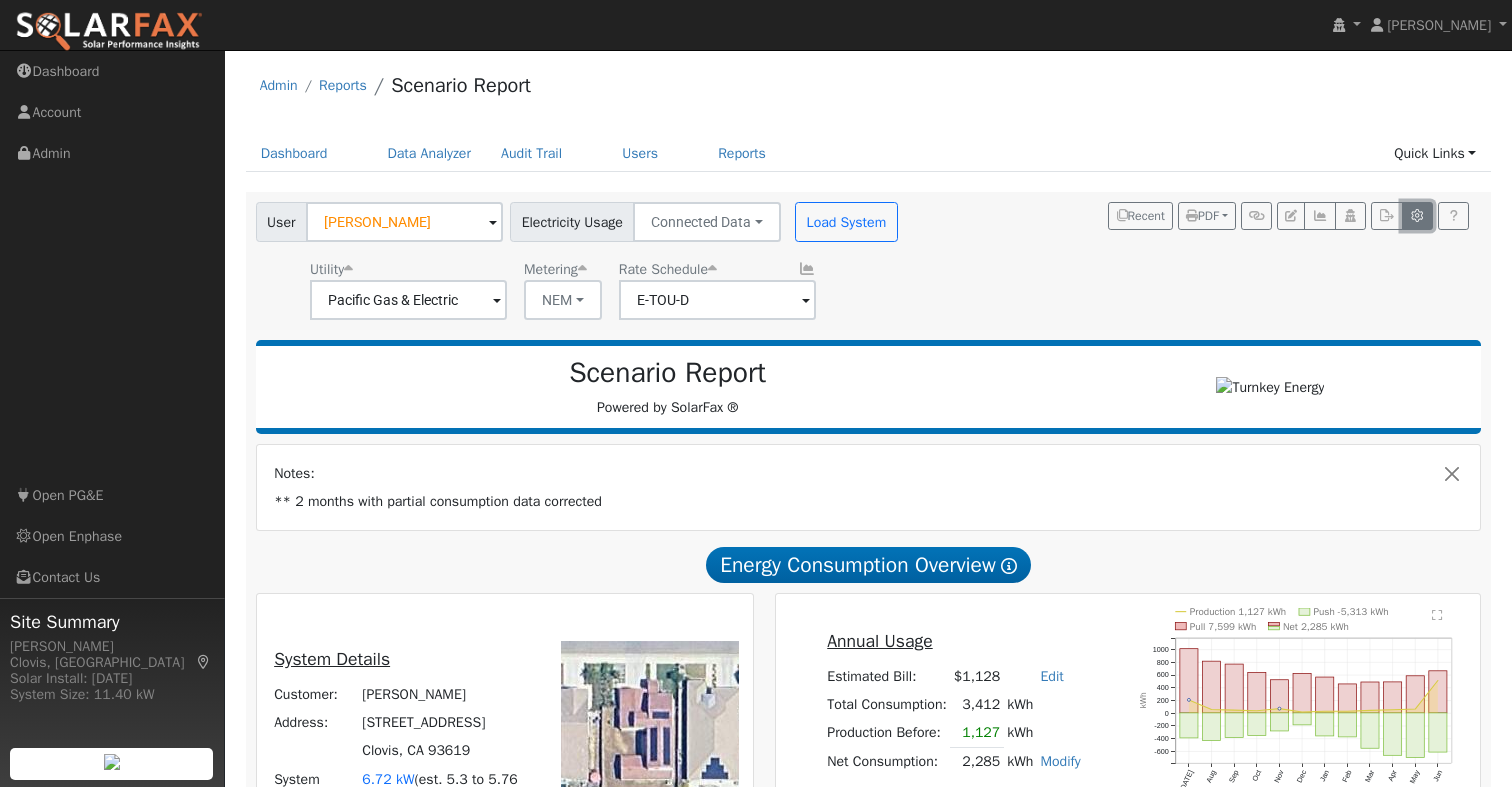 click at bounding box center [1417, 216] 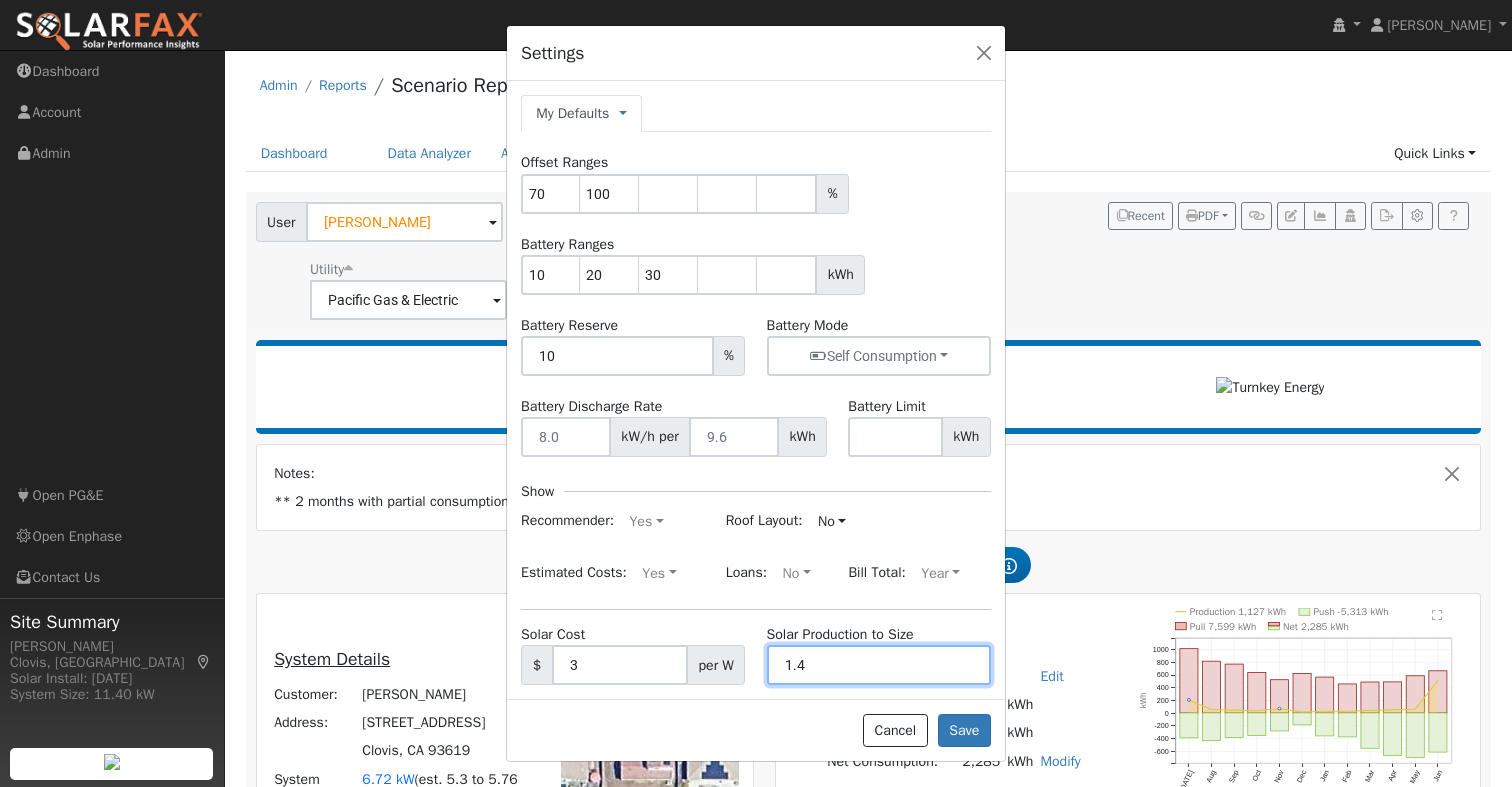 click on "1.4" at bounding box center [879, 665] 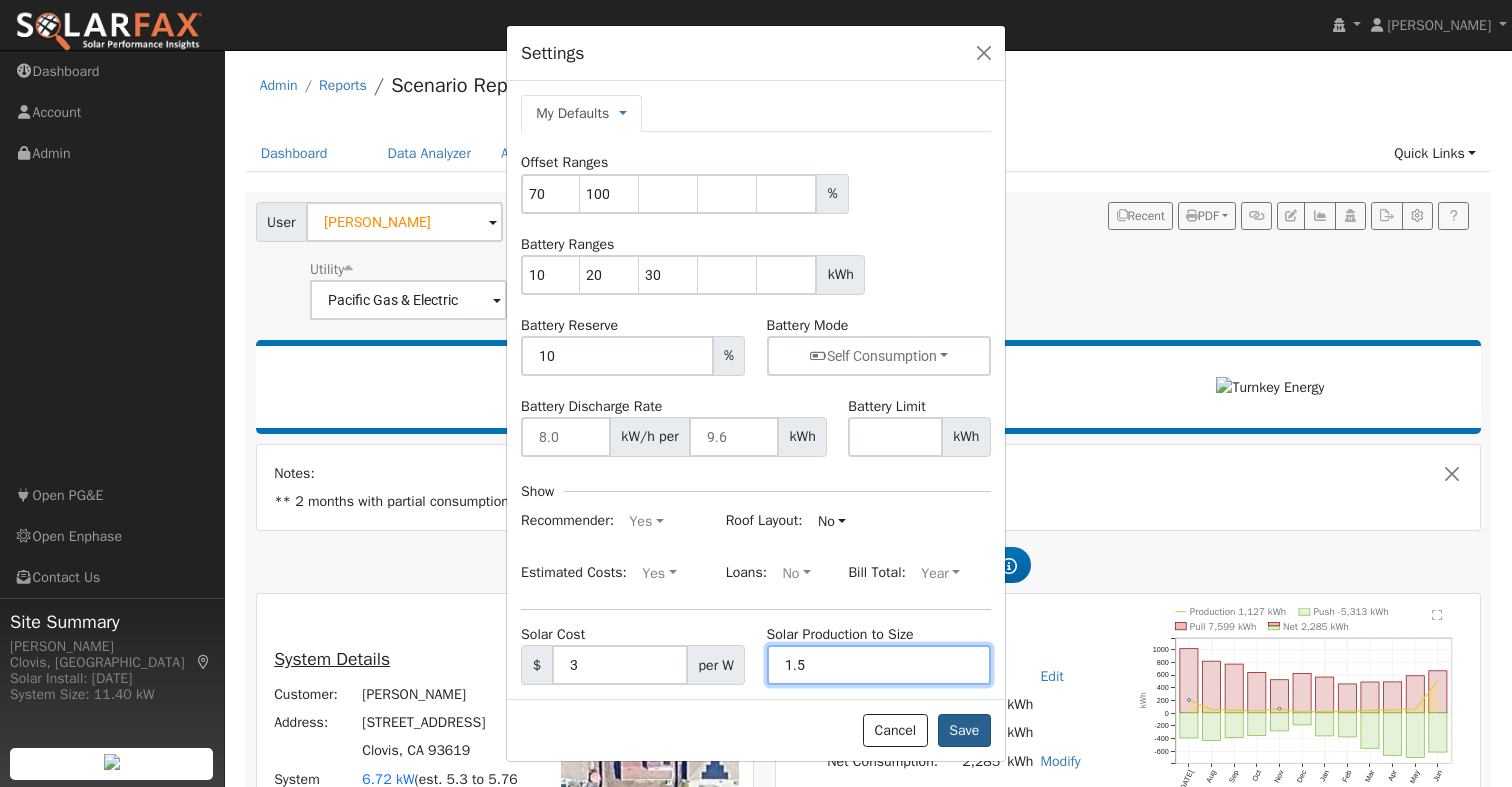 type on "1.5" 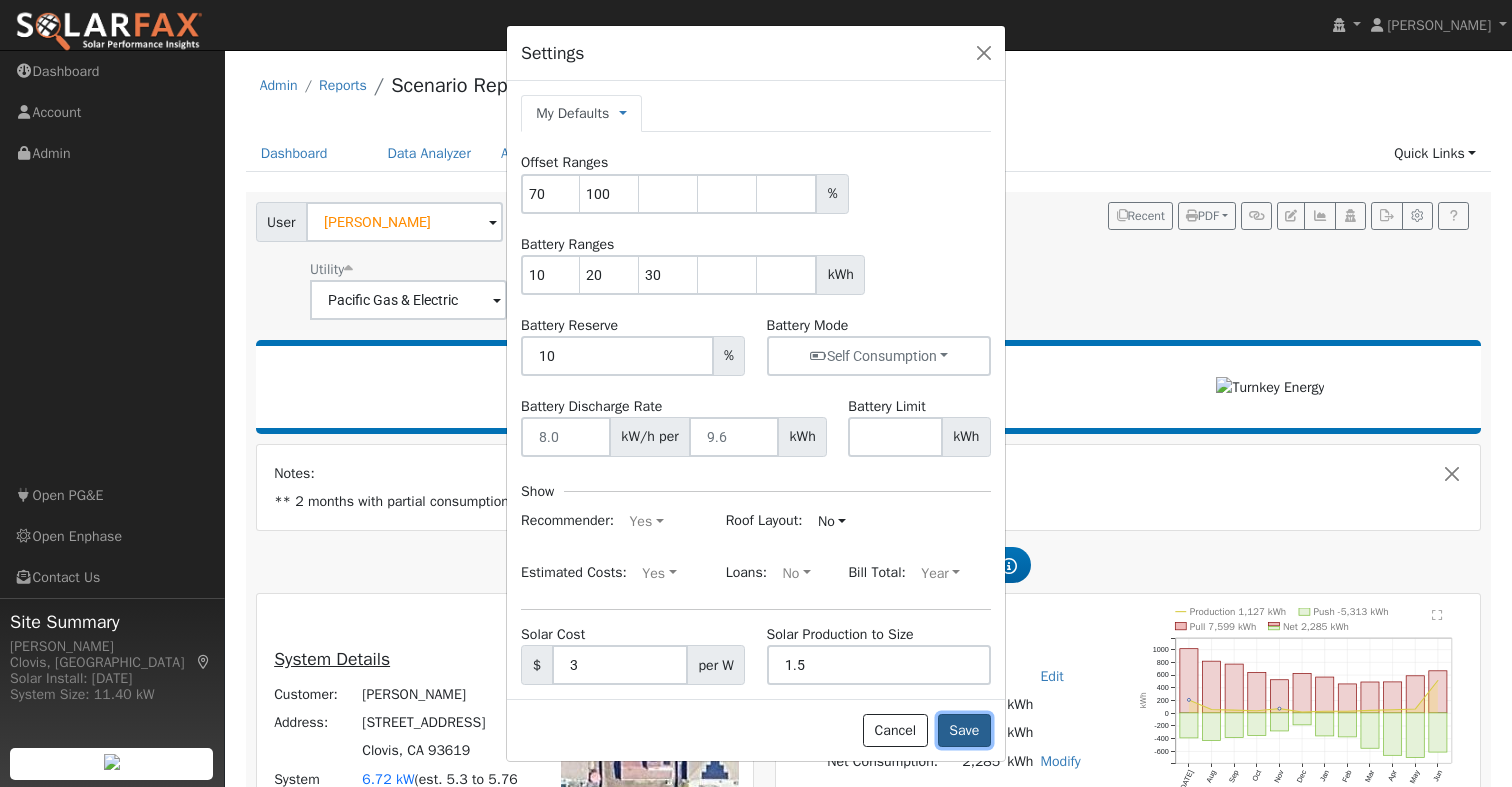click on "Save" at bounding box center (964, 731) 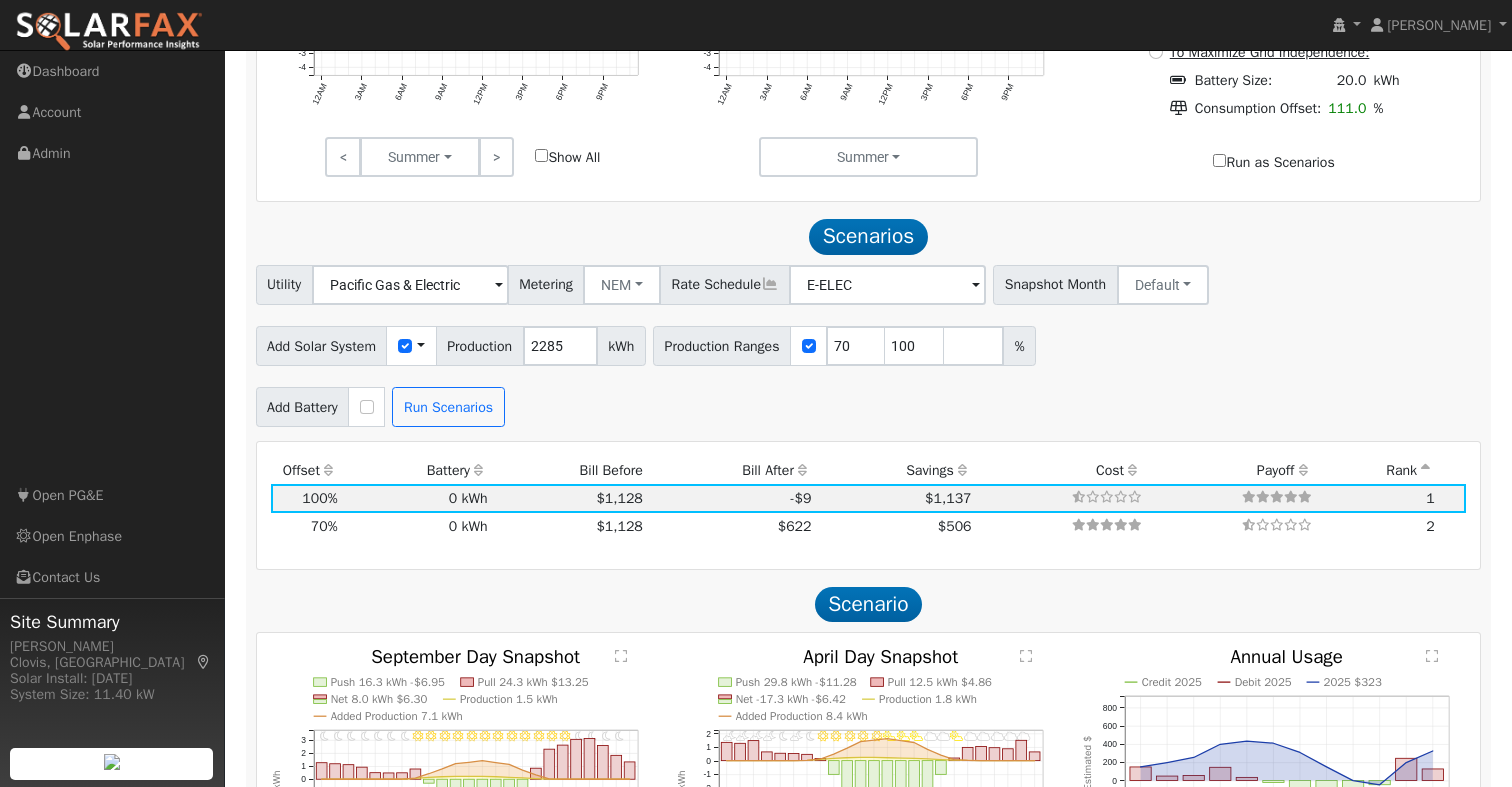 scroll, scrollTop: 1225, scrollLeft: 0, axis: vertical 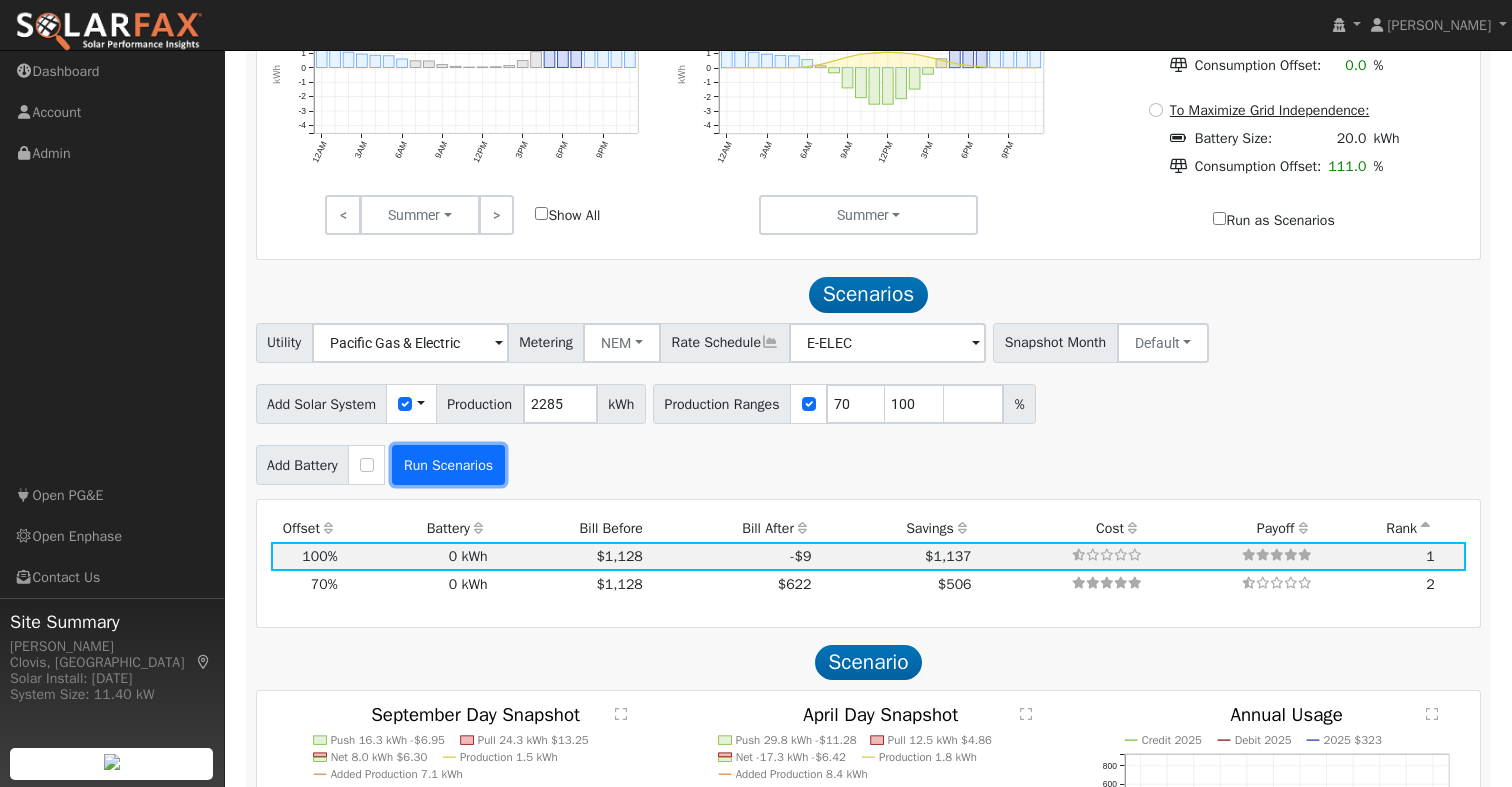 click on "Run Scenarios" at bounding box center [448, 465] 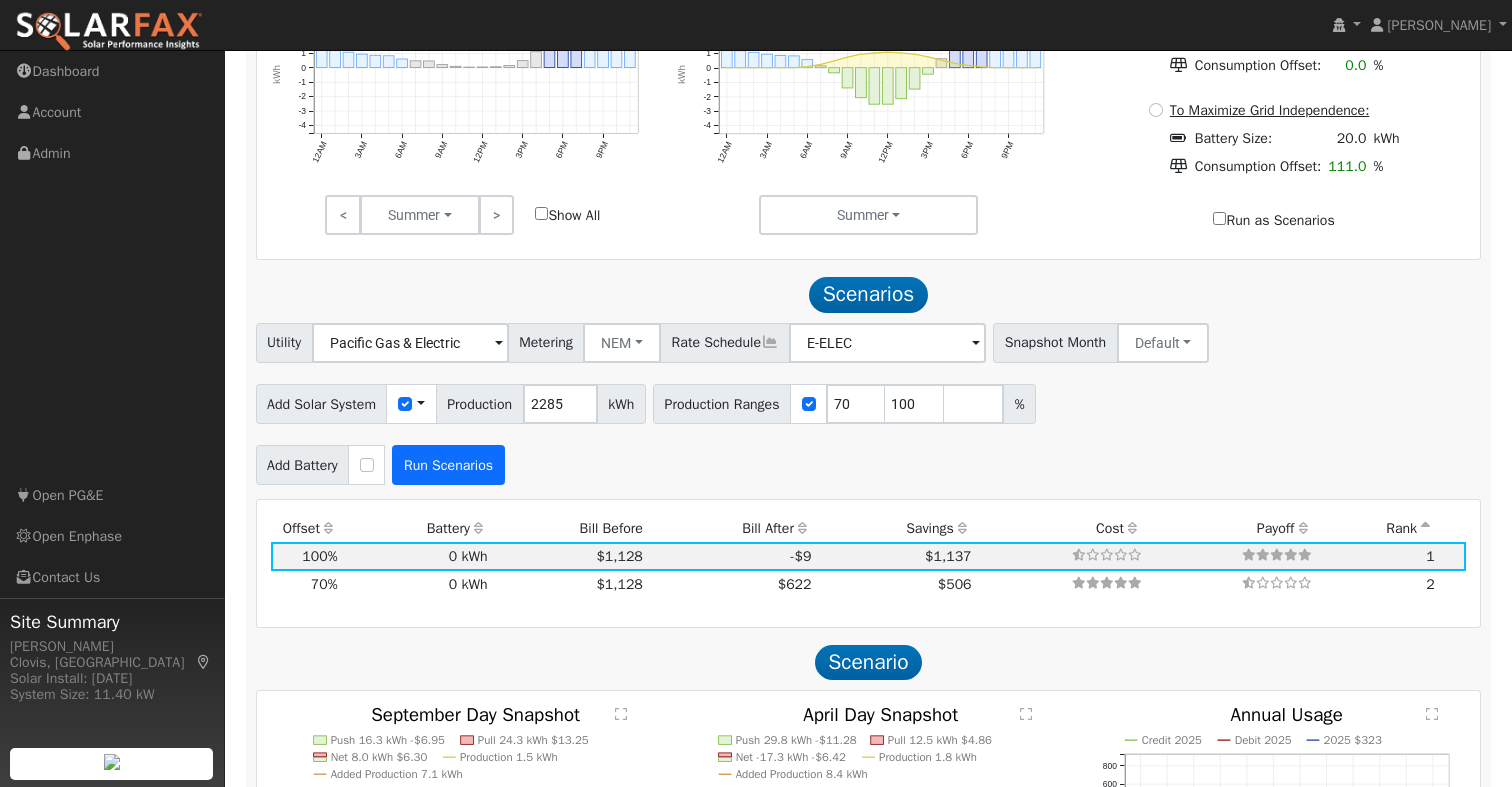 scroll, scrollTop: 1222, scrollLeft: 0, axis: vertical 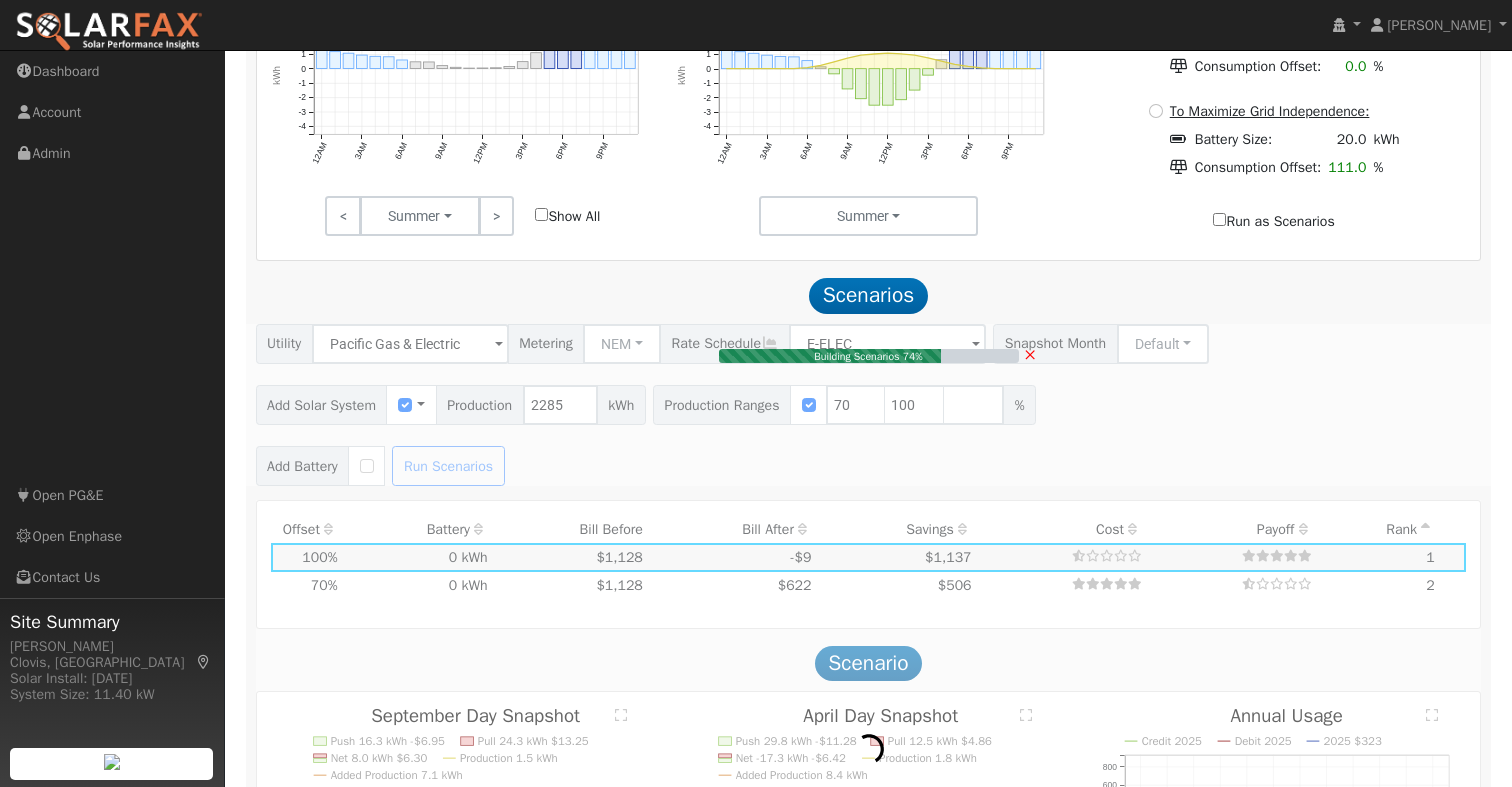 type on "1.5" 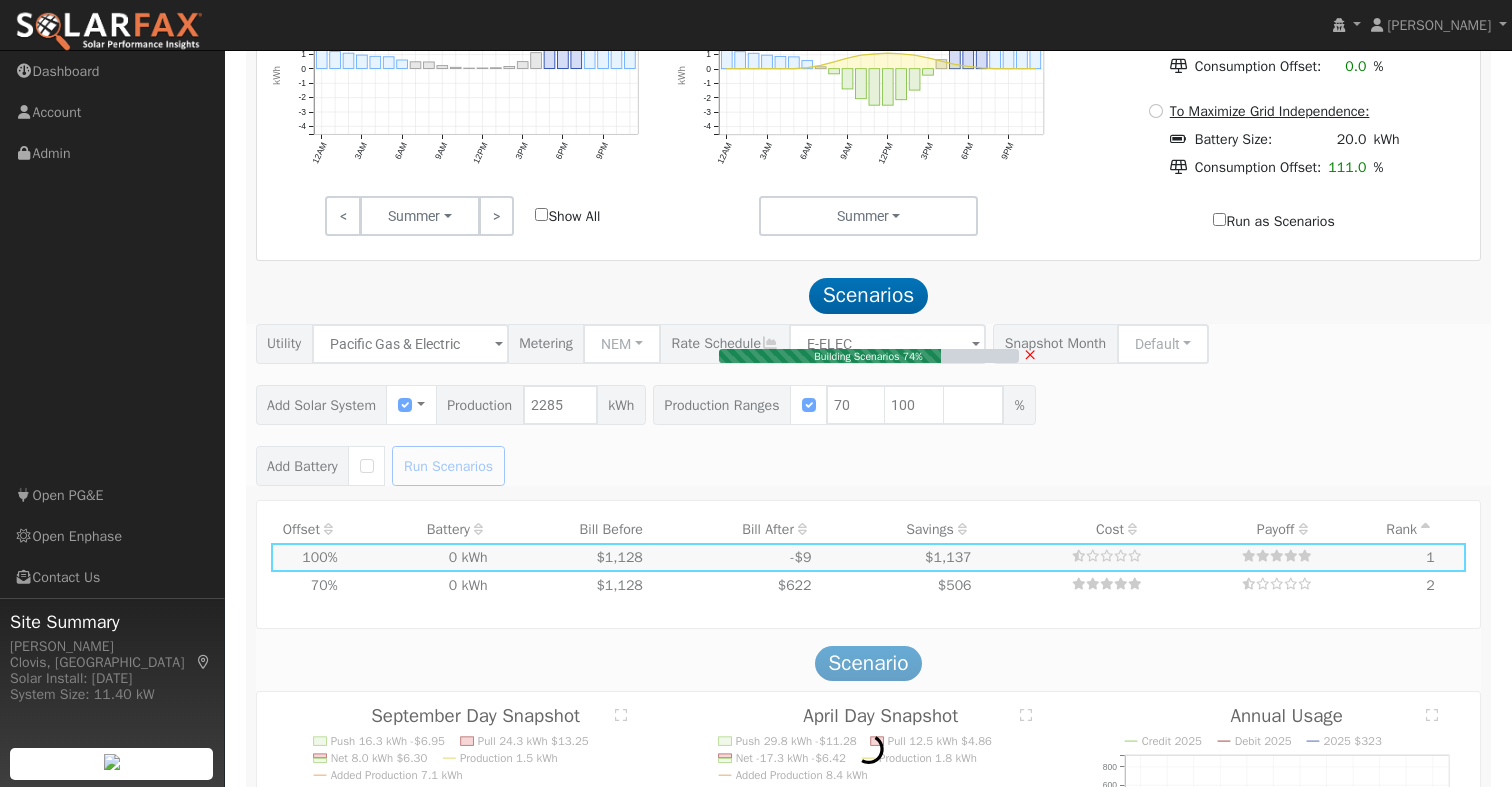 type on "$1,371" 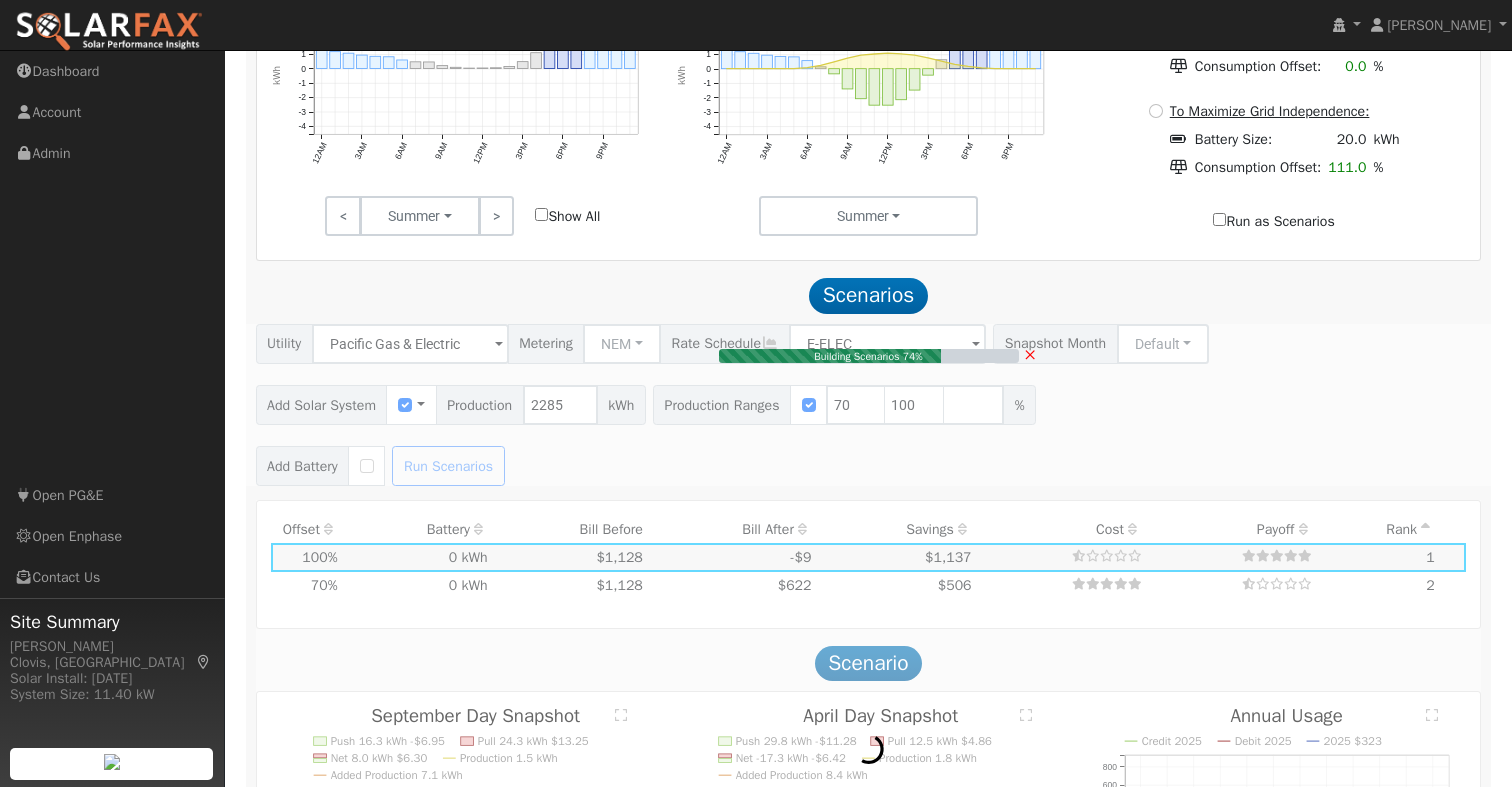 type on "$4,570" 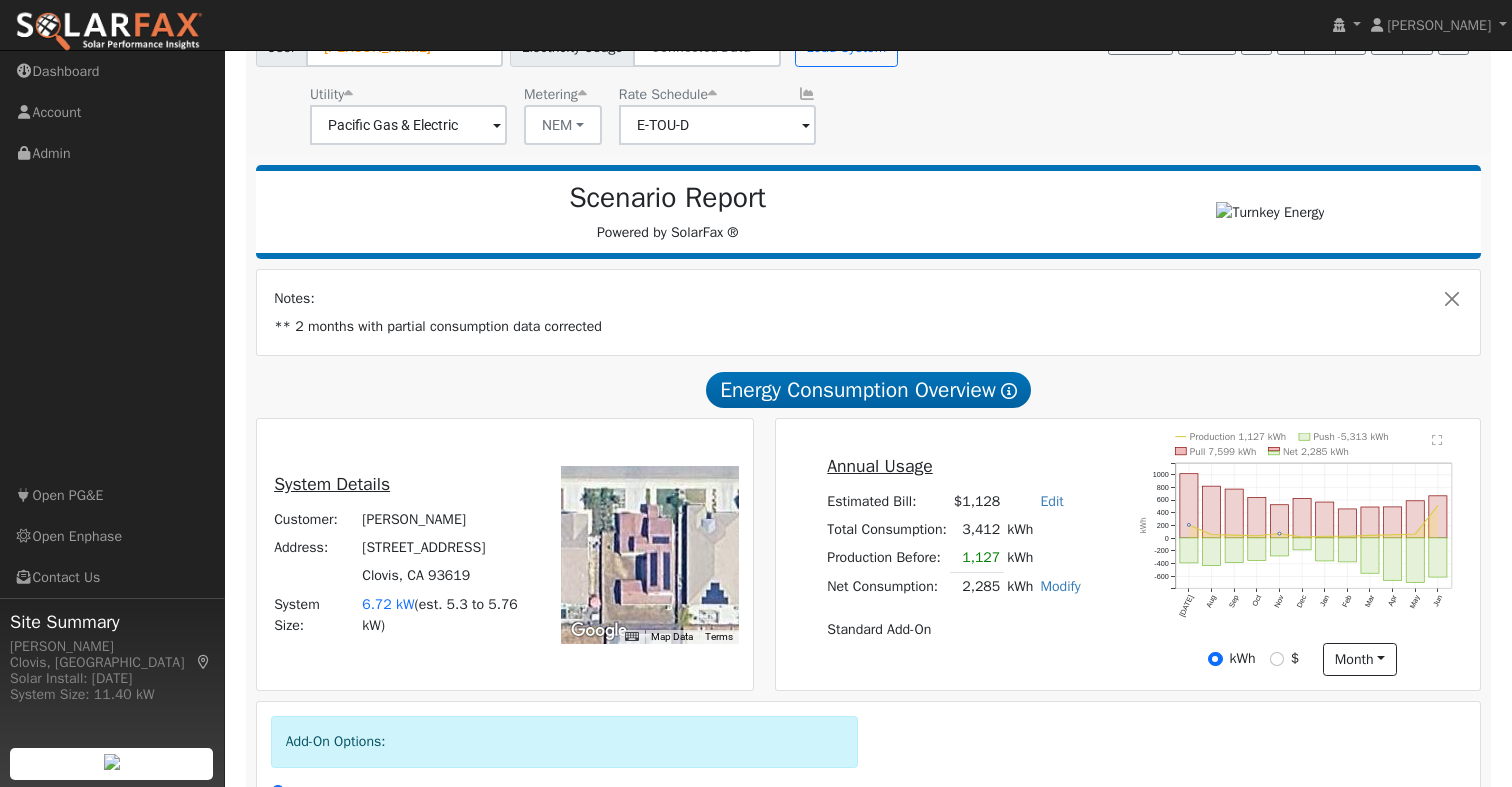 scroll, scrollTop: 0, scrollLeft: 0, axis: both 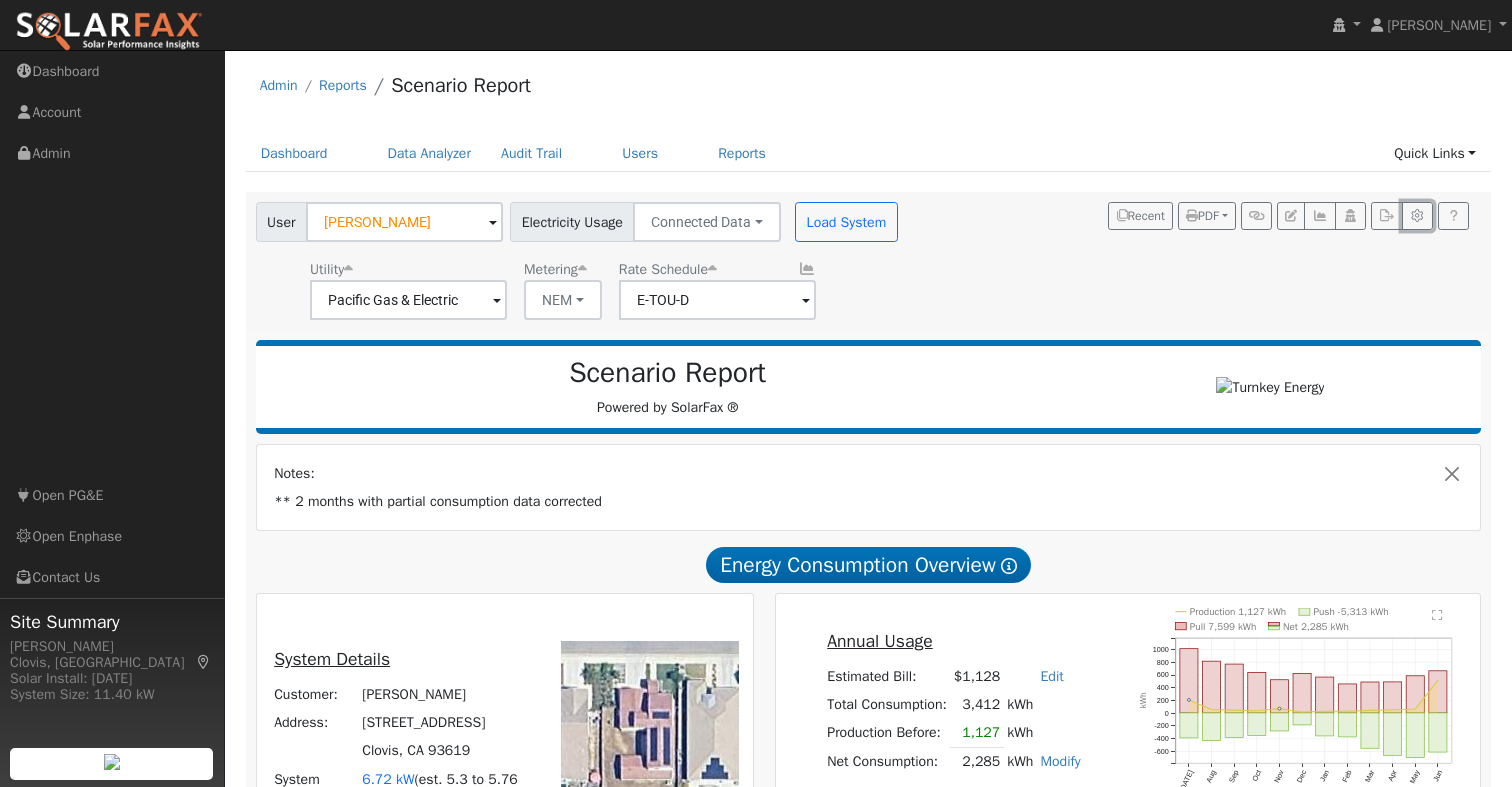 click at bounding box center [1417, 216] 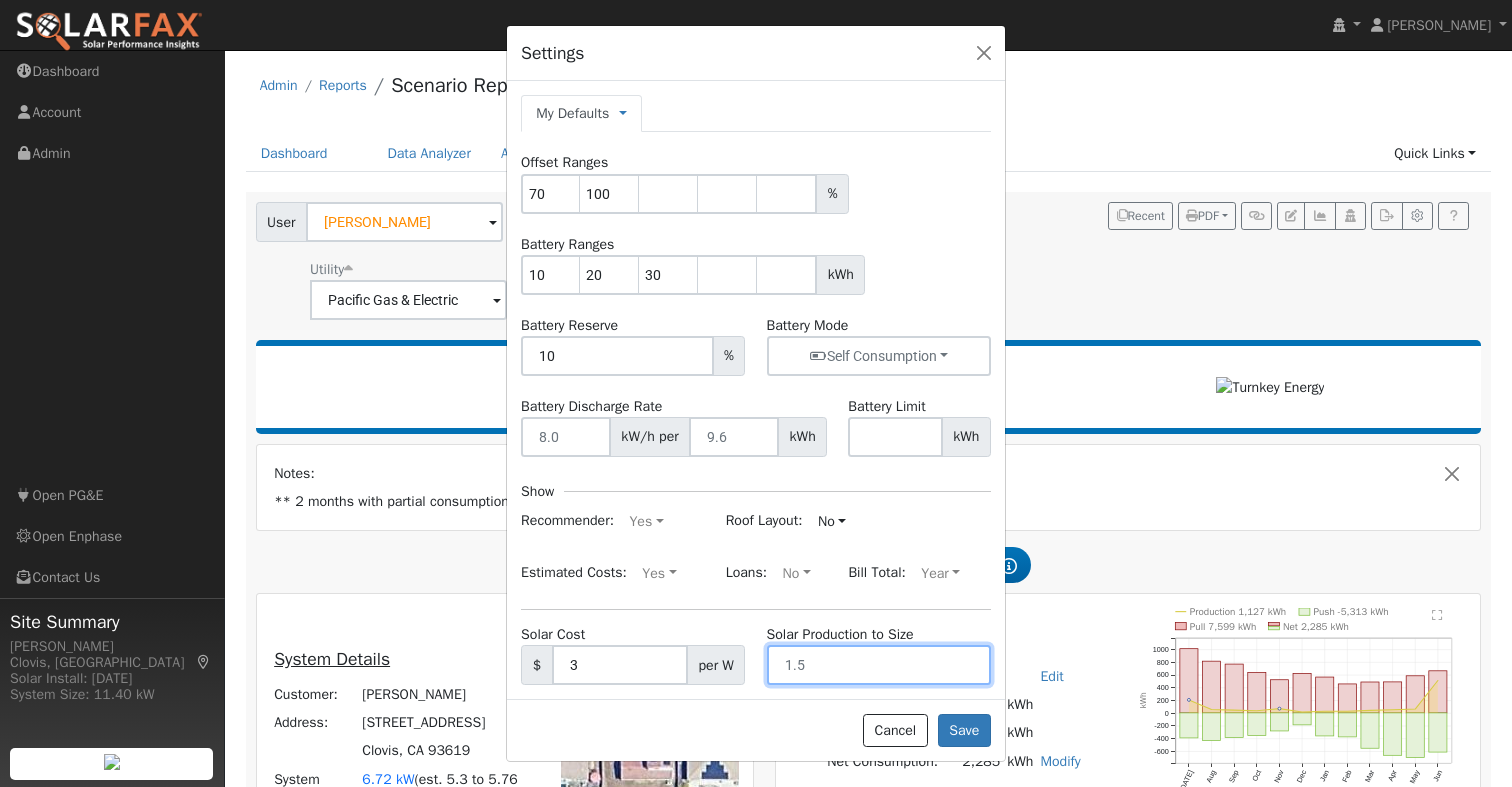 click at bounding box center [879, 665] 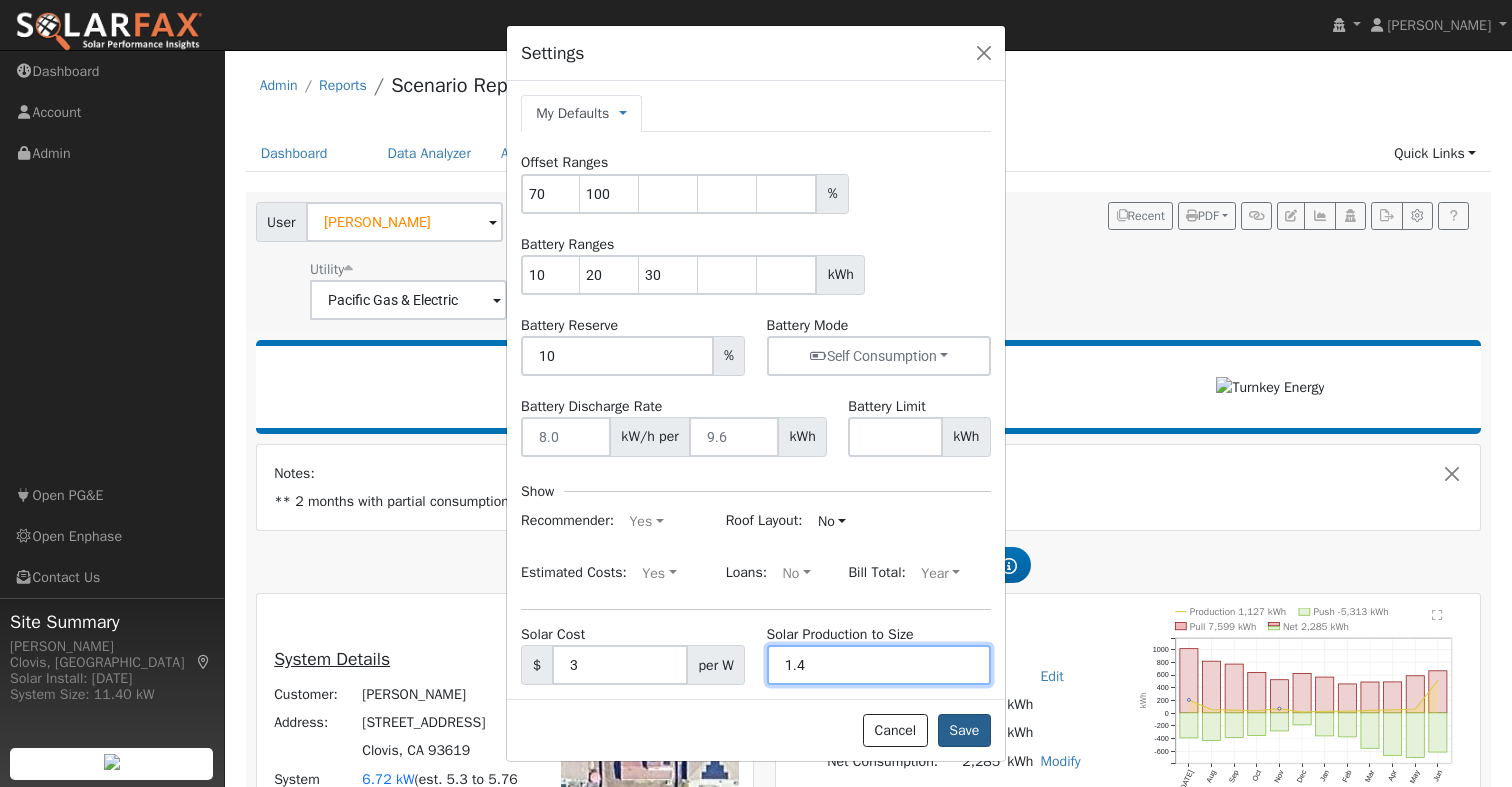 type on "1.4" 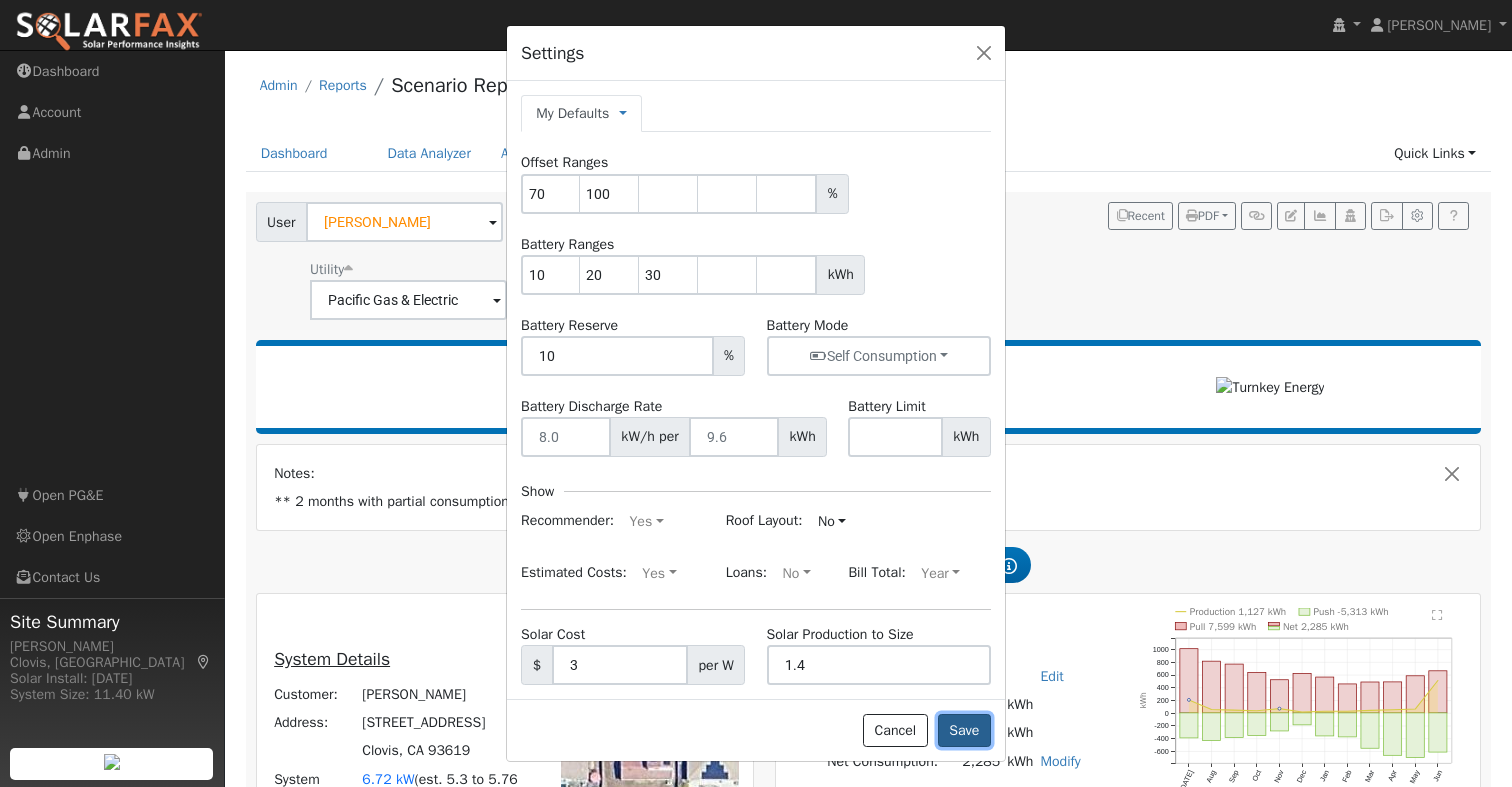 click on "Save" at bounding box center [964, 731] 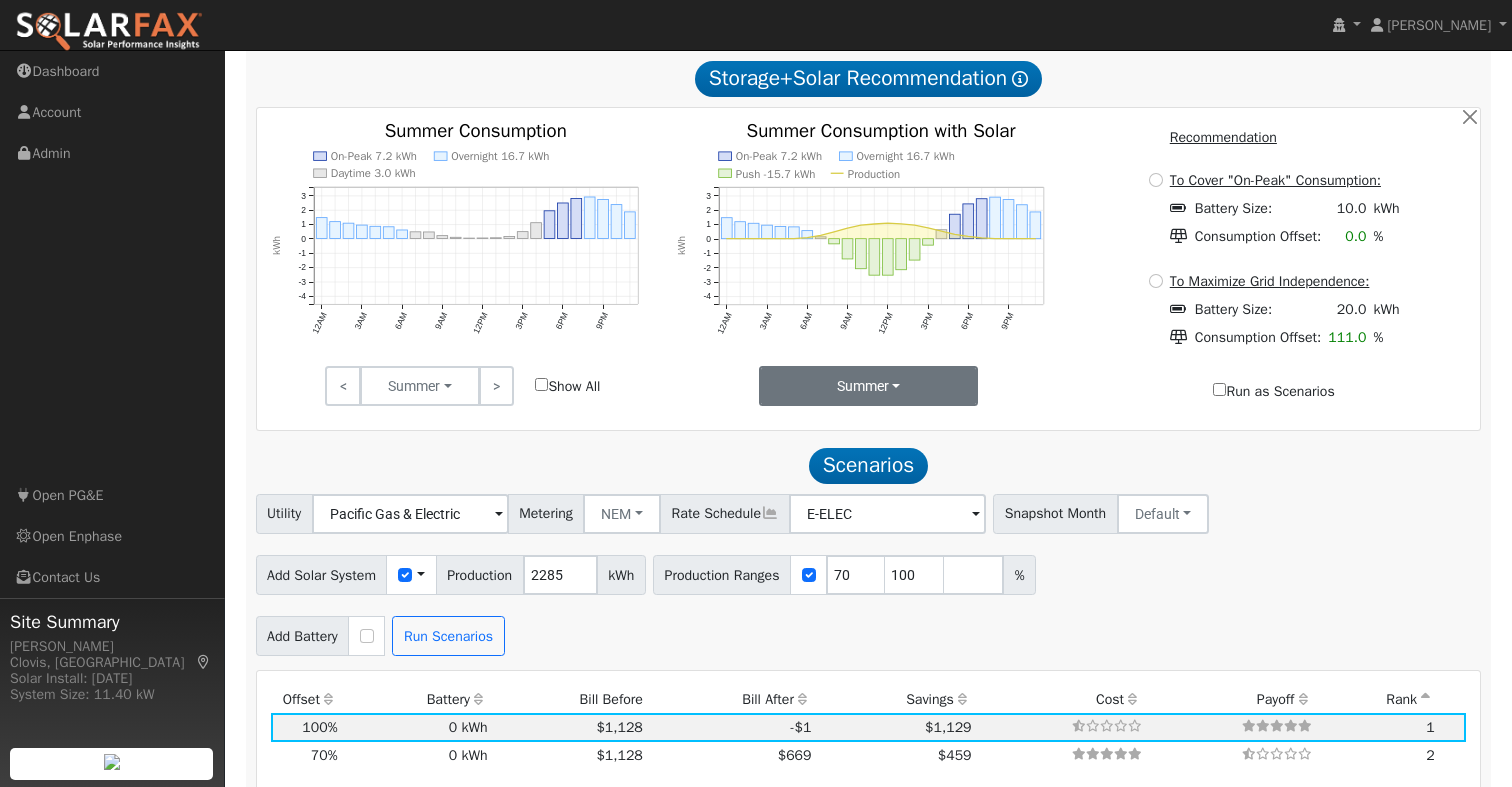 scroll, scrollTop: 1177, scrollLeft: 0, axis: vertical 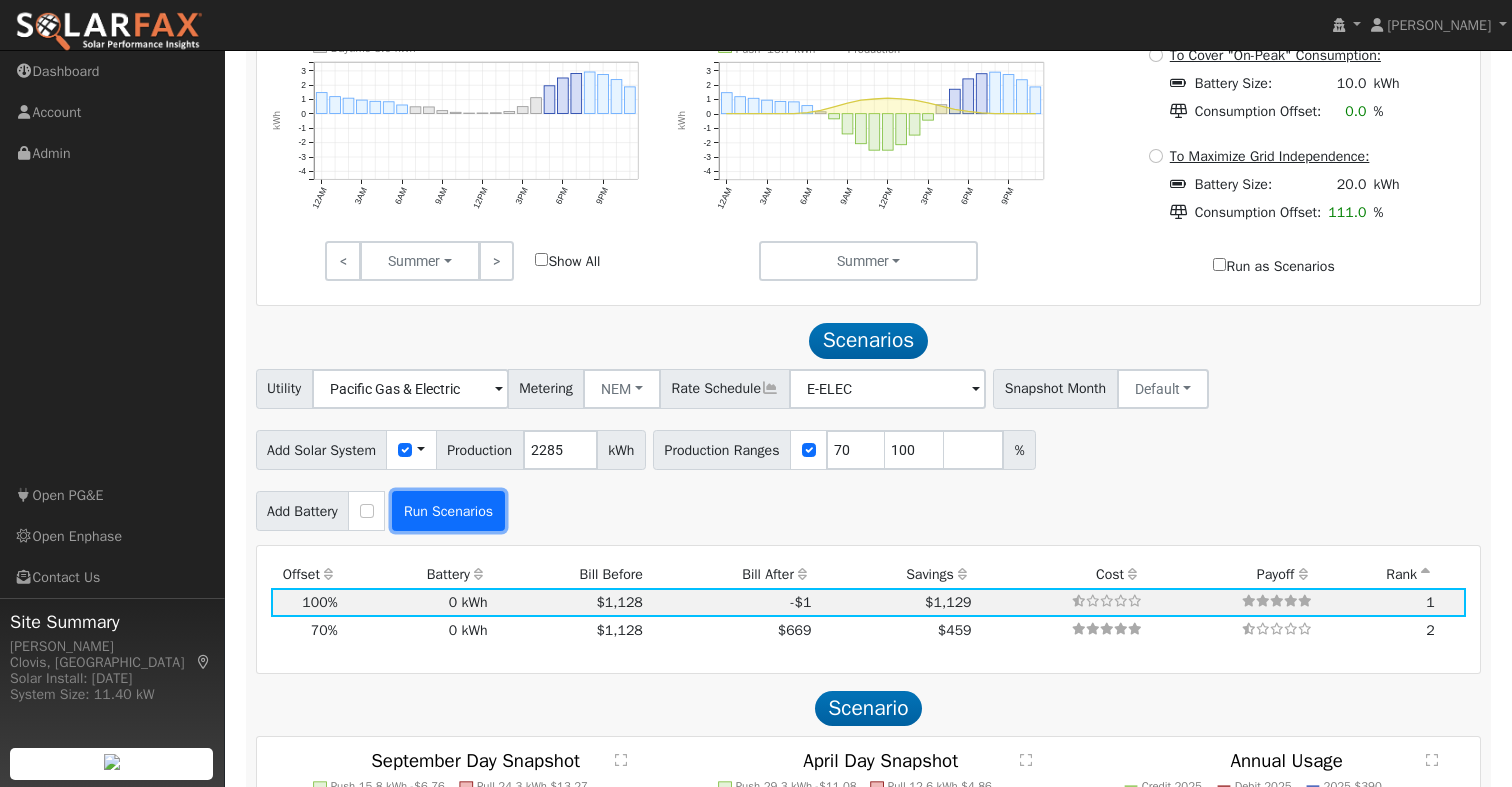 click on "Run Scenarios" at bounding box center (448, 511) 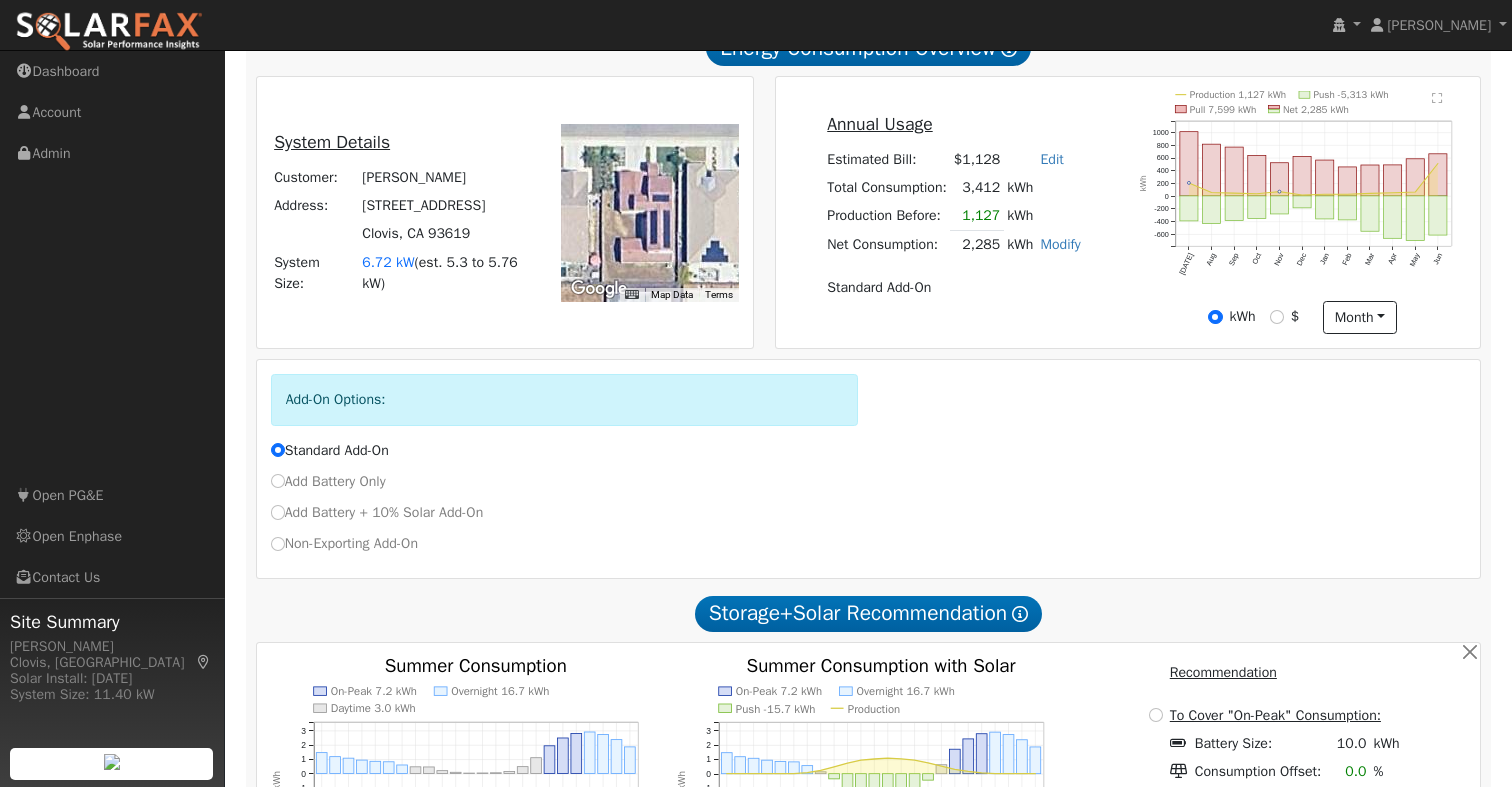 scroll, scrollTop: 447, scrollLeft: 0, axis: vertical 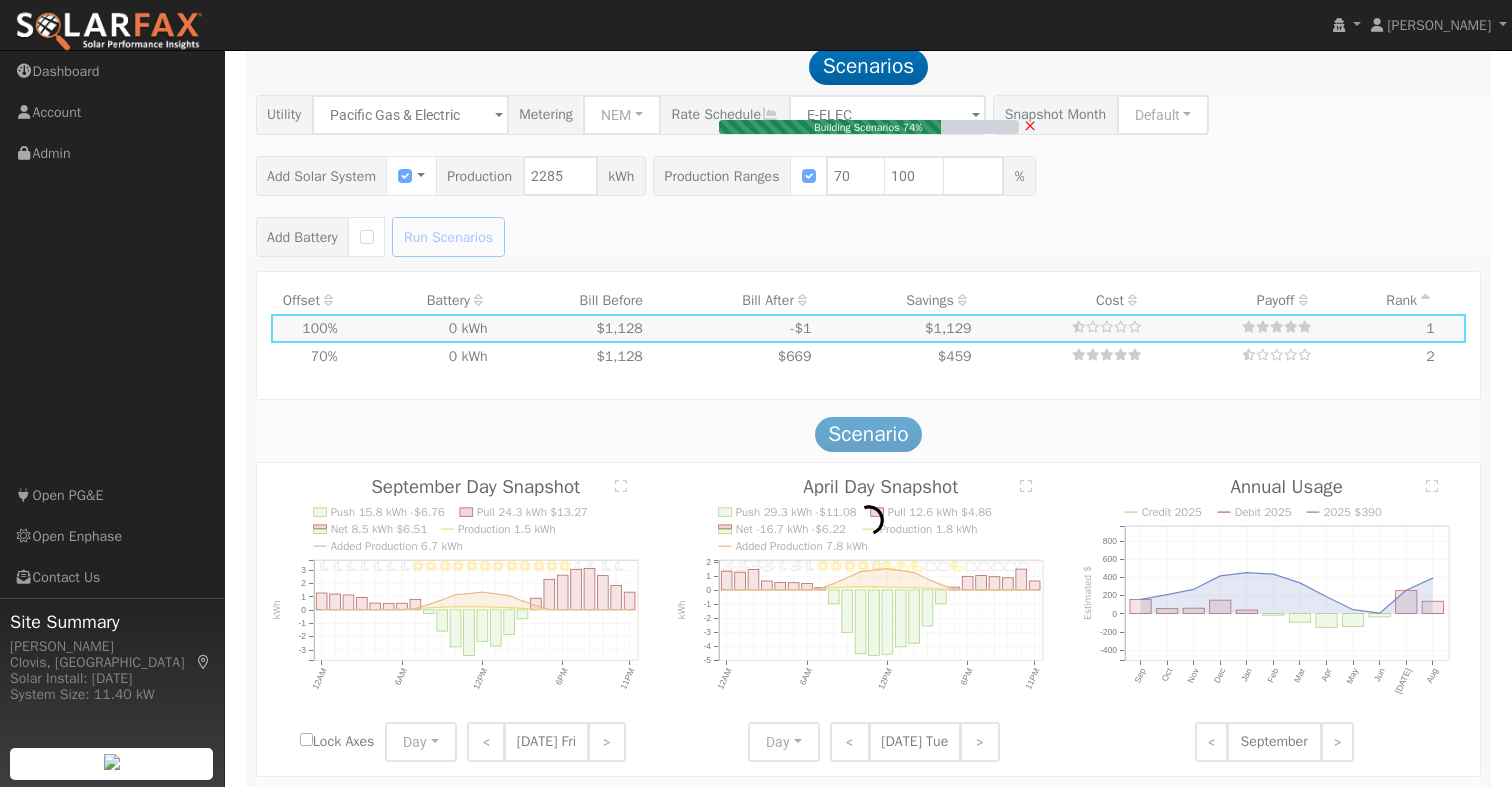 type on "1.6" 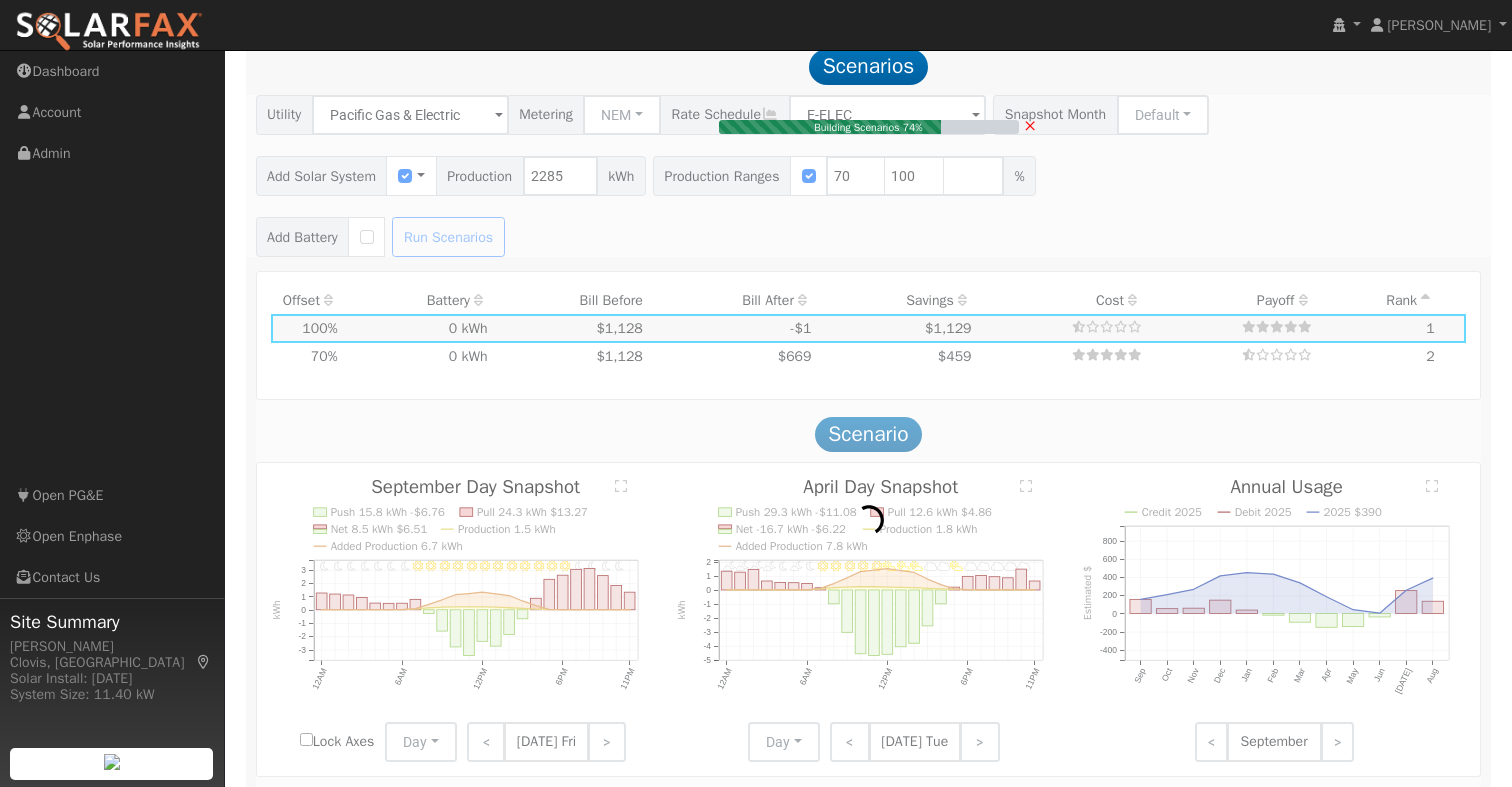 type on "$1,469" 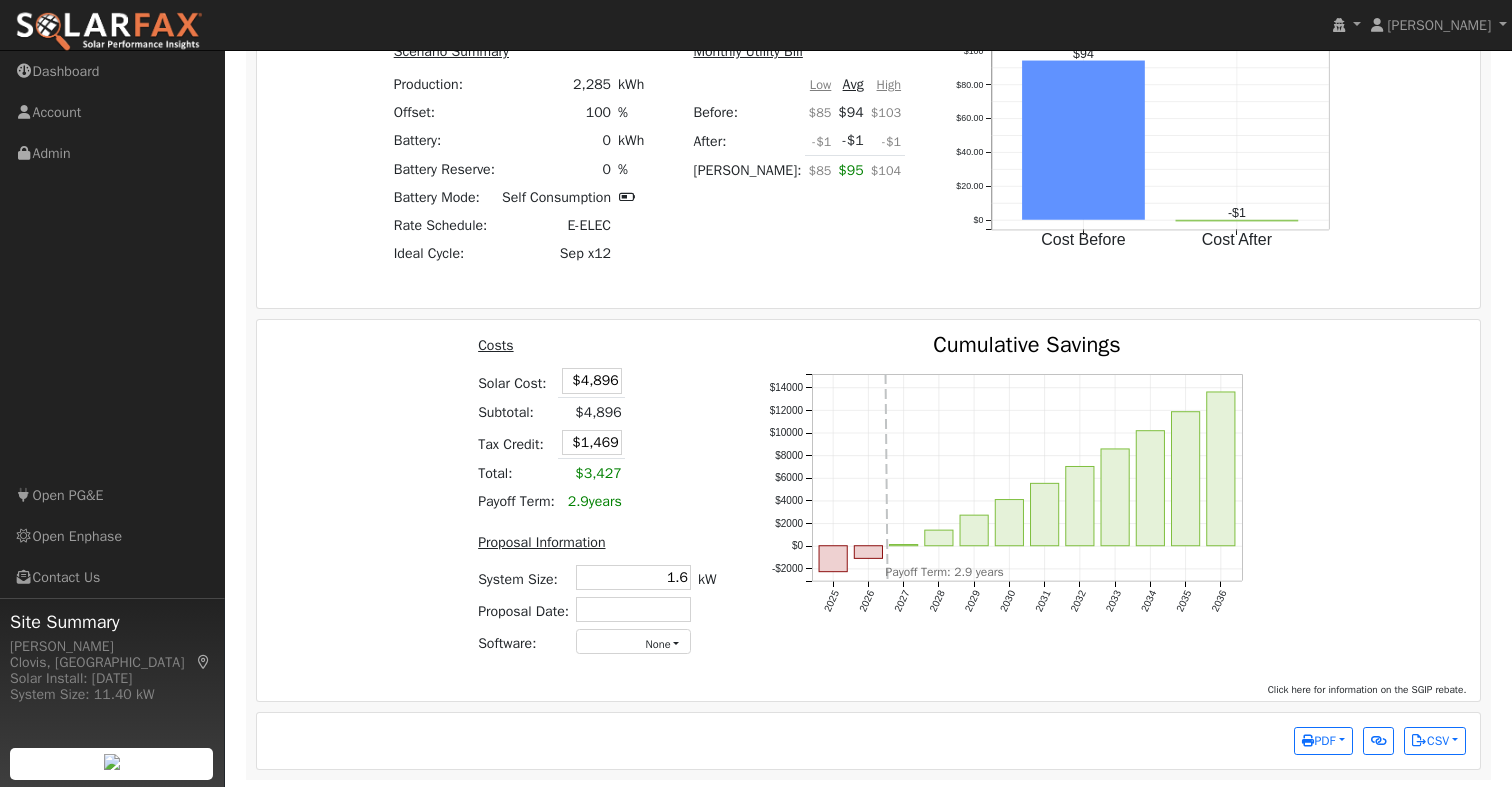 scroll, scrollTop: 2267, scrollLeft: 0, axis: vertical 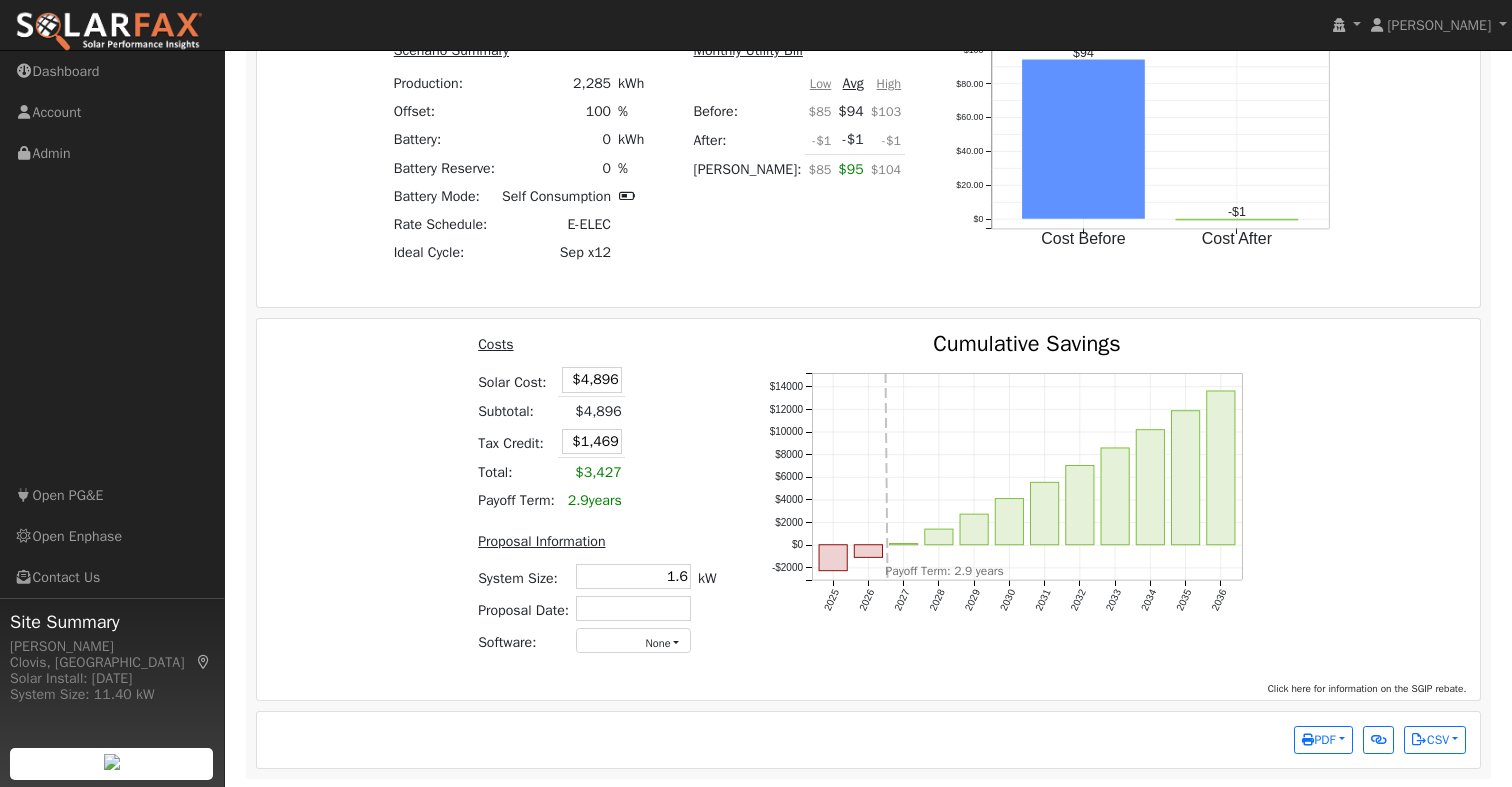 drag, startPoint x: 602, startPoint y: 382, endPoint x: 547, endPoint y: 382, distance: 55 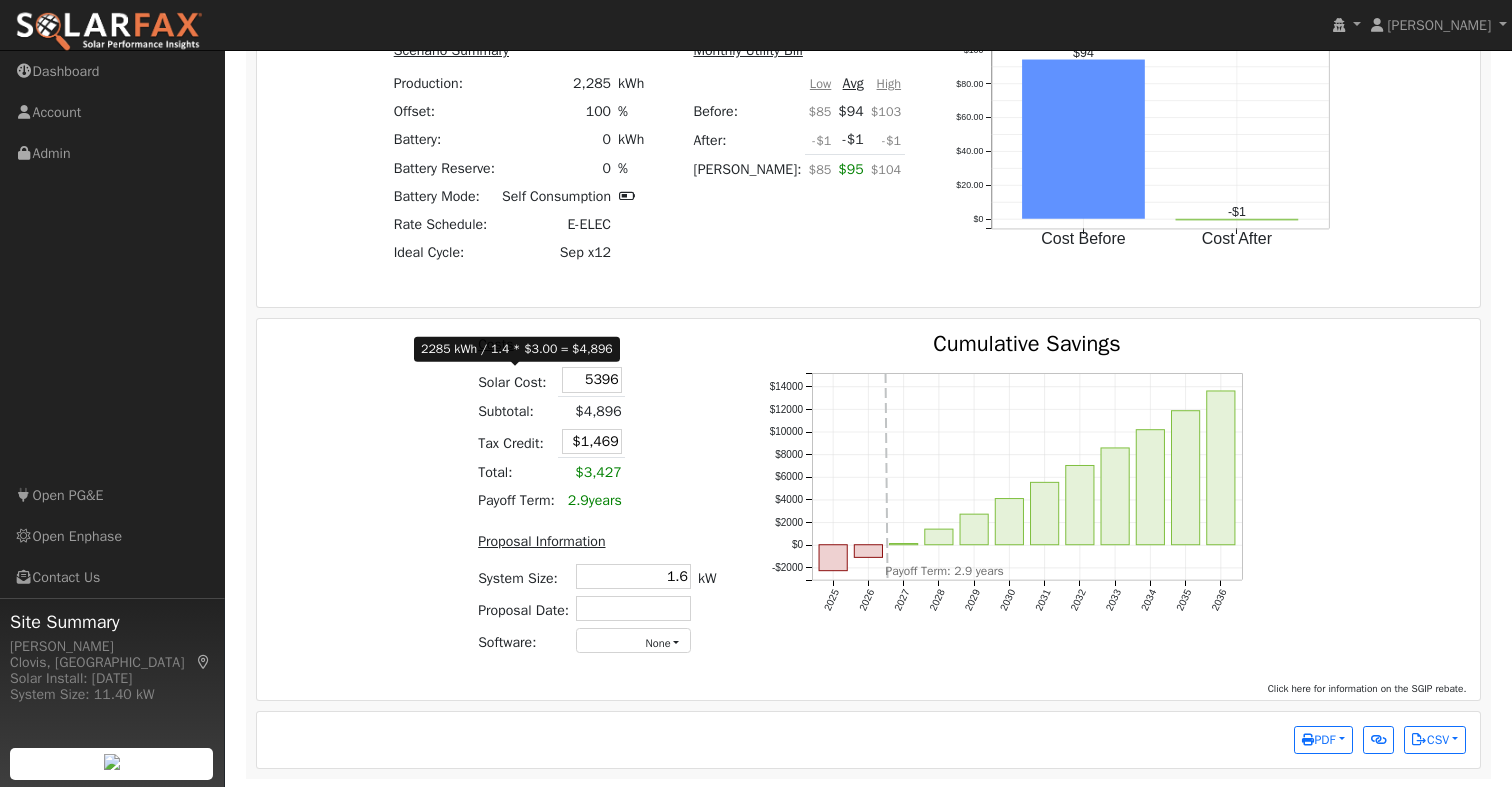 type on "5396" 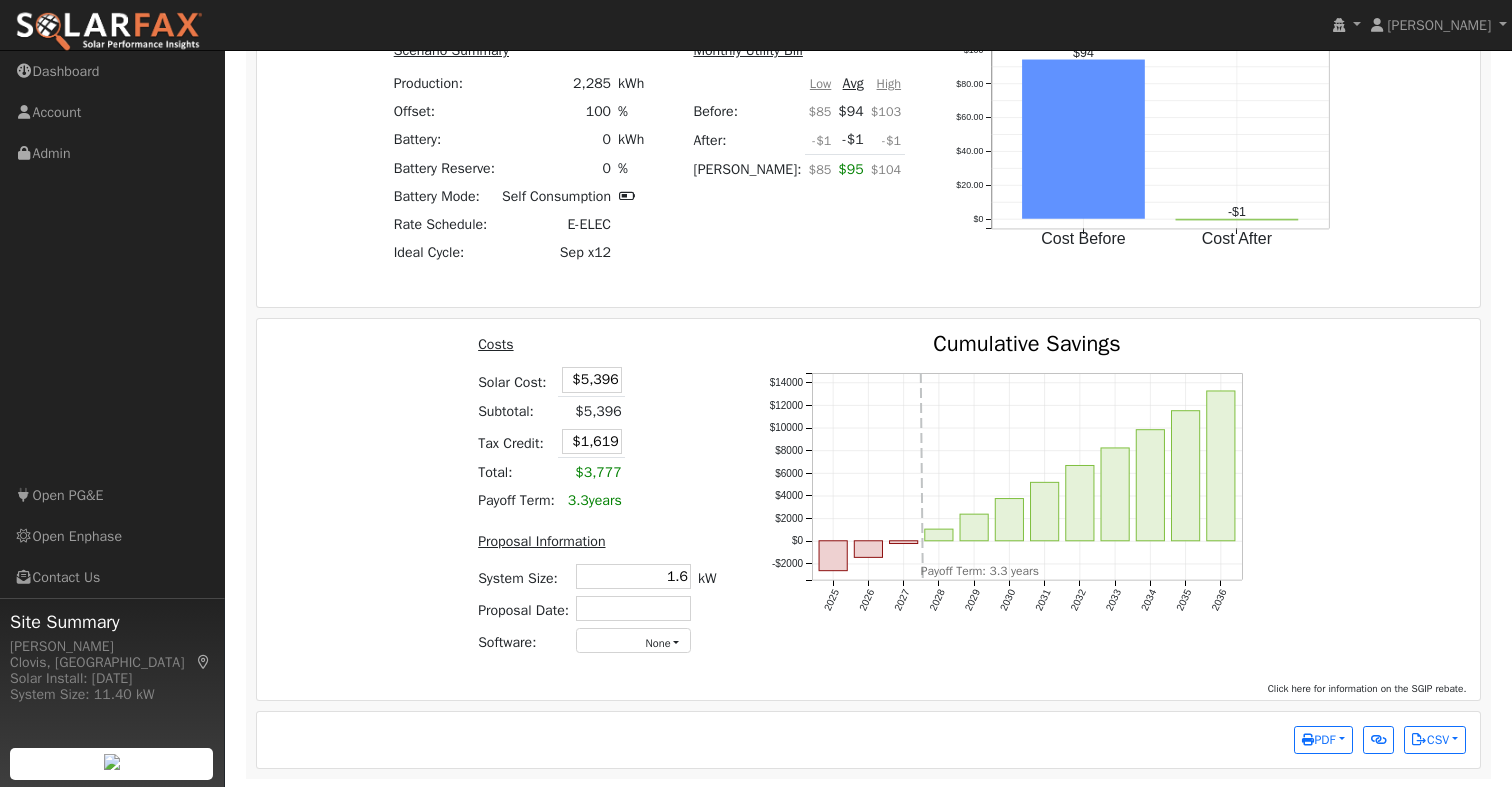 click on "Costs" at bounding box center [574, 348] 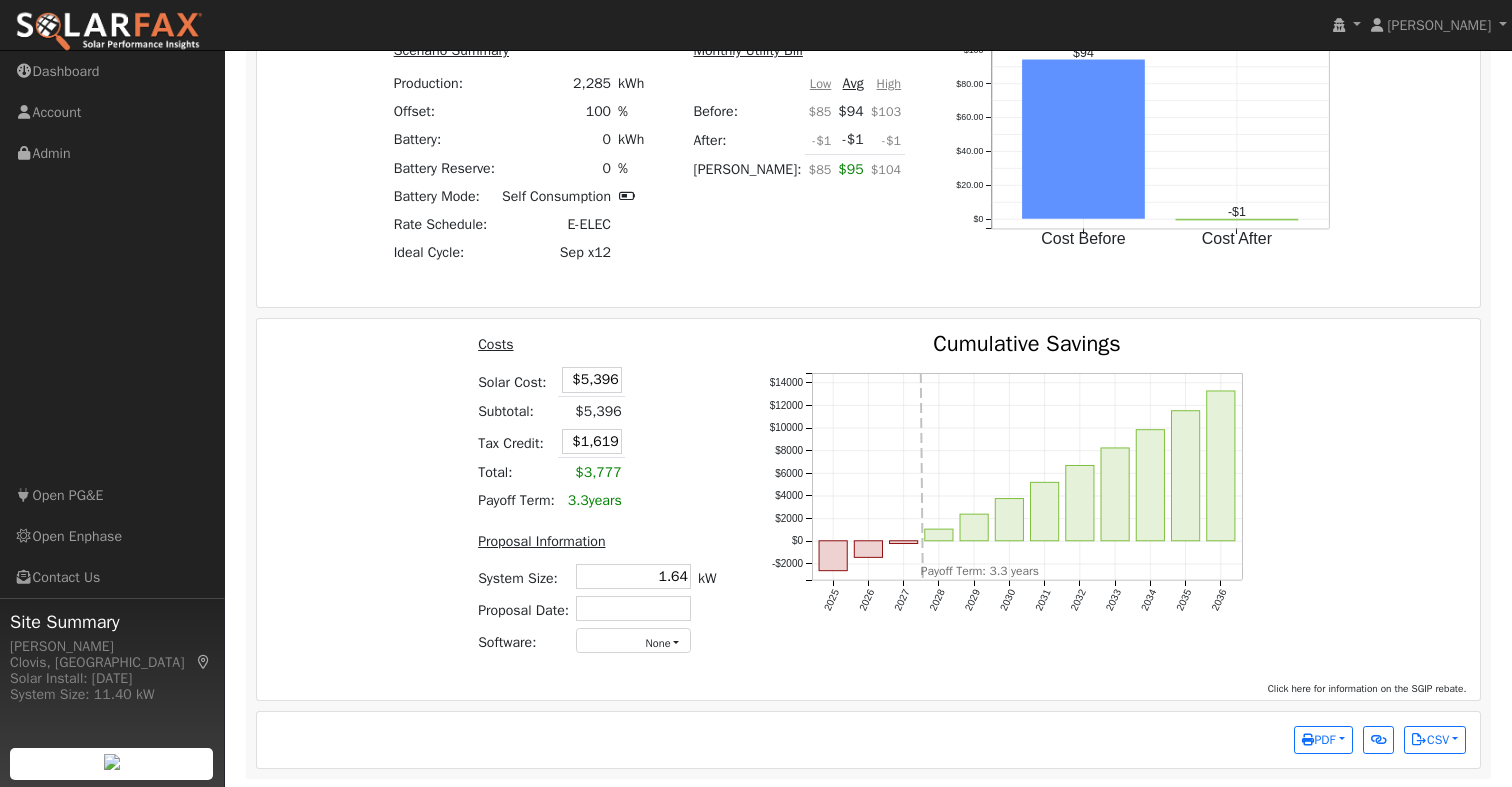 type on "1.6" 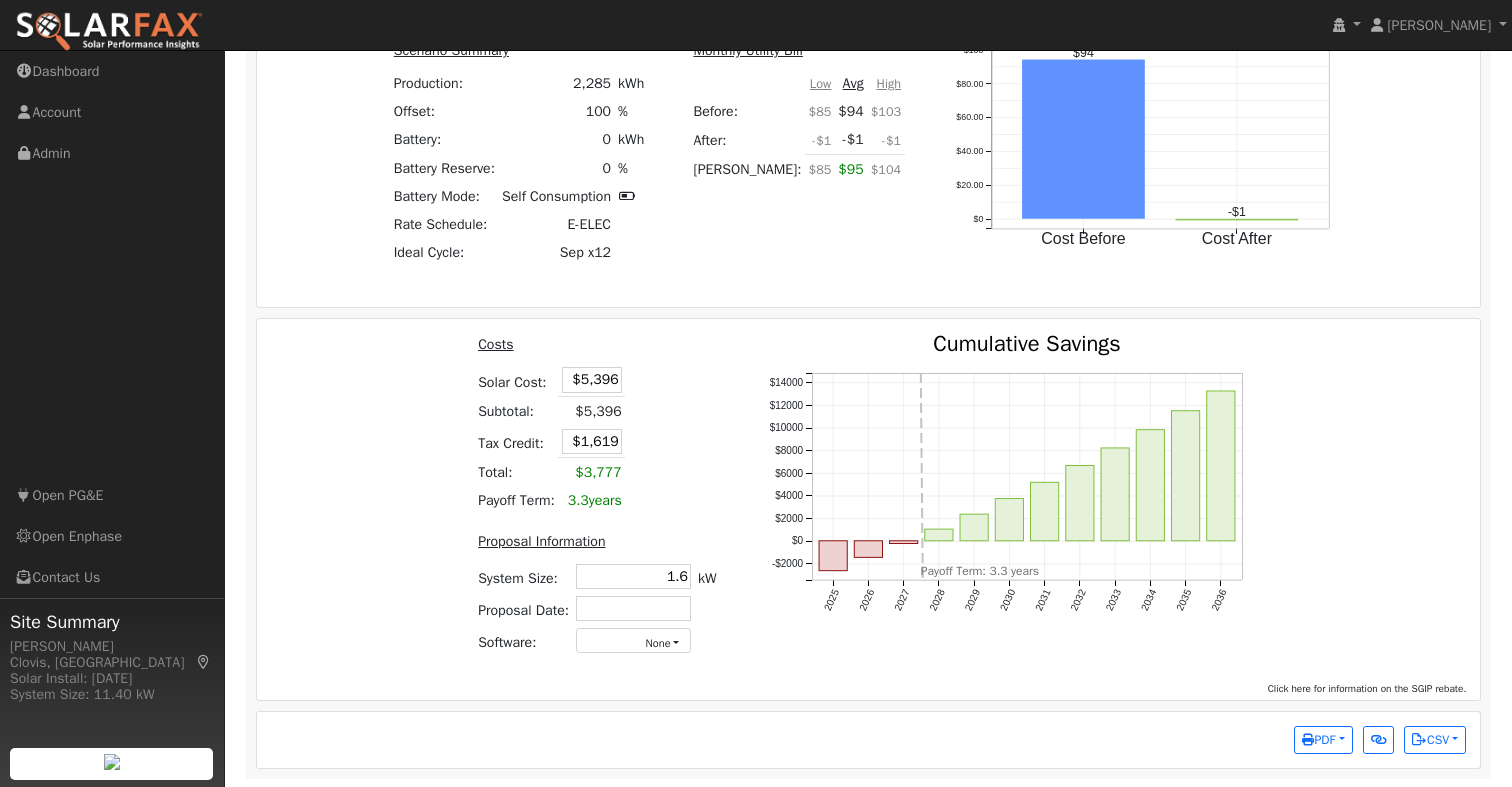 click on "2025 2026 2027 2028 2029 2030 2031 2032 2033 2034 2035 2036 -$2000 $0 $2000 $4000 $6000 $8000 $10000 $12000 $14000 Cumulative Savings onclick="" onclick="" onclick="" onclick="" onclick="" onclick="" onclick="" onclick="" onclick="" onclick="" onclick="" onclick="" Payoff Term: 3.3 years" 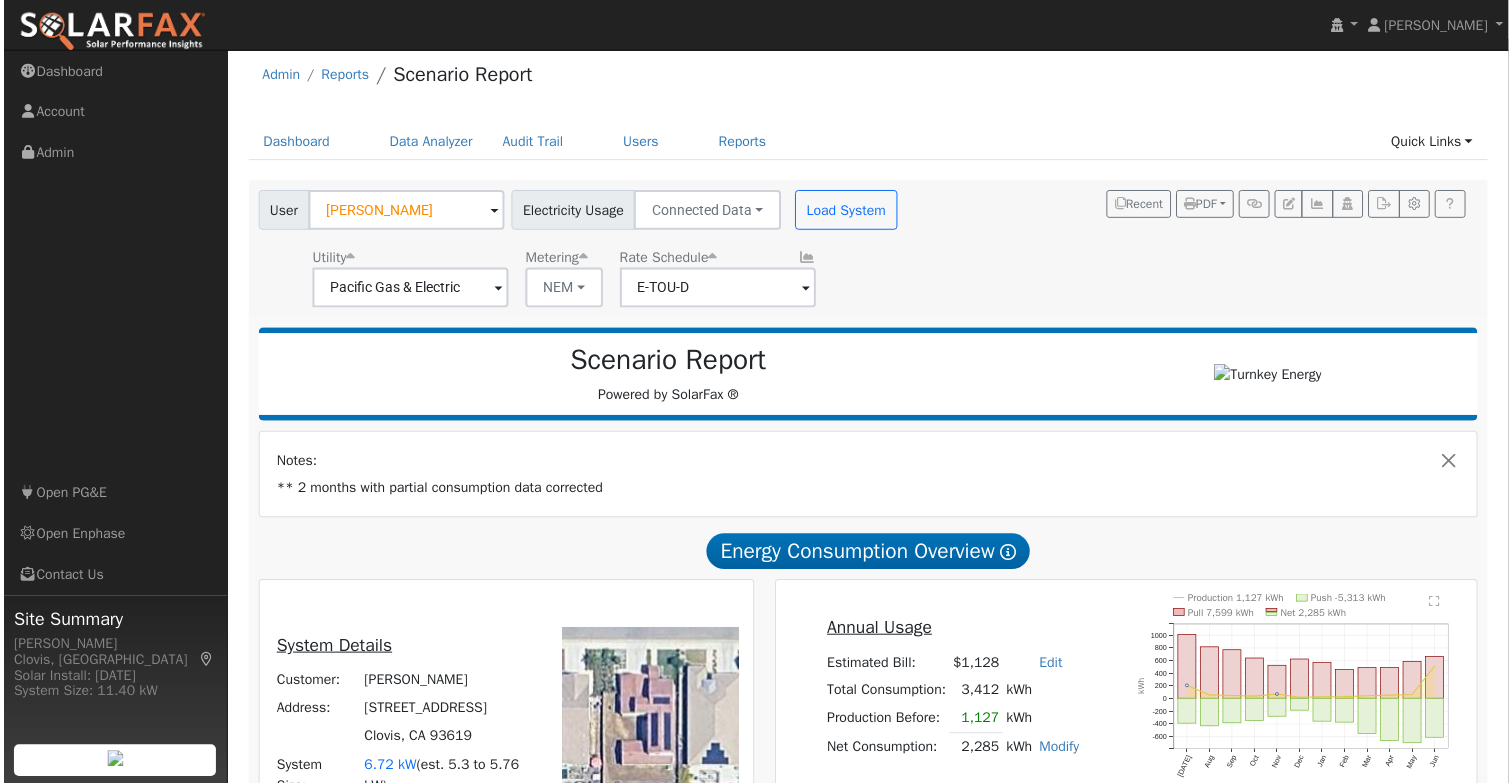 scroll, scrollTop: 0, scrollLeft: 0, axis: both 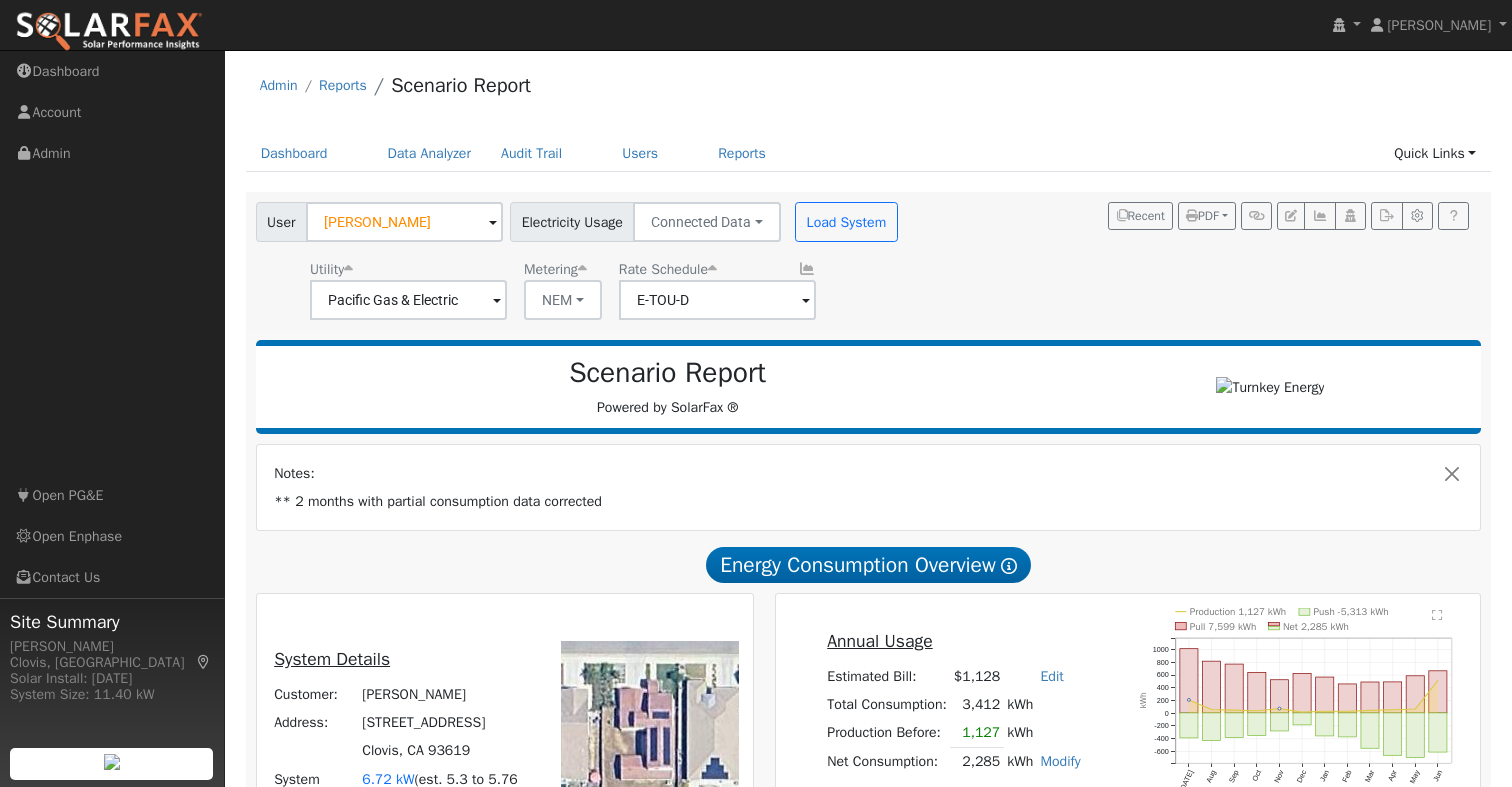click on "User Jan Inocencio Account   Default Account Default Account 4160 Saginaw Avenue, Clovis, CA 93619 Primary Account Electricity Usage Connected Data Connected Data Estimated Data CSV Data Load System  Utility  Pacific Gas & Electric  Metering  NEM NEM NBT  Rate Schedule  E-TOU-D  Recent  PDF Print to PDF Selected Scenario All Scenarios Both Download PDF Email PDF To me To Jan Inocencio To email address Email PDF Cancel Send" at bounding box center (865, 257) 